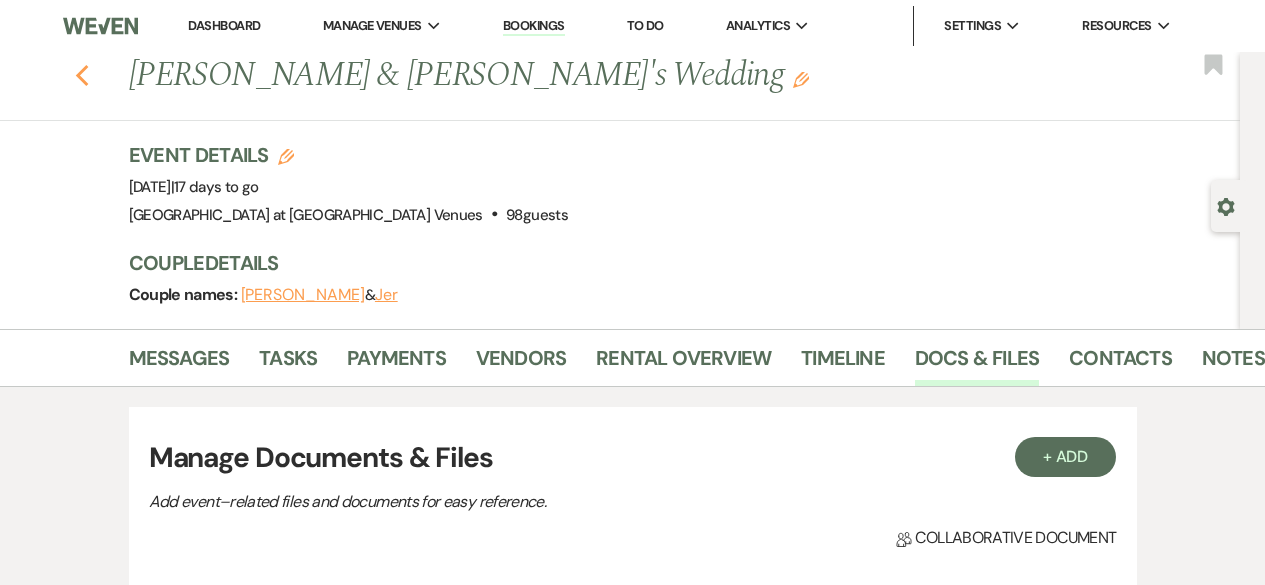scroll, scrollTop: 0, scrollLeft: 0, axis: both 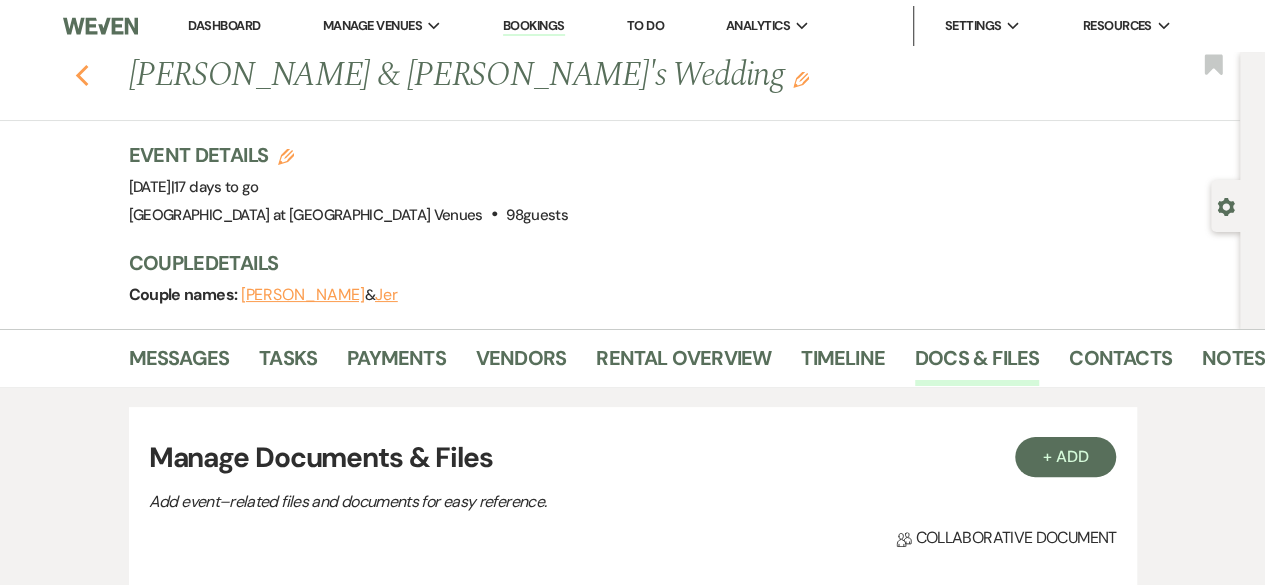 click 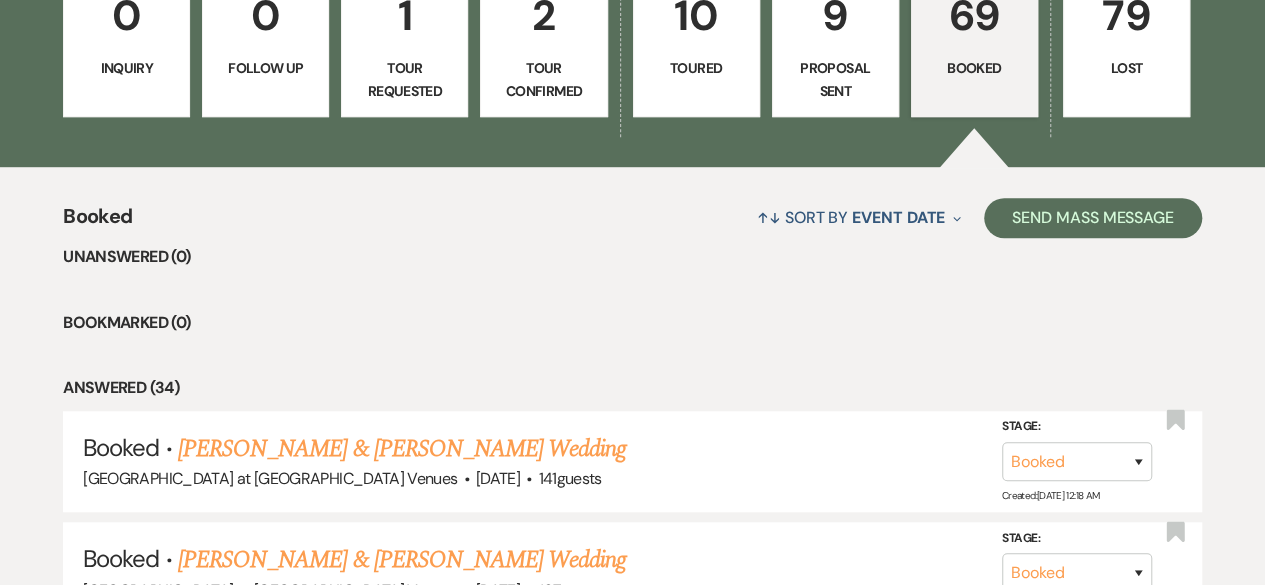 scroll, scrollTop: 600, scrollLeft: 0, axis: vertical 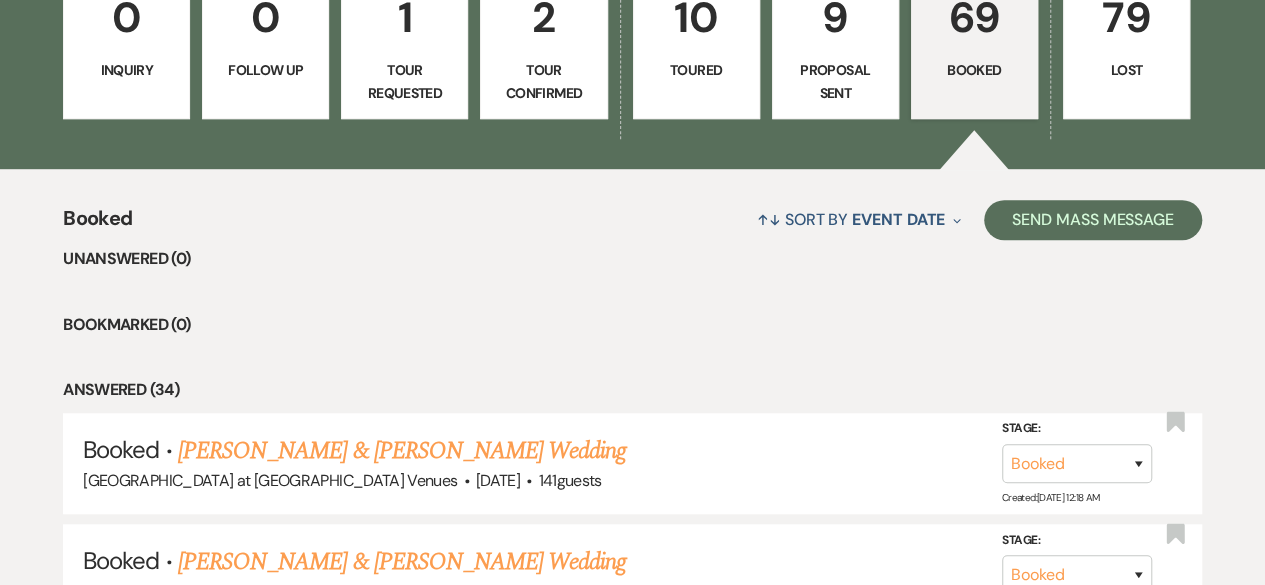 click on "9 Proposal Sent" at bounding box center (835, 44) 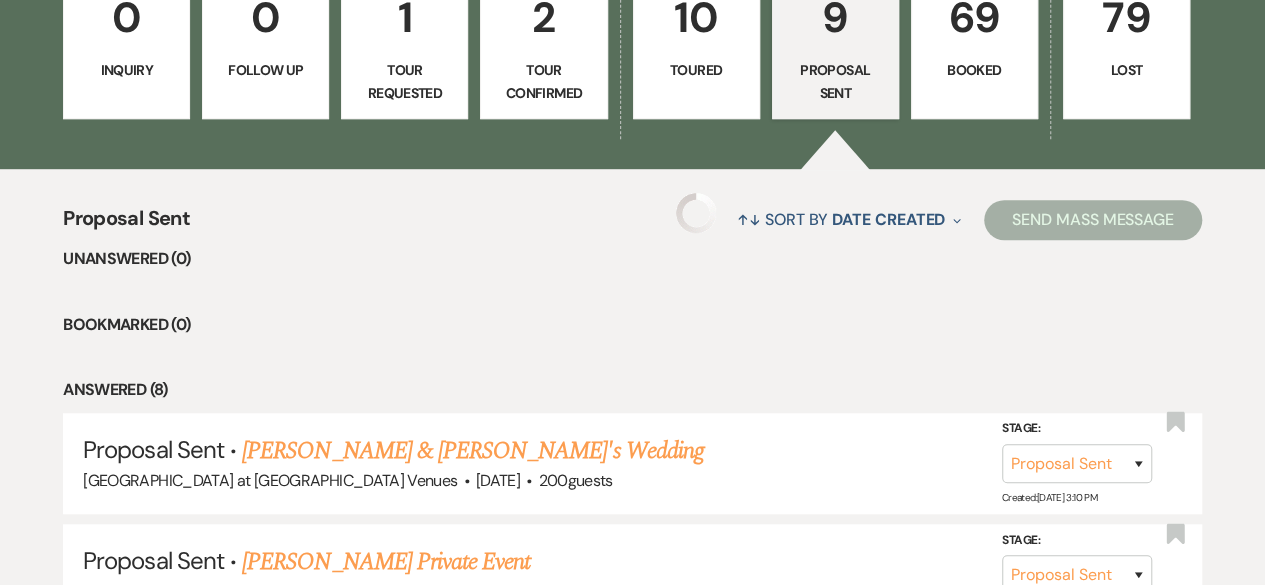 select on "6" 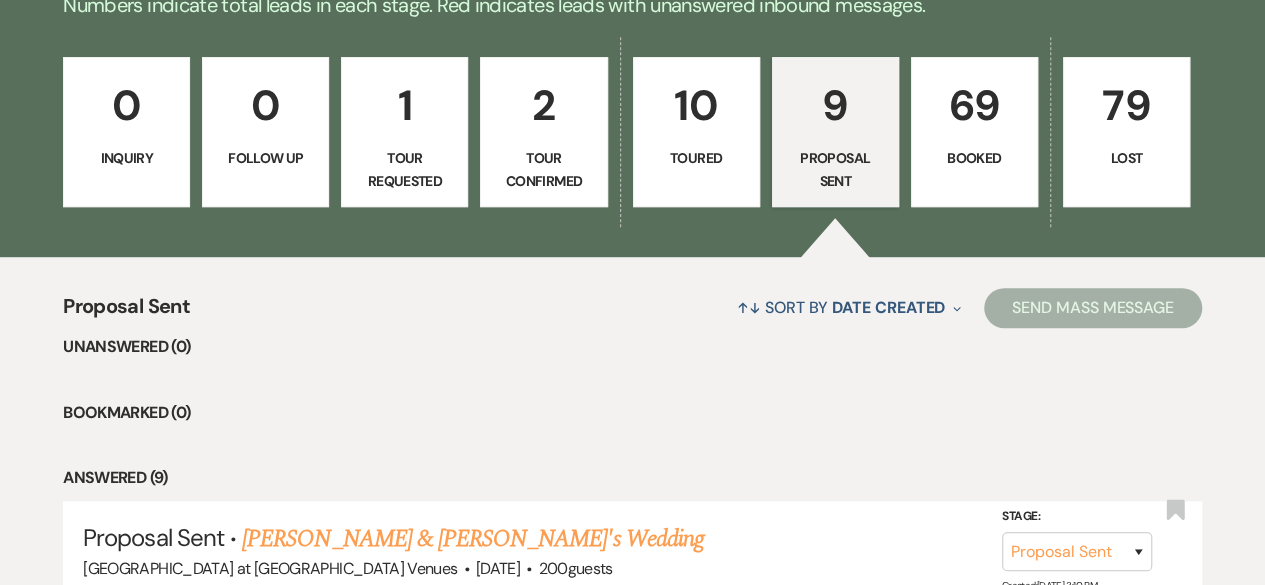 scroll, scrollTop: 500, scrollLeft: 0, axis: vertical 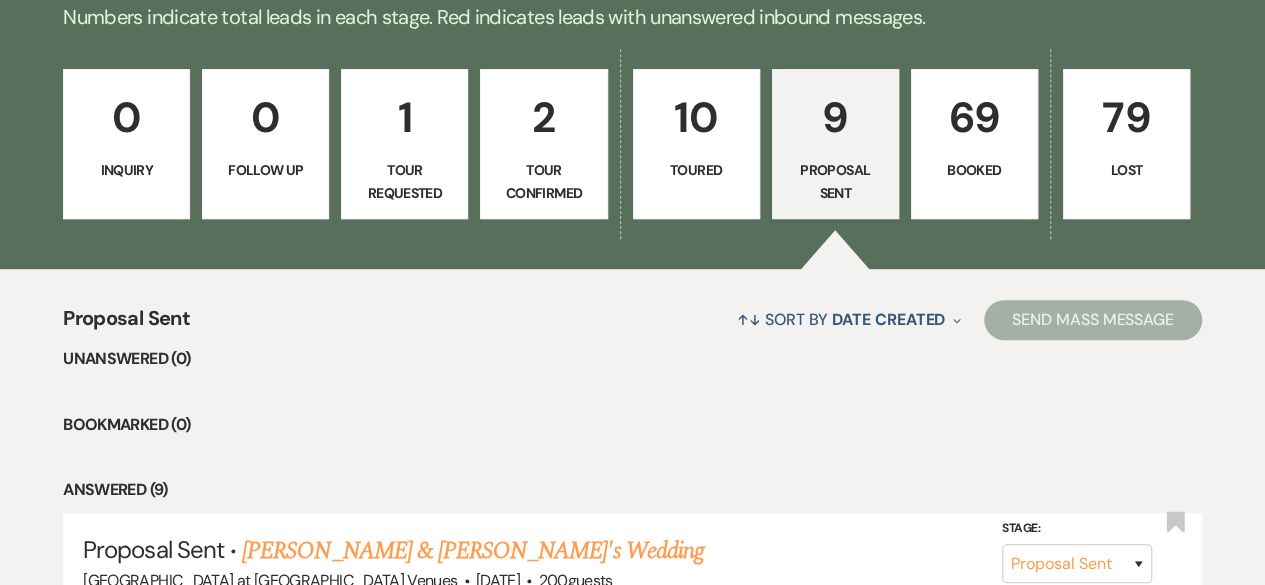 click on "10" at bounding box center (696, 117) 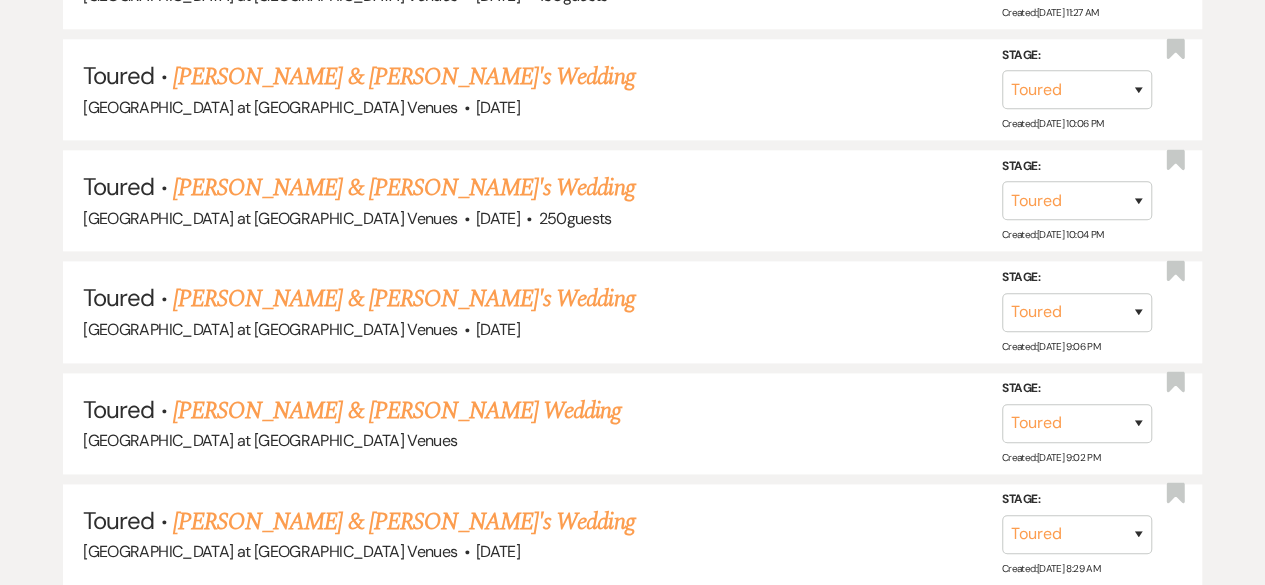 scroll, scrollTop: 485, scrollLeft: 0, axis: vertical 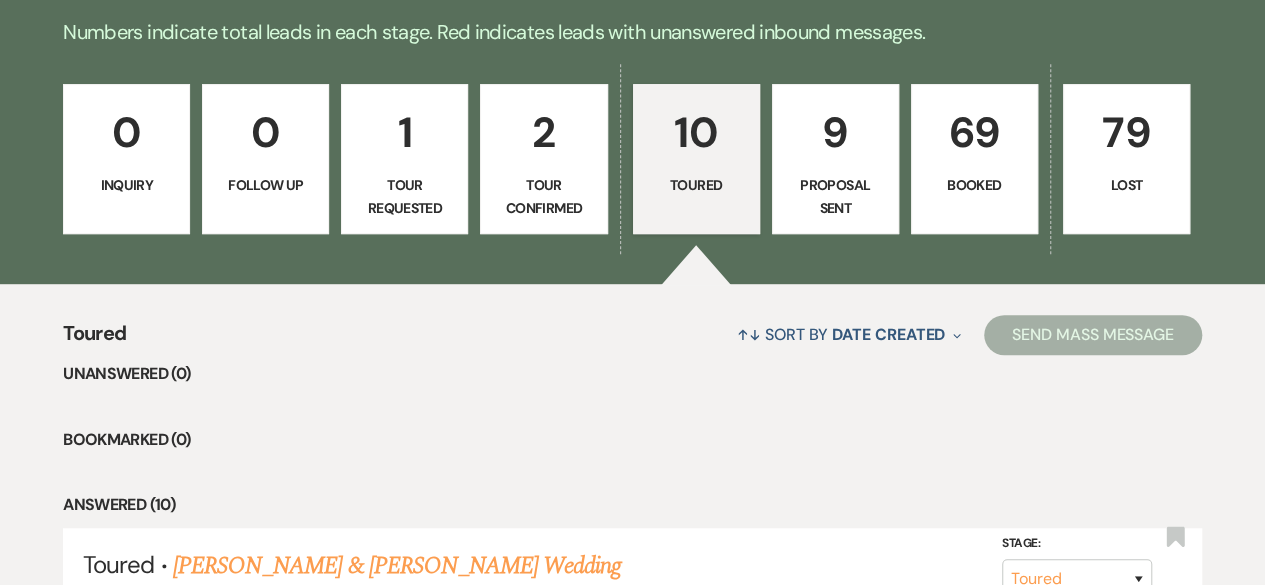 click on "2" at bounding box center (543, 132) 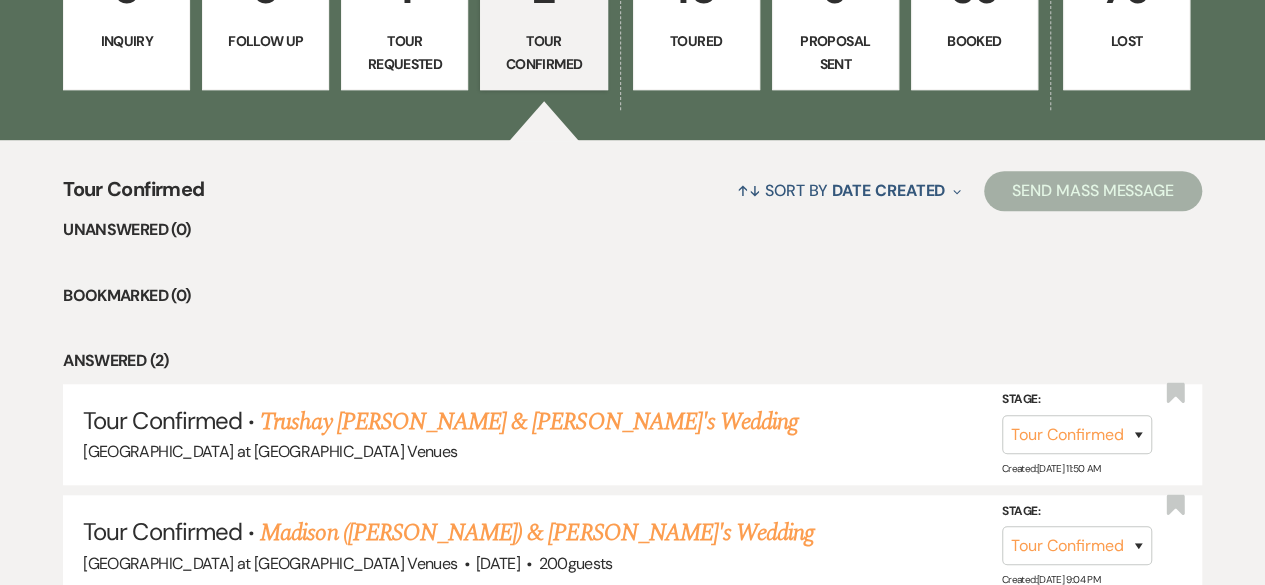 scroll, scrollTop: 800, scrollLeft: 0, axis: vertical 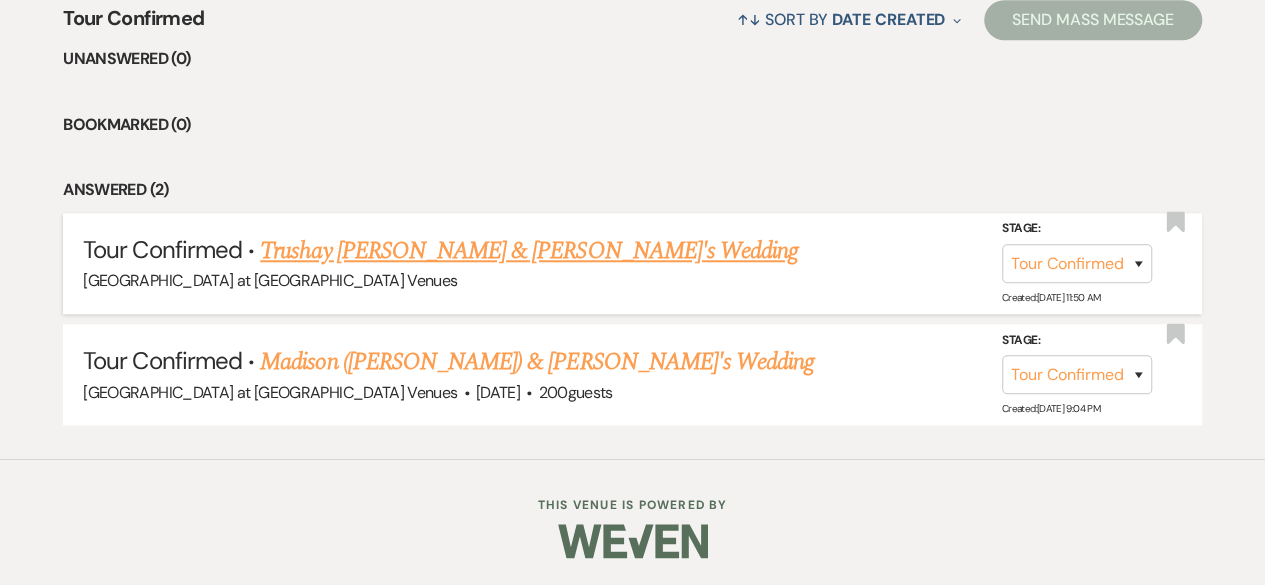 click on "Trushay [PERSON_NAME] & [PERSON_NAME]'s Wedding" at bounding box center [529, 251] 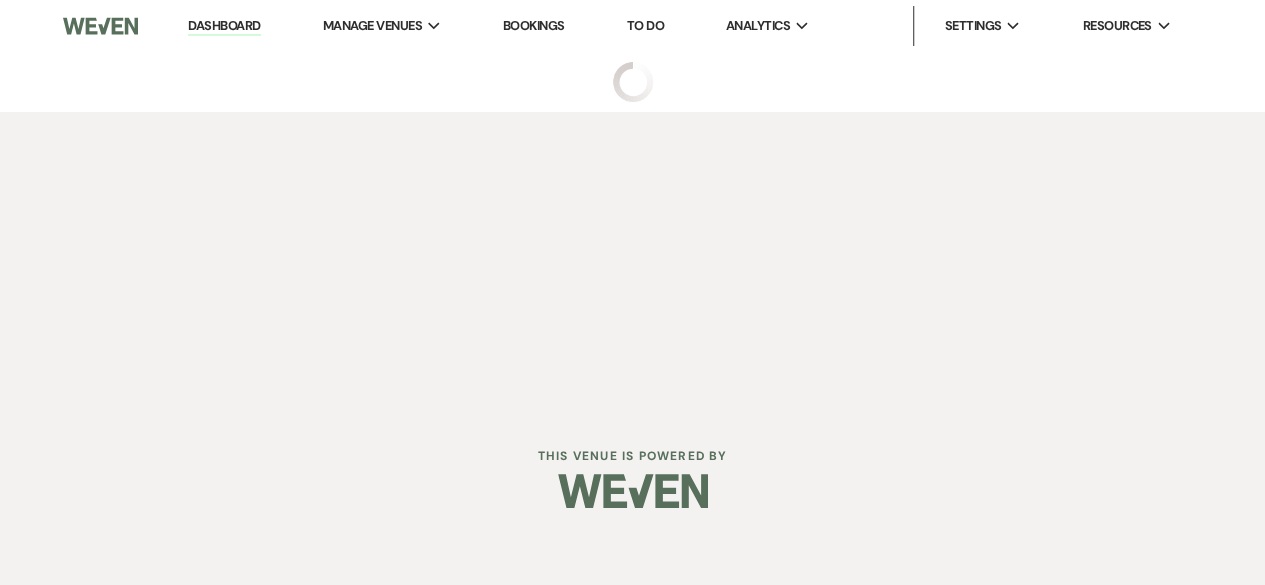 scroll, scrollTop: 0, scrollLeft: 0, axis: both 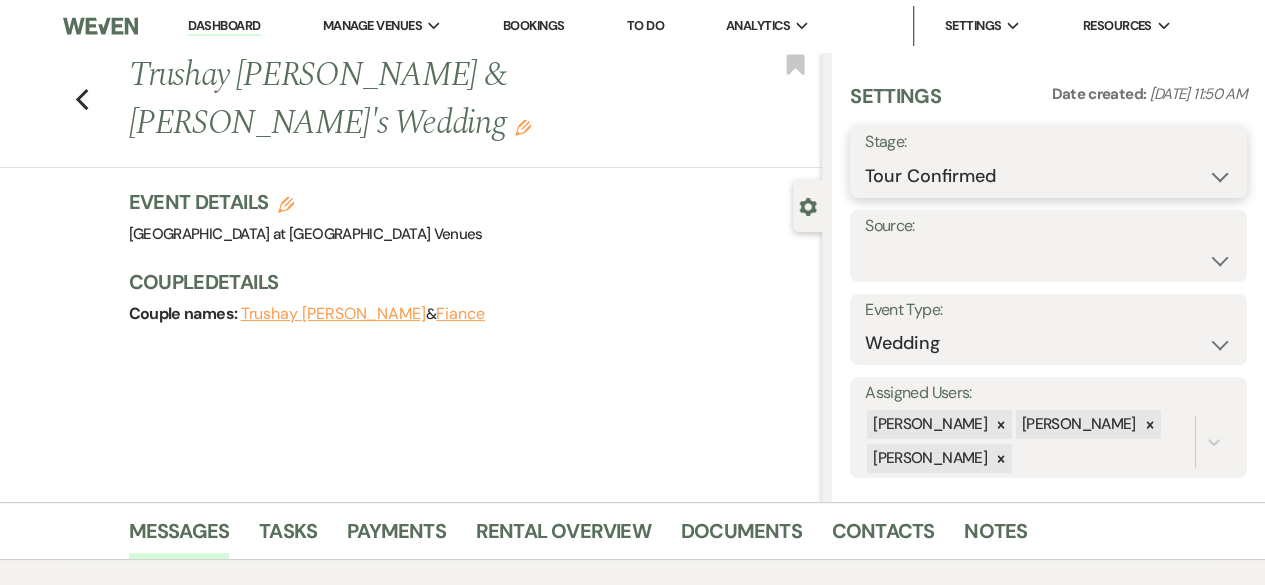 click on "Inquiry Follow Up Tour Requested Tour Confirmed Toured Proposal Sent Booked Lost" at bounding box center [1048, 176] 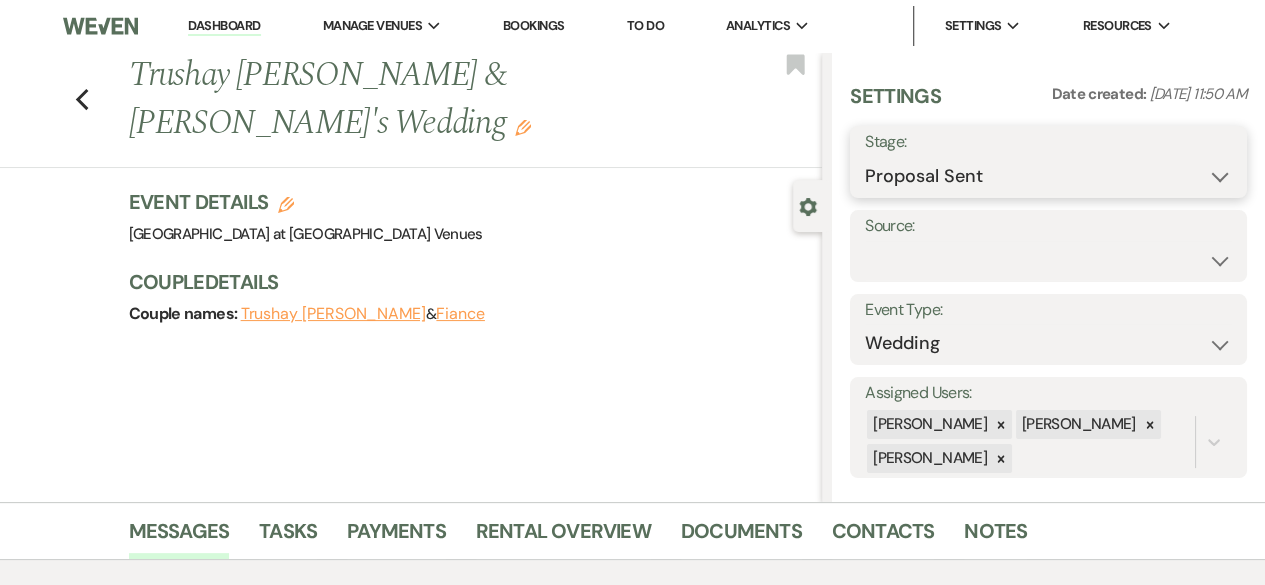 click on "Inquiry Follow Up Tour Requested Tour Confirmed Toured Proposal Sent Booked Lost" at bounding box center (1048, 176) 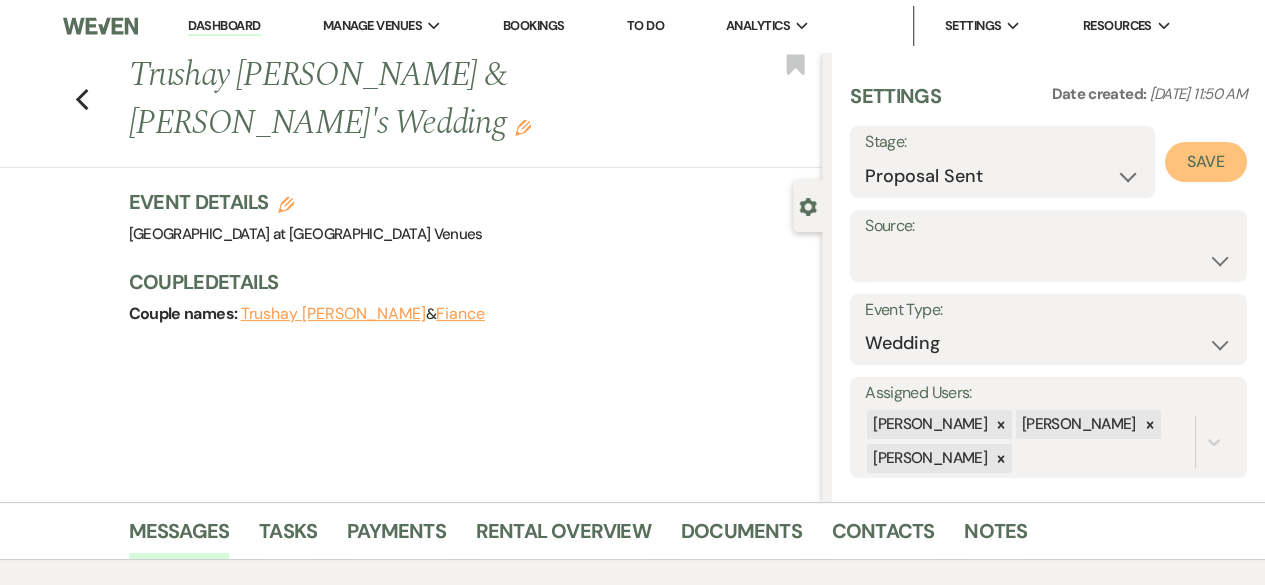 click on "Save" at bounding box center [1206, 162] 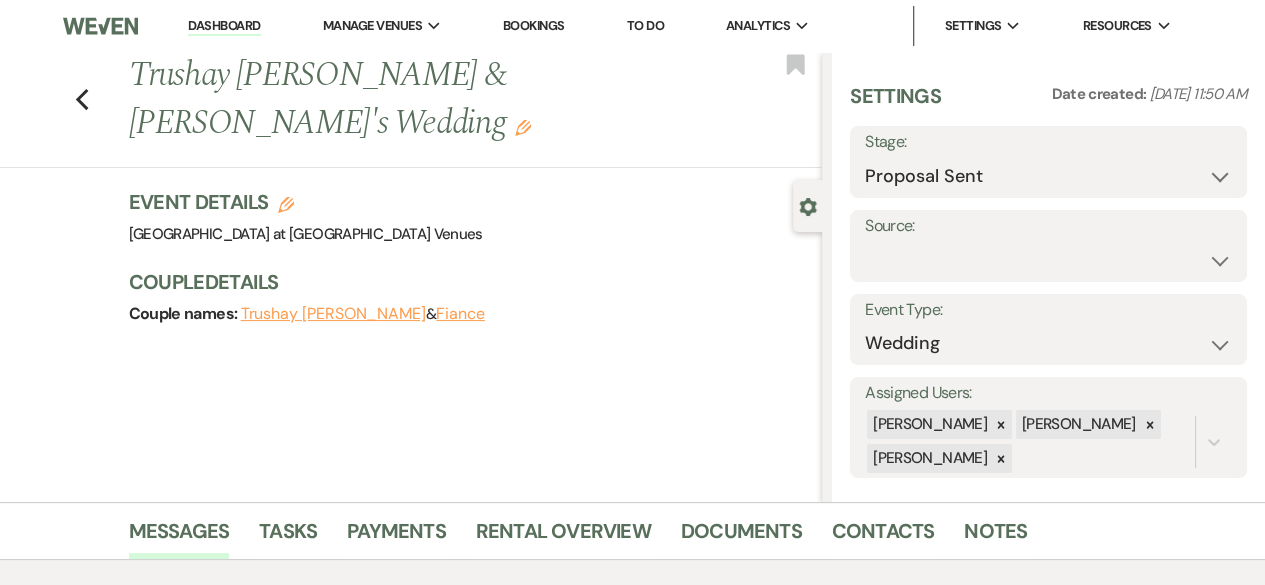 scroll, scrollTop: 300, scrollLeft: 0, axis: vertical 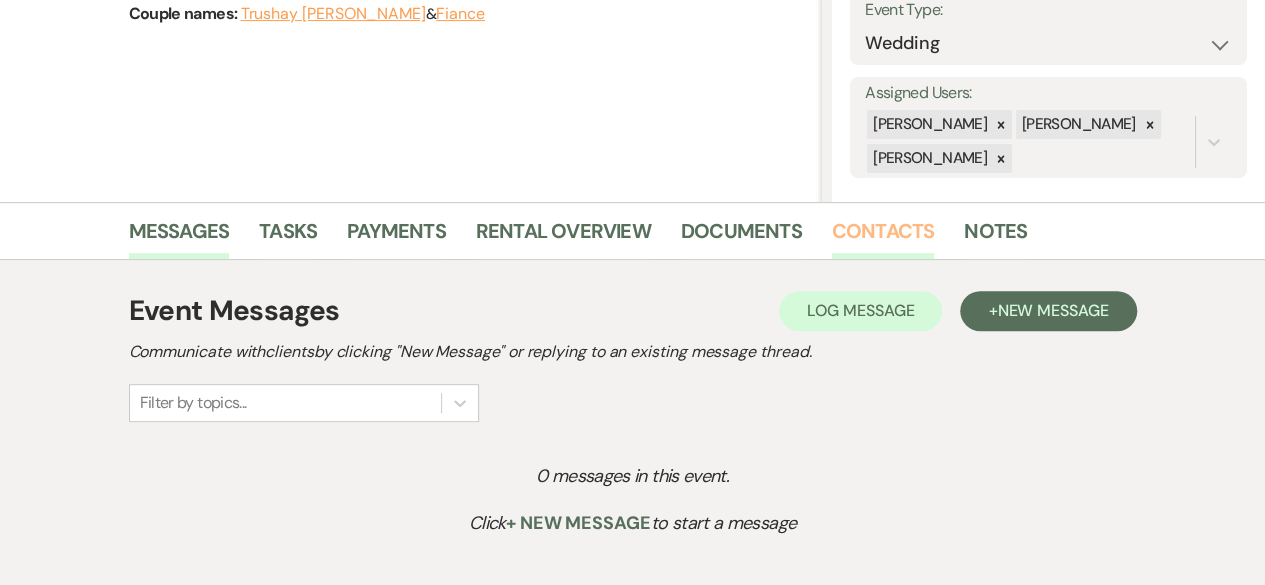 click on "Contacts" at bounding box center (883, 237) 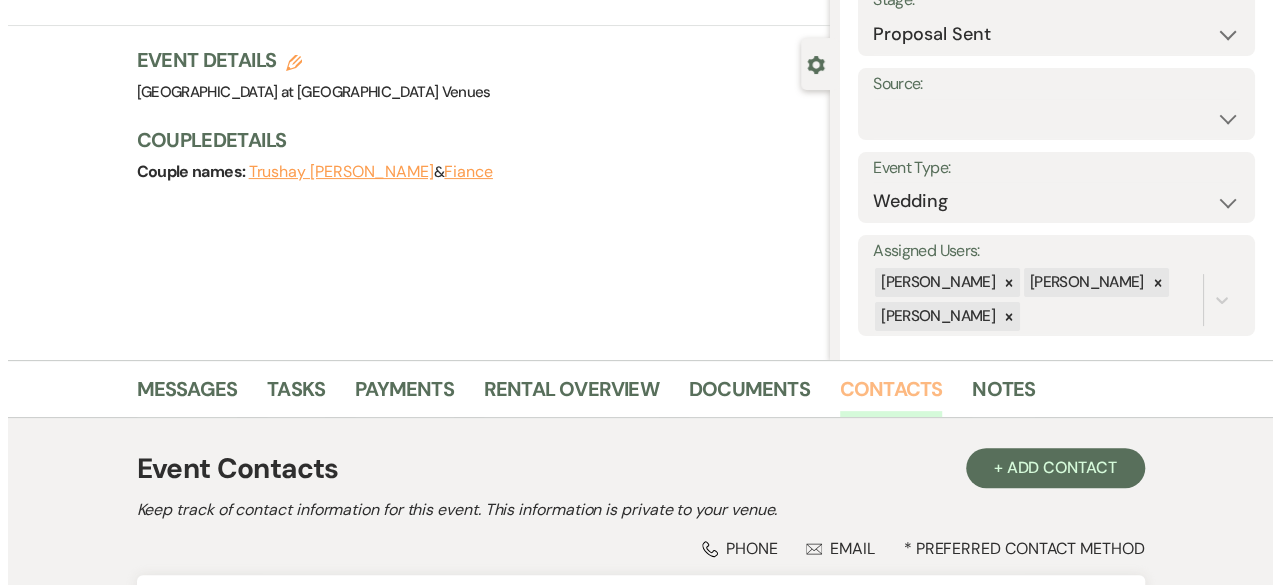 scroll, scrollTop: 300, scrollLeft: 0, axis: vertical 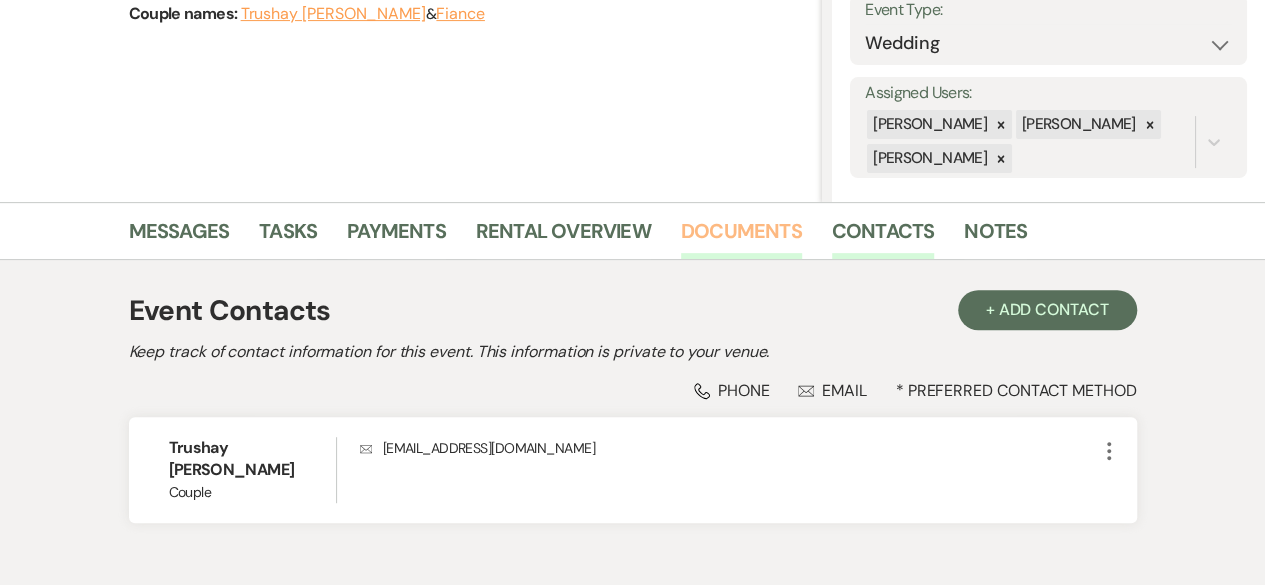 click on "Documents" at bounding box center (741, 237) 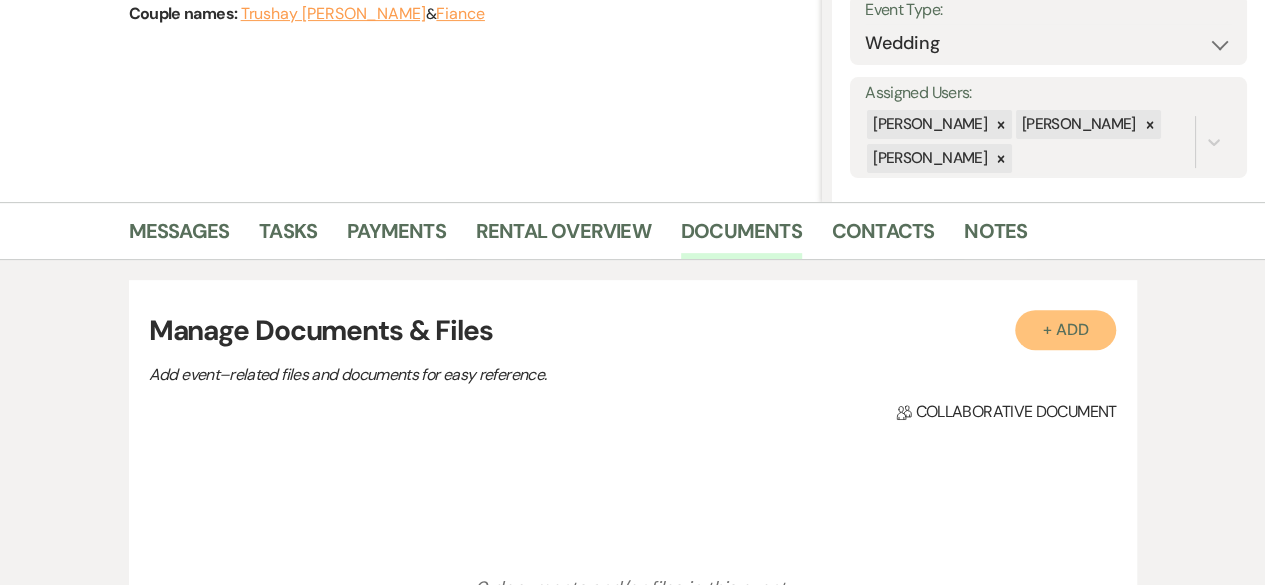 click on "+ Add" at bounding box center (1066, 330) 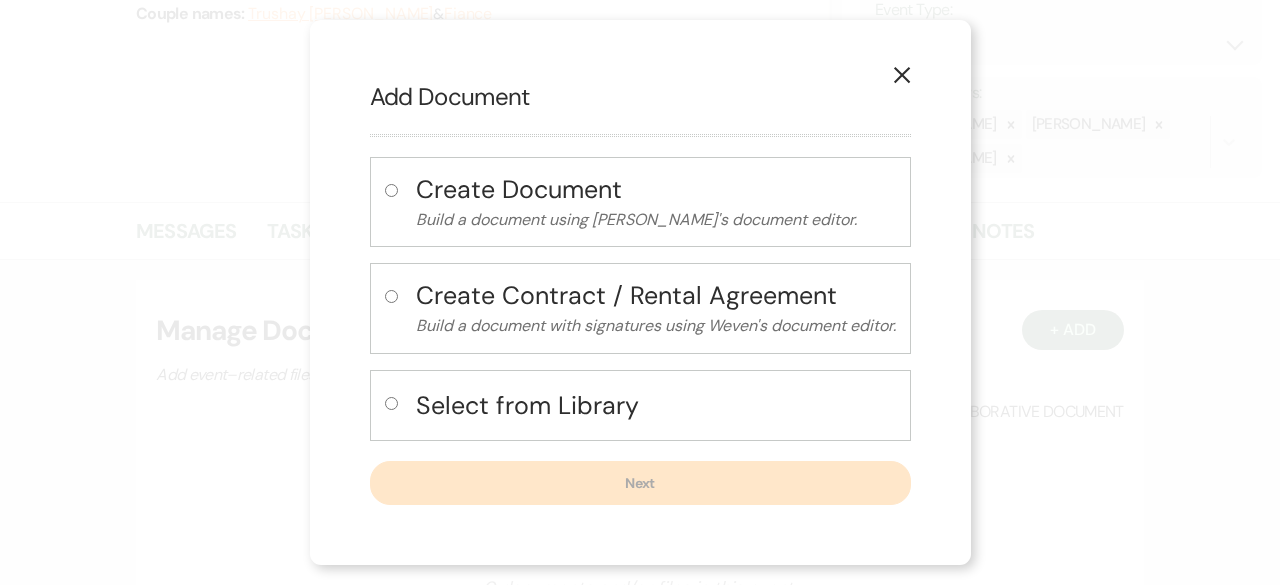 click at bounding box center (391, 190) 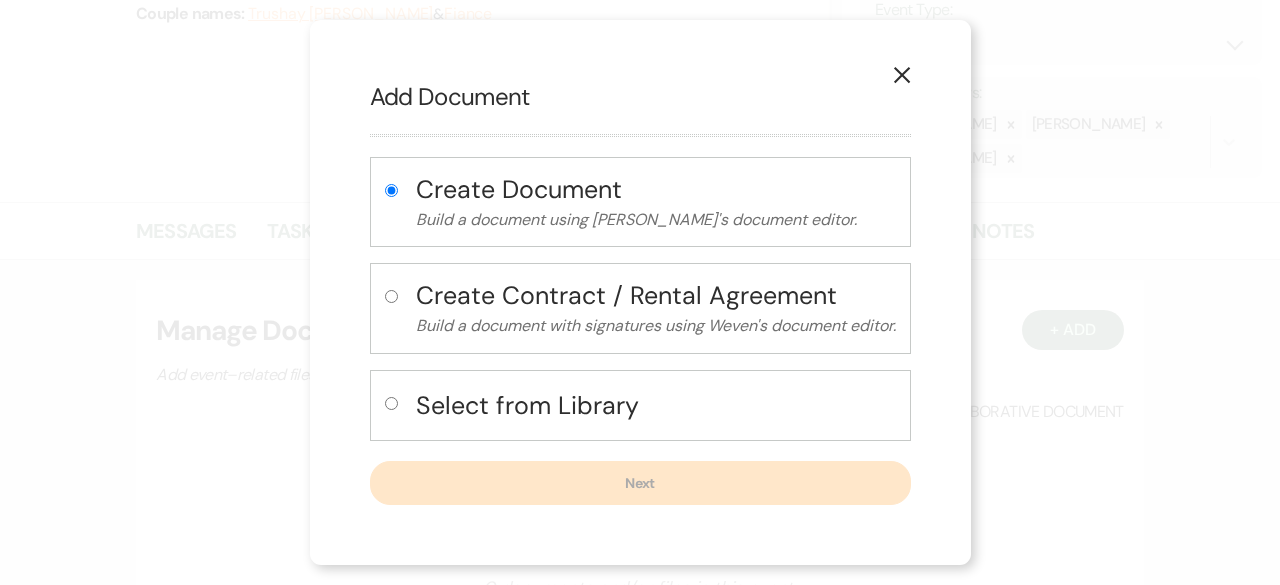 radio on "true" 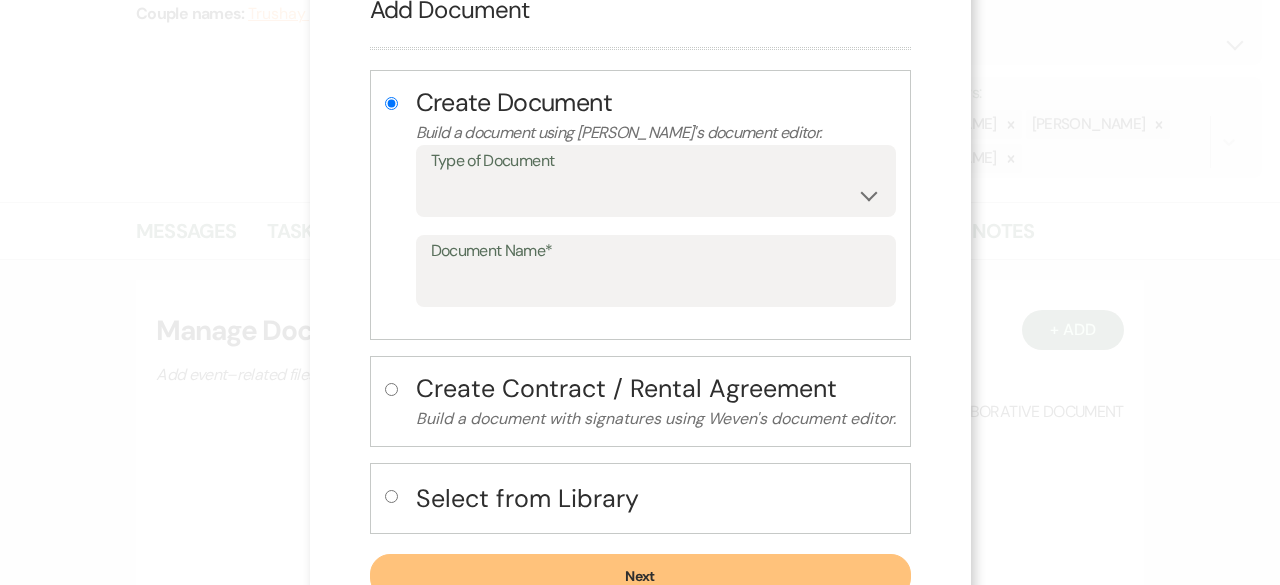 scroll, scrollTop: 135, scrollLeft: 0, axis: vertical 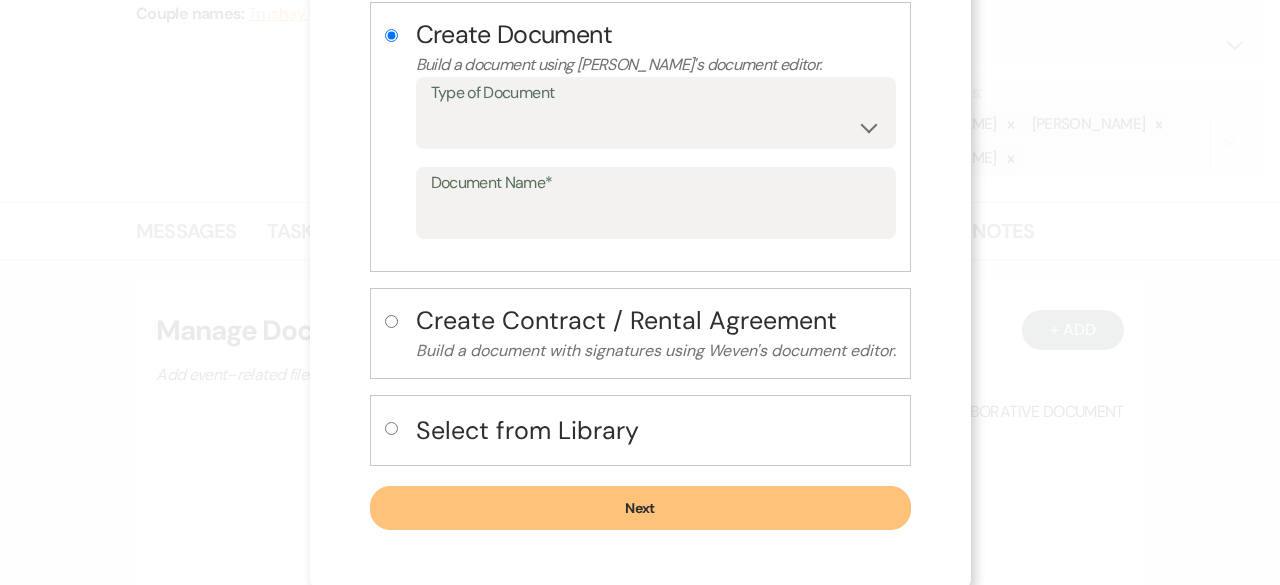 click at bounding box center (391, 428) 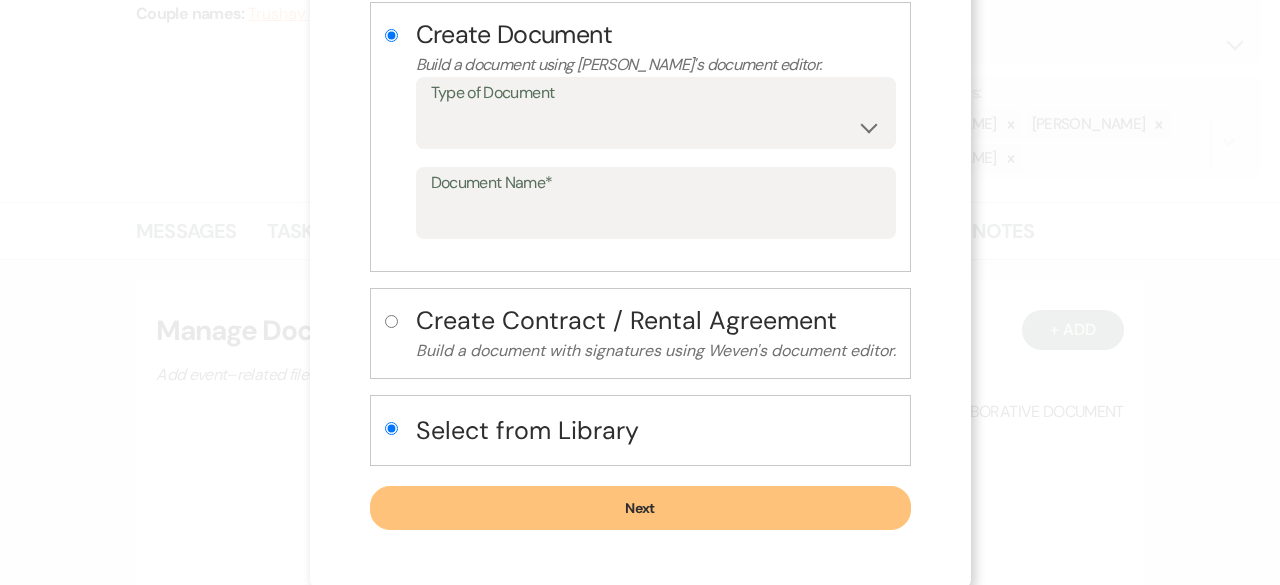 radio on "true" 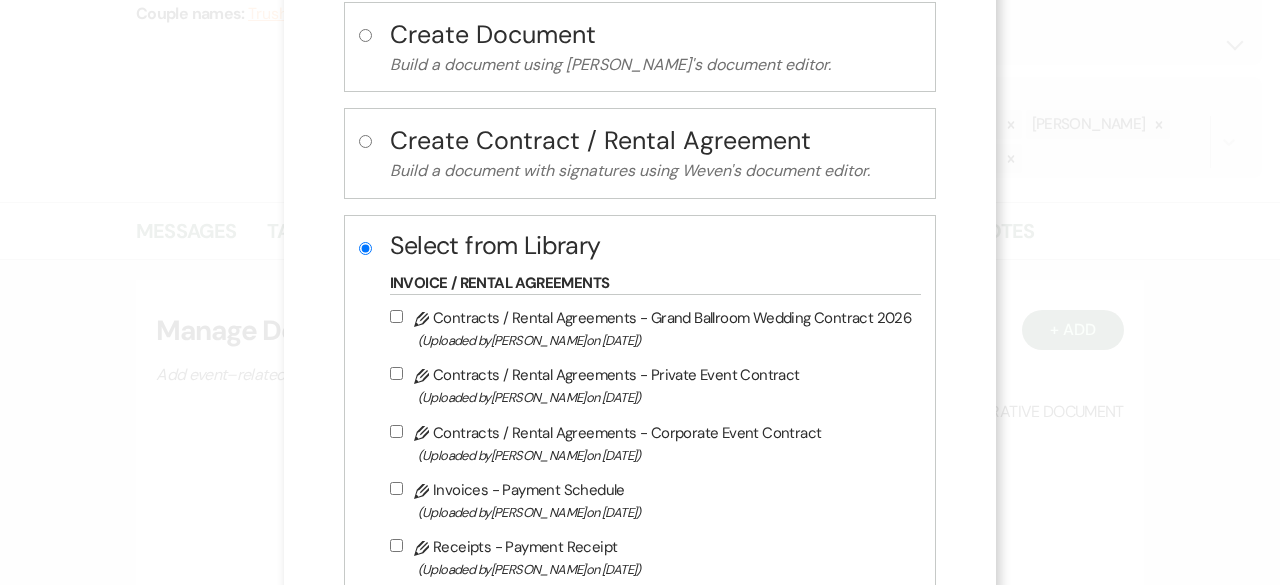 click on "Pencil Contracts / Rental Agreements - Grand Ballroom Wedding Contract 2026 (Uploaded by  [PERSON_NAME]  on   [DATE] )" at bounding box center (396, 316) 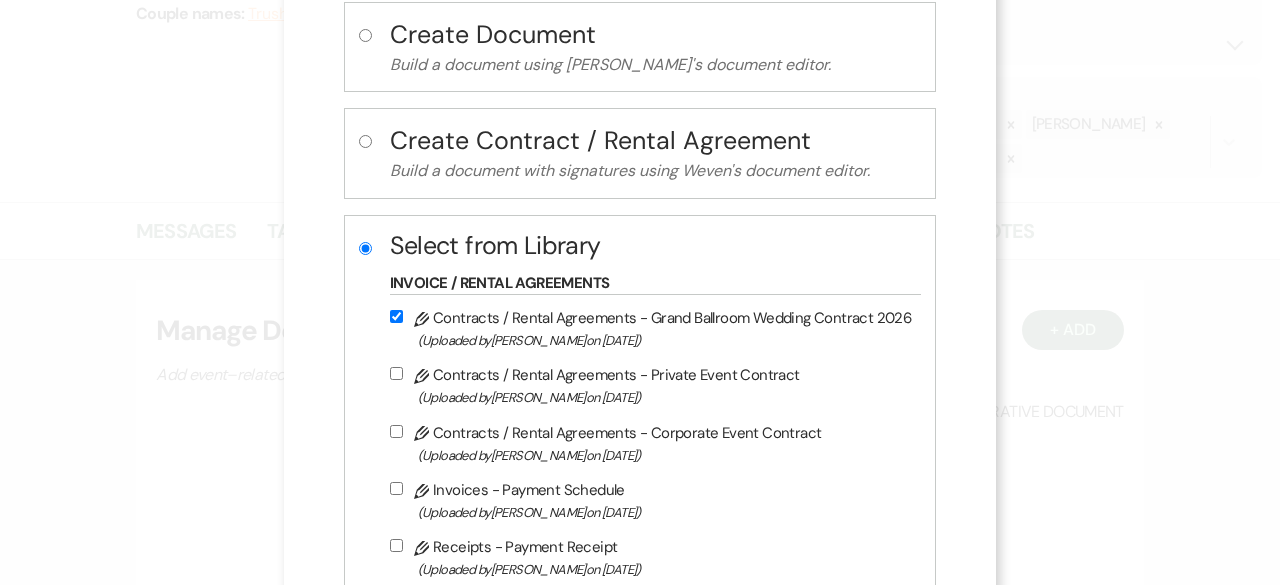 checkbox on "true" 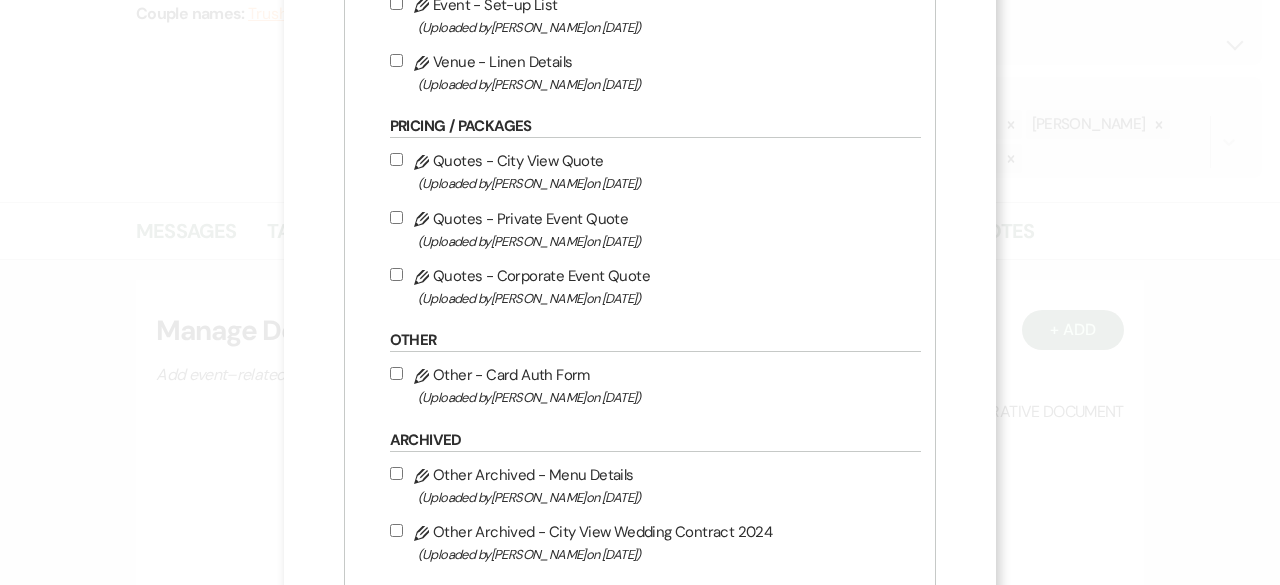 scroll, scrollTop: 769, scrollLeft: 0, axis: vertical 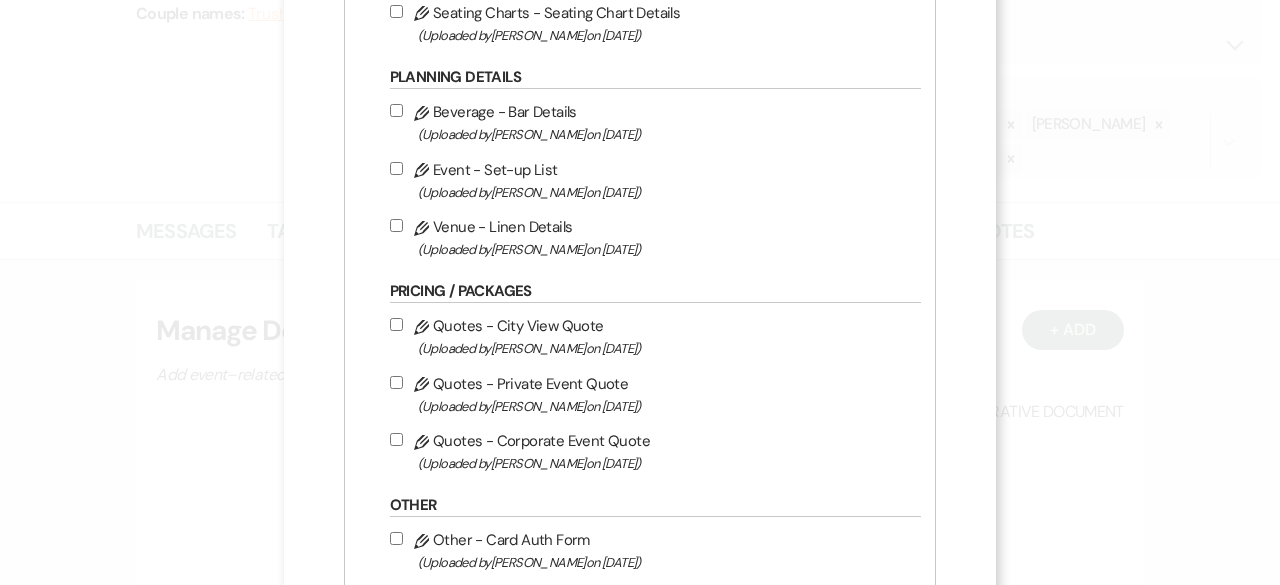 click on "Pencil Quotes - City View Quote (Uploaded by  [PERSON_NAME]  on   [DATE] )" at bounding box center (396, 324) 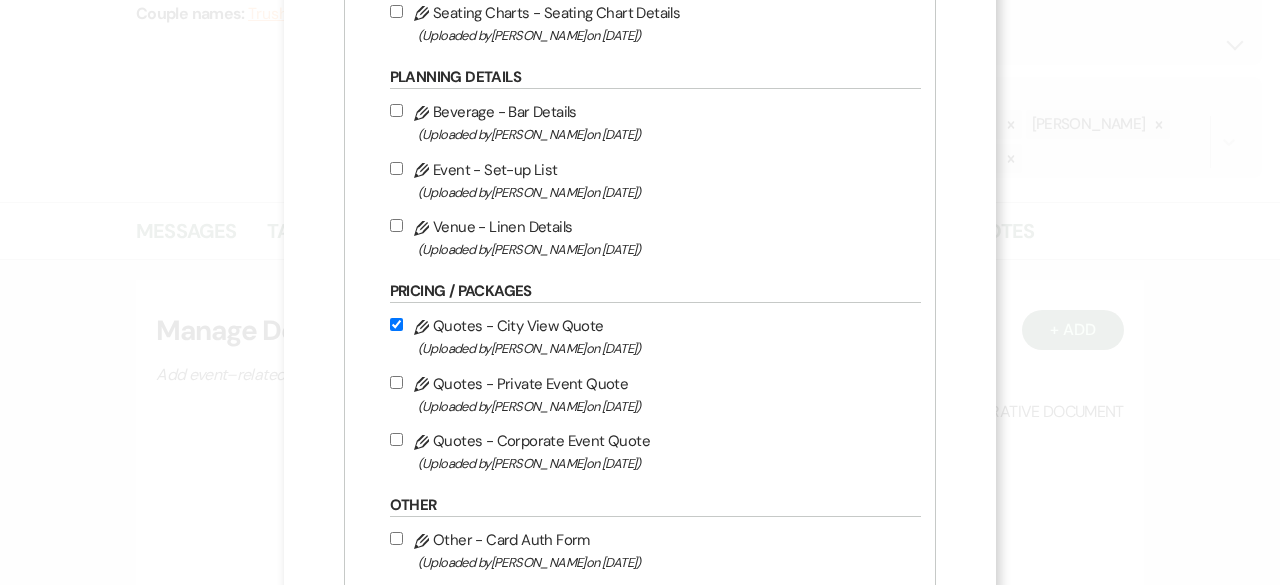 checkbox on "true" 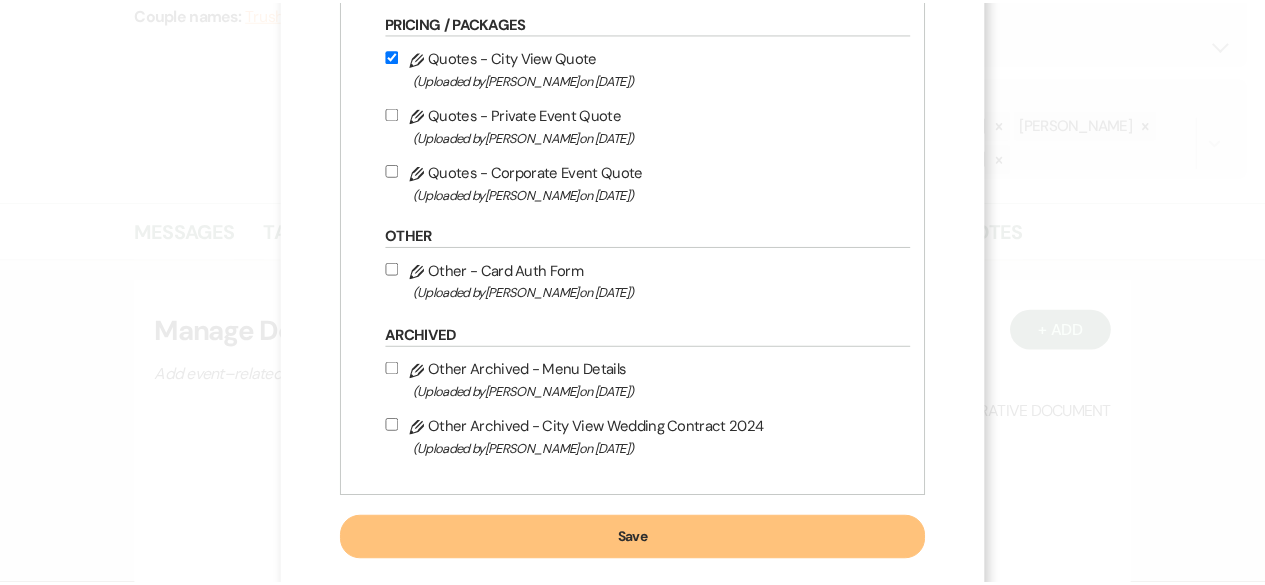 scroll, scrollTop: 1069, scrollLeft: 0, axis: vertical 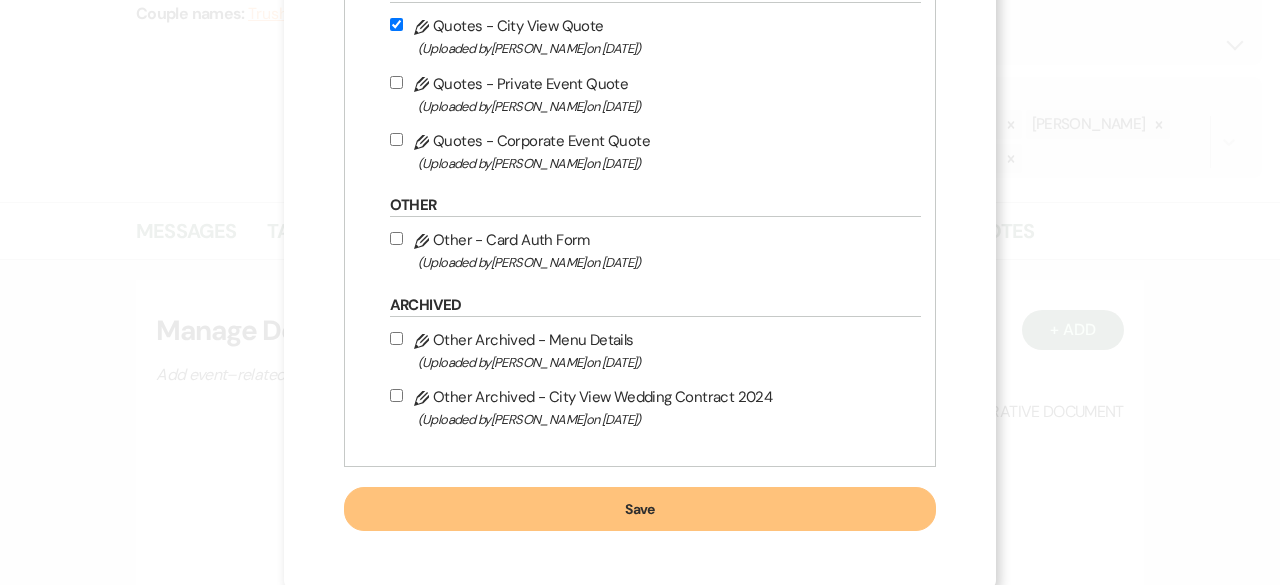 click on "Save" at bounding box center (640, 509) 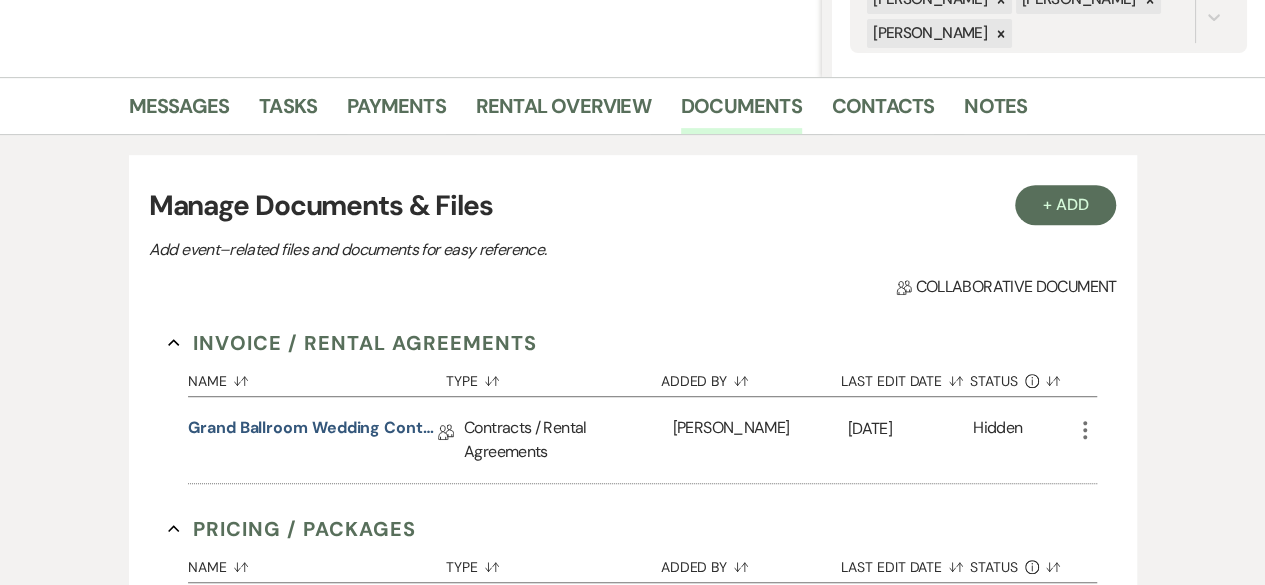 scroll, scrollTop: 600, scrollLeft: 0, axis: vertical 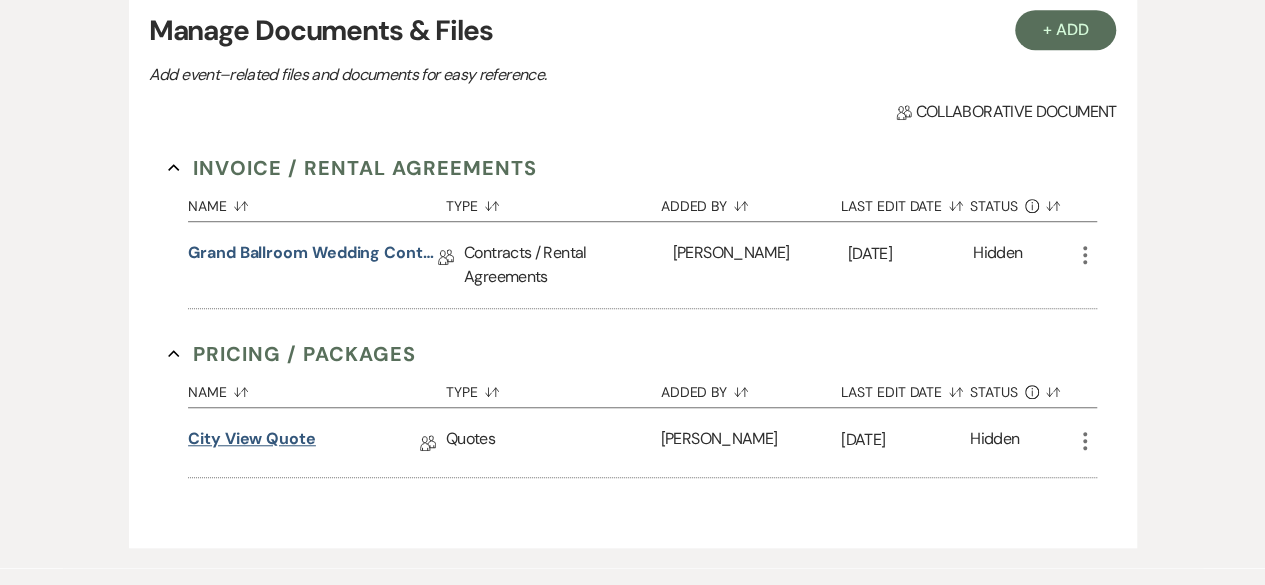 click on "City View Quote" at bounding box center [252, 442] 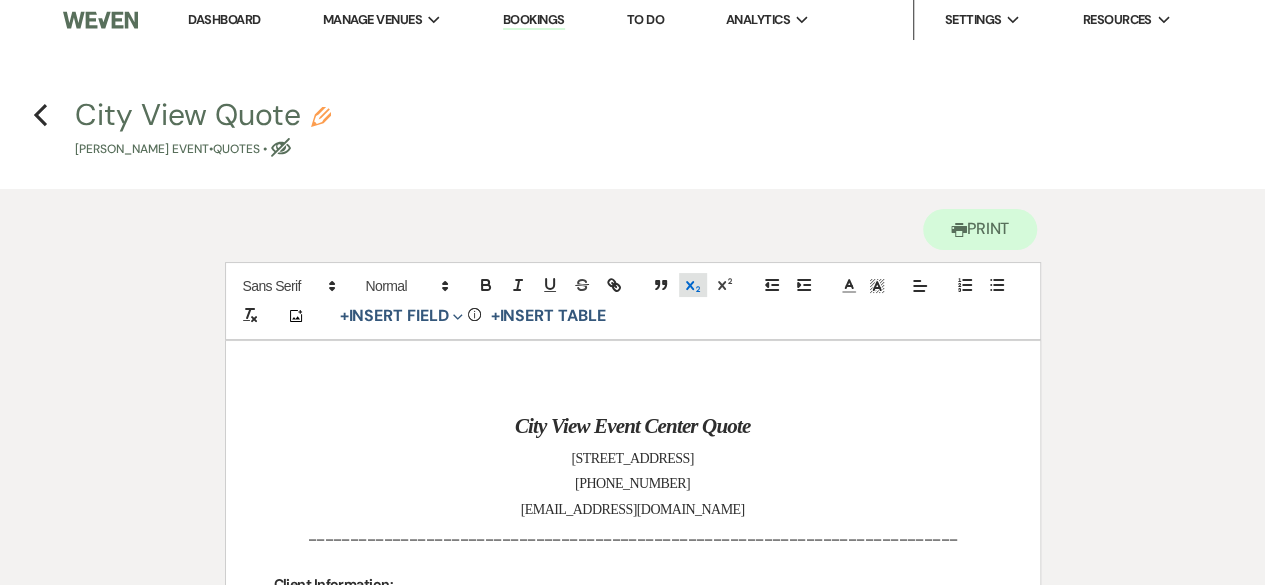 scroll, scrollTop: 0, scrollLeft: 0, axis: both 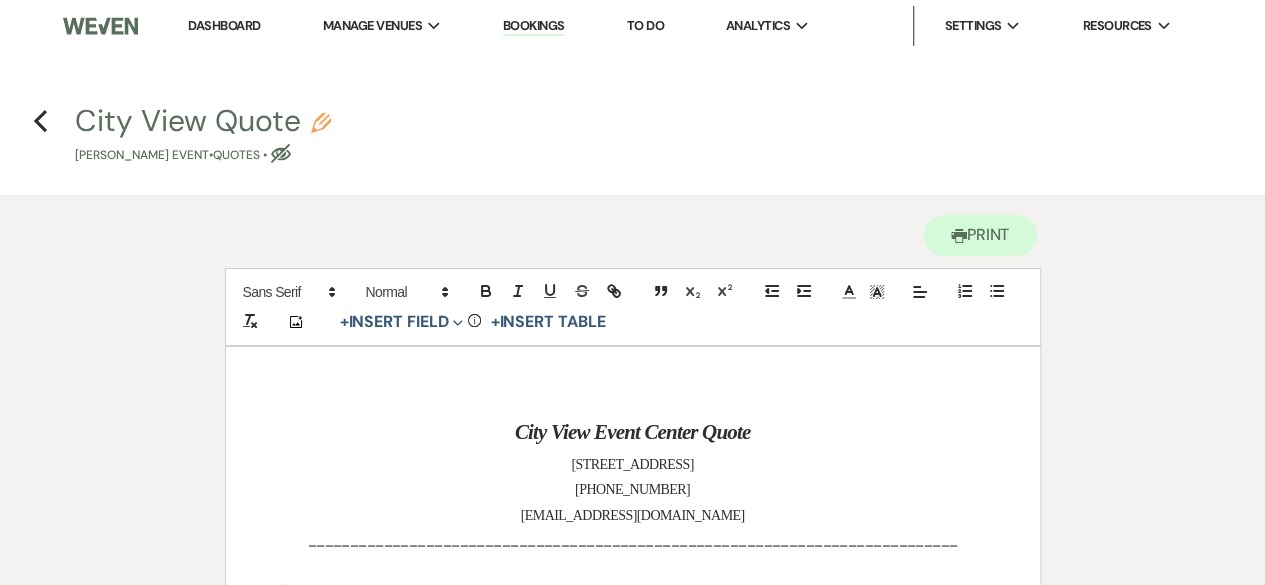 click on "Previous City View Quote Pencil Trushay [PERSON_NAME] Event  •  Quotes   •  Eye Blocked" at bounding box center (632, 132) 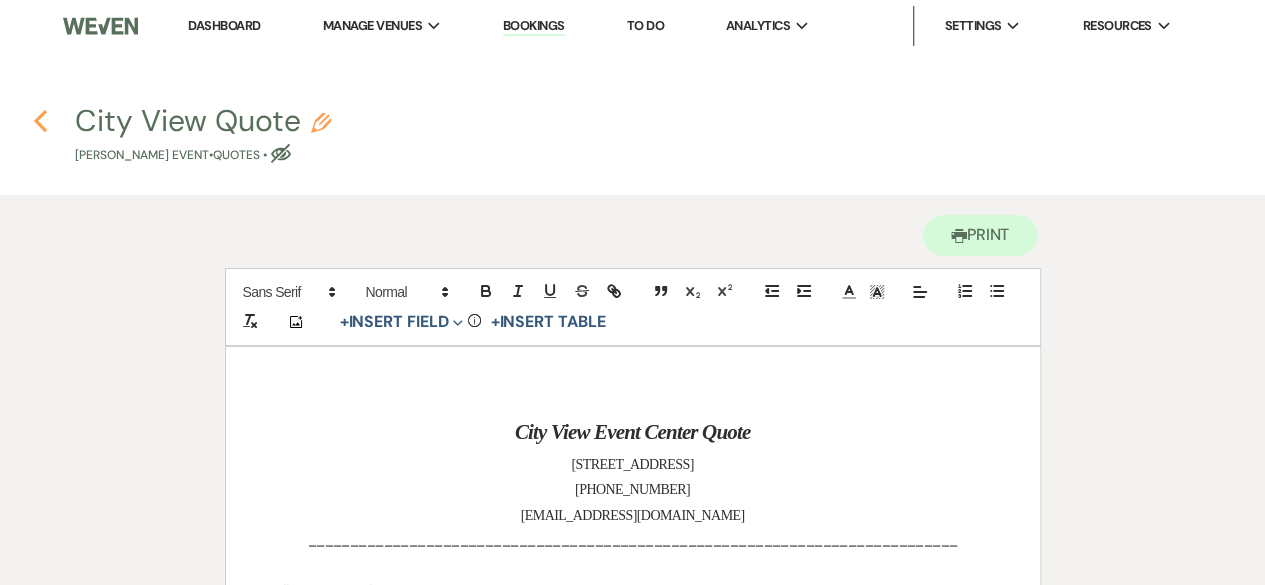 click on "Previous" 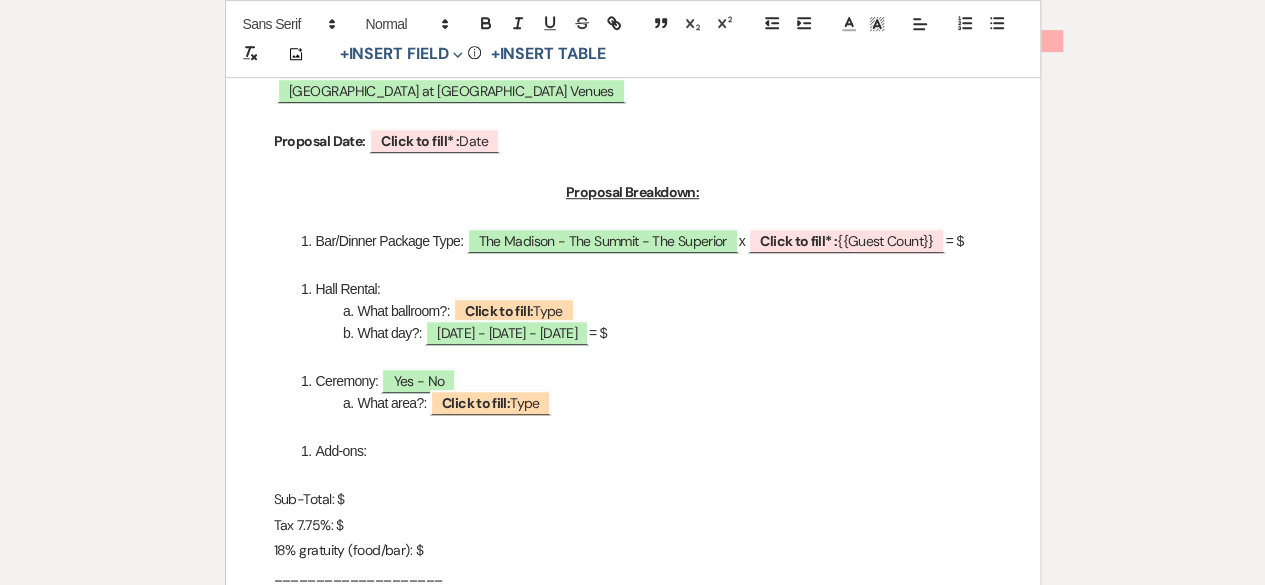 select on "6" 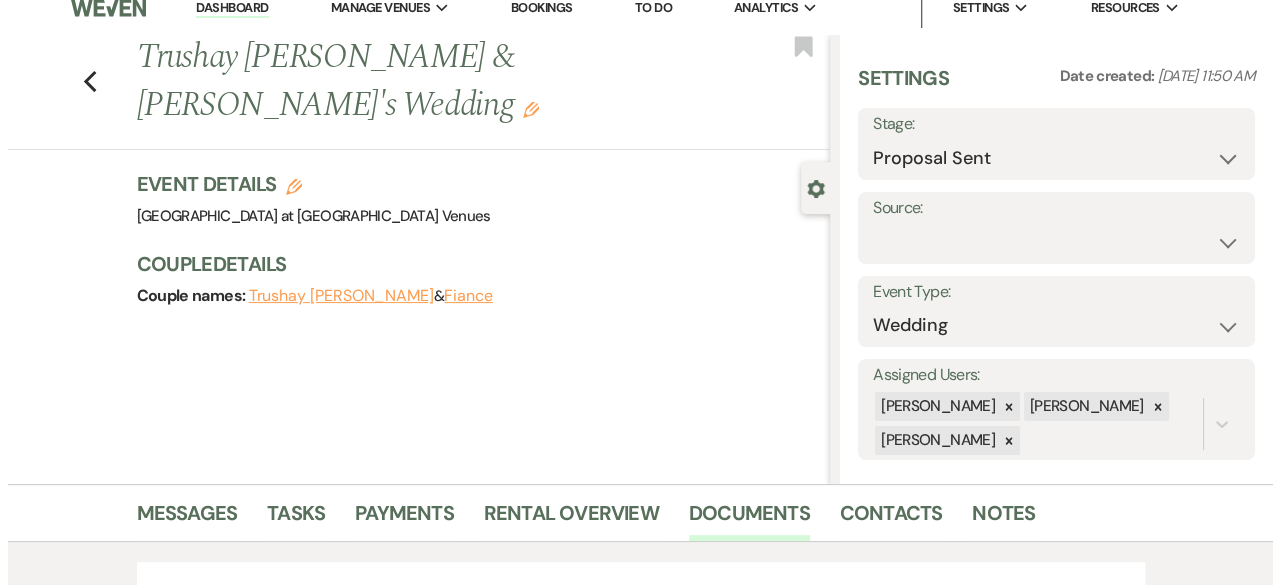 scroll, scrollTop: 0, scrollLeft: 0, axis: both 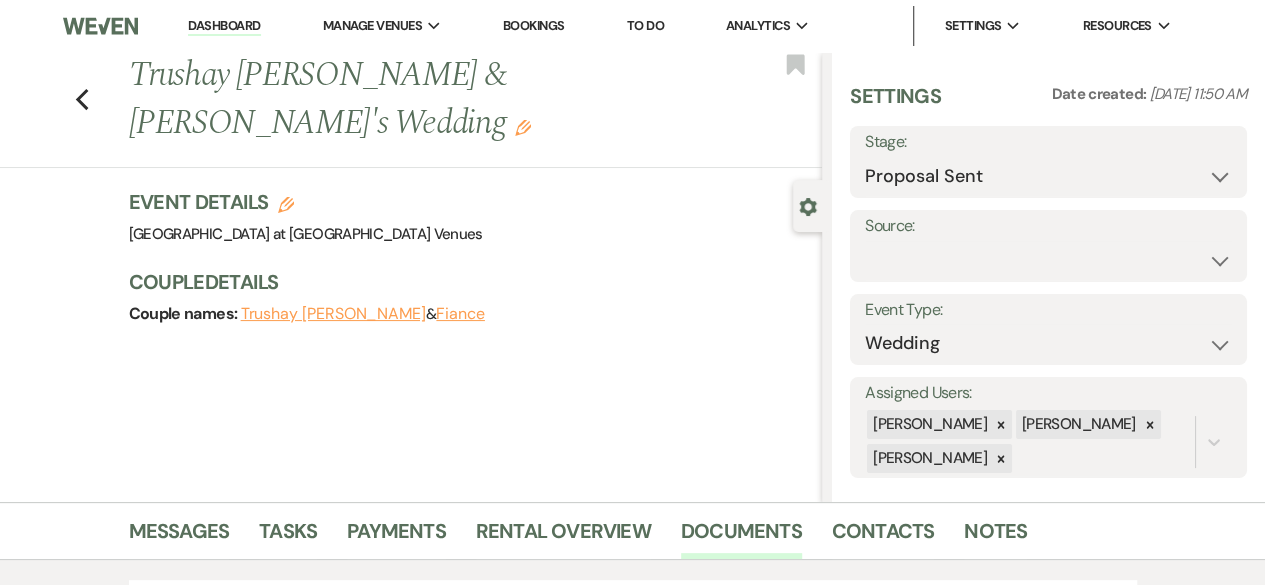 click on "Edit" 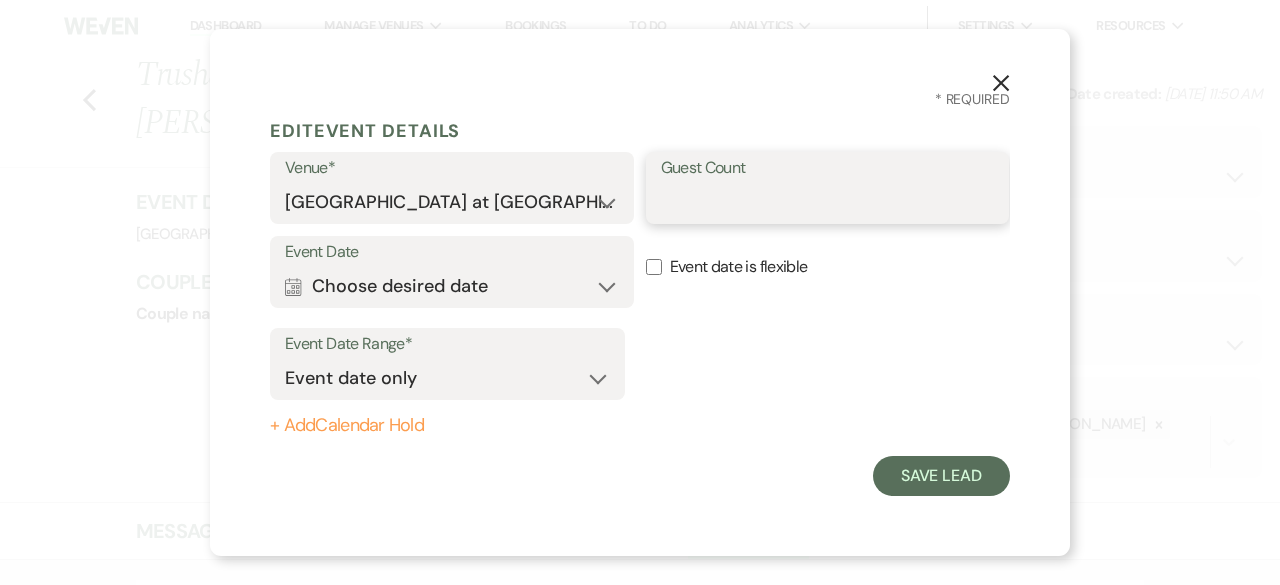 click on "Guest Count" at bounding box center (828, 202) 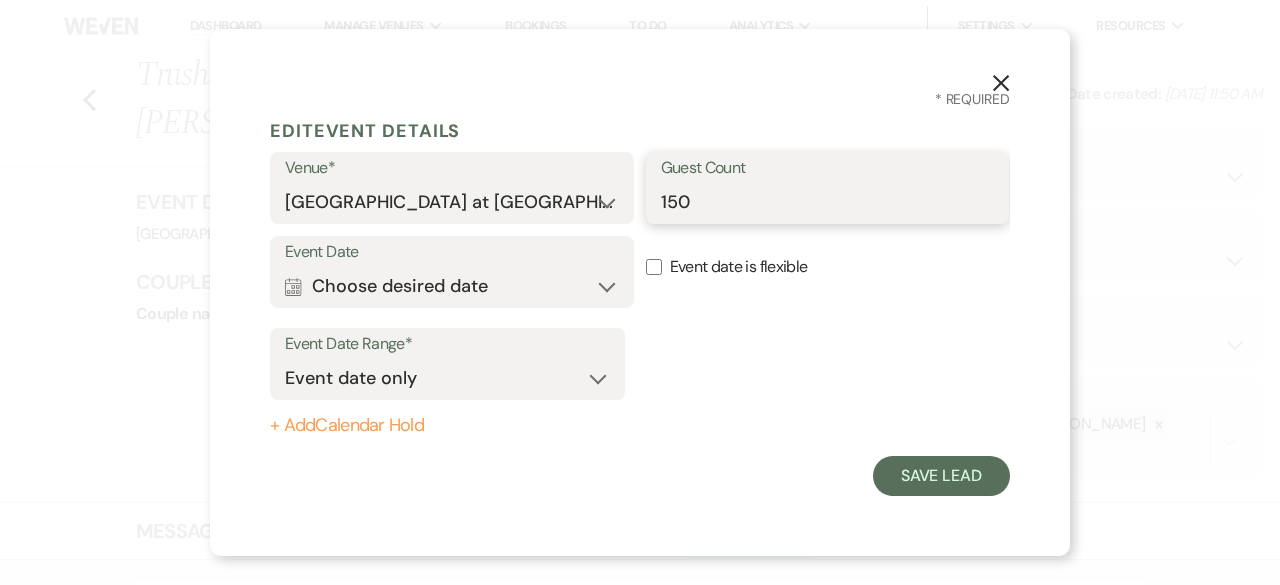 type on "150" 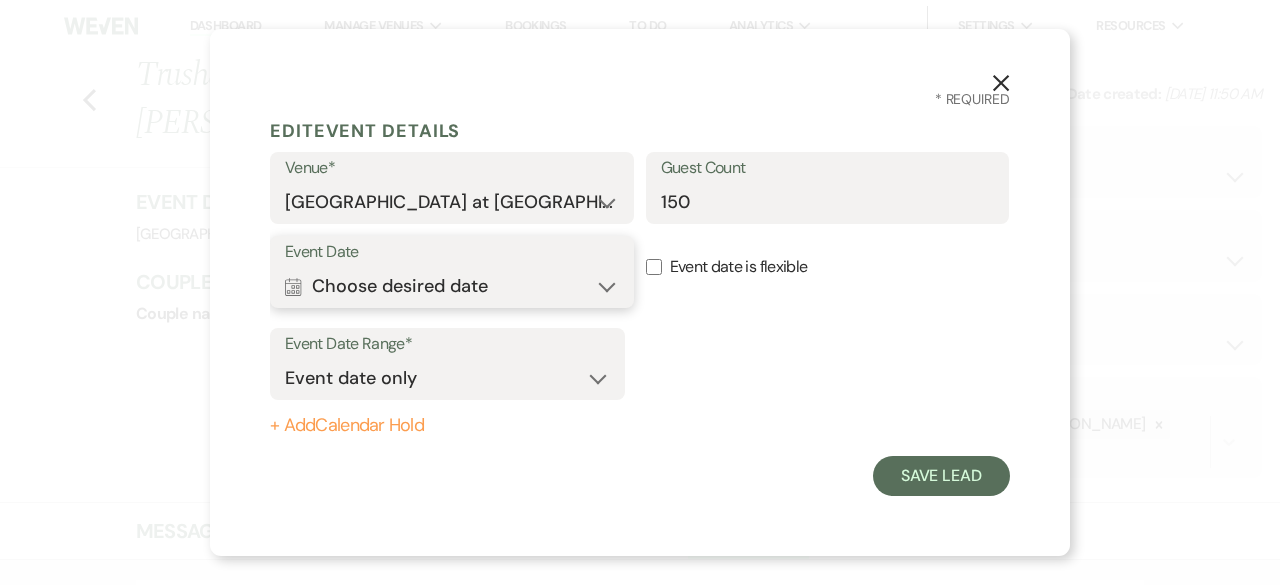 click on "Calendar Choose desired date Expand" at bounding box center (452, 286) 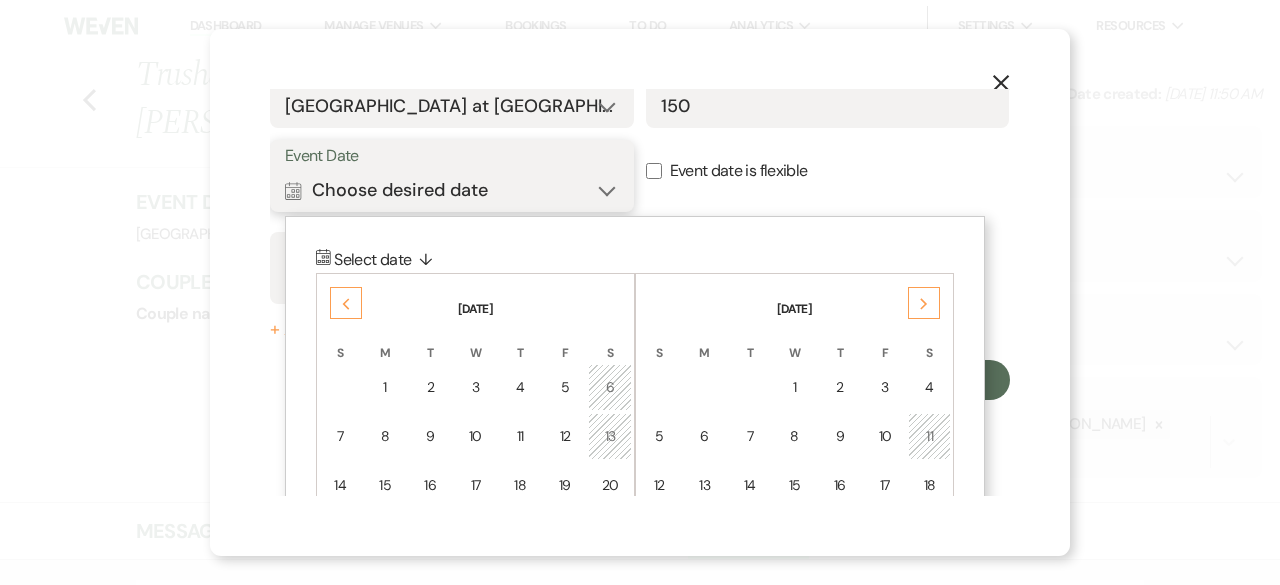 scroll, scrollTop: 210, scrollLeft: 0, axis: vertical 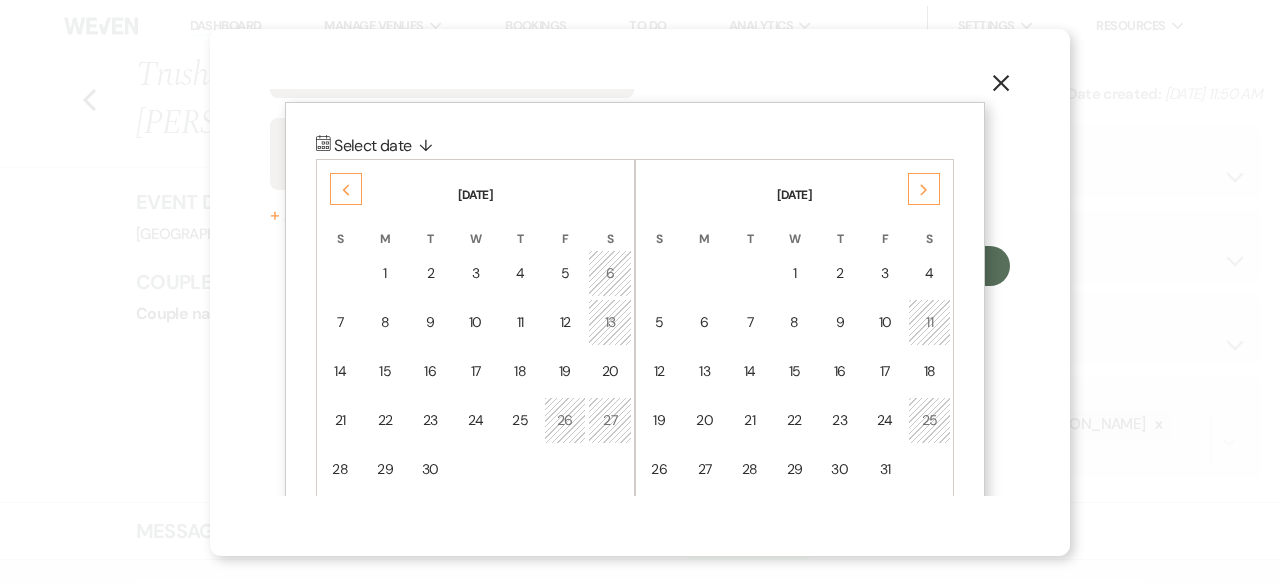 click on "Next" 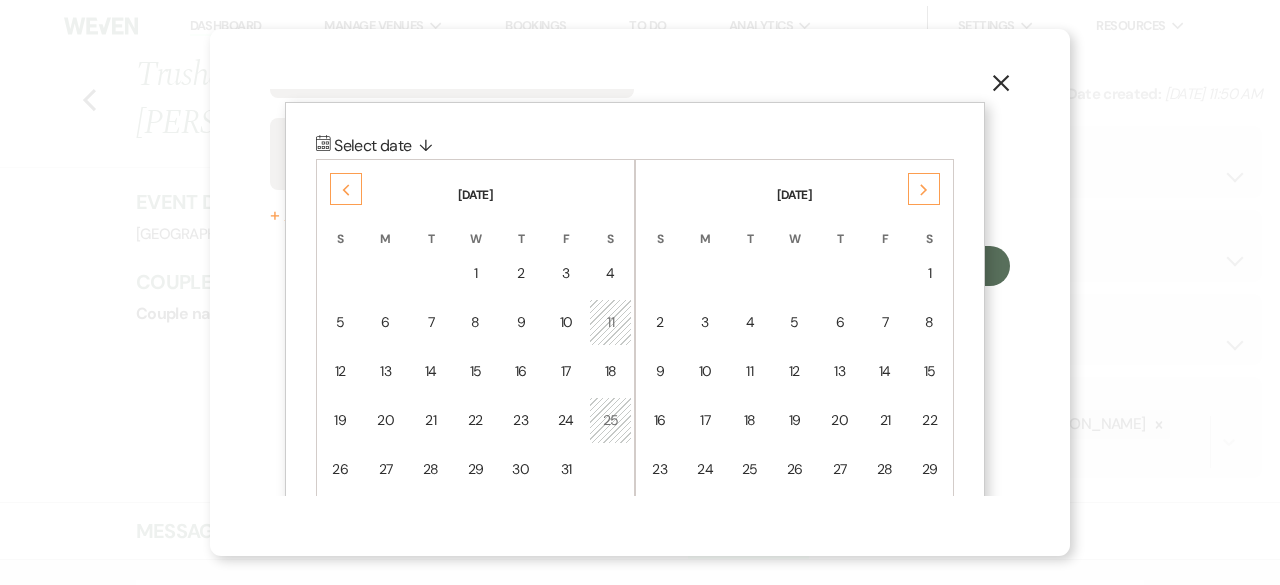 click on "Next" 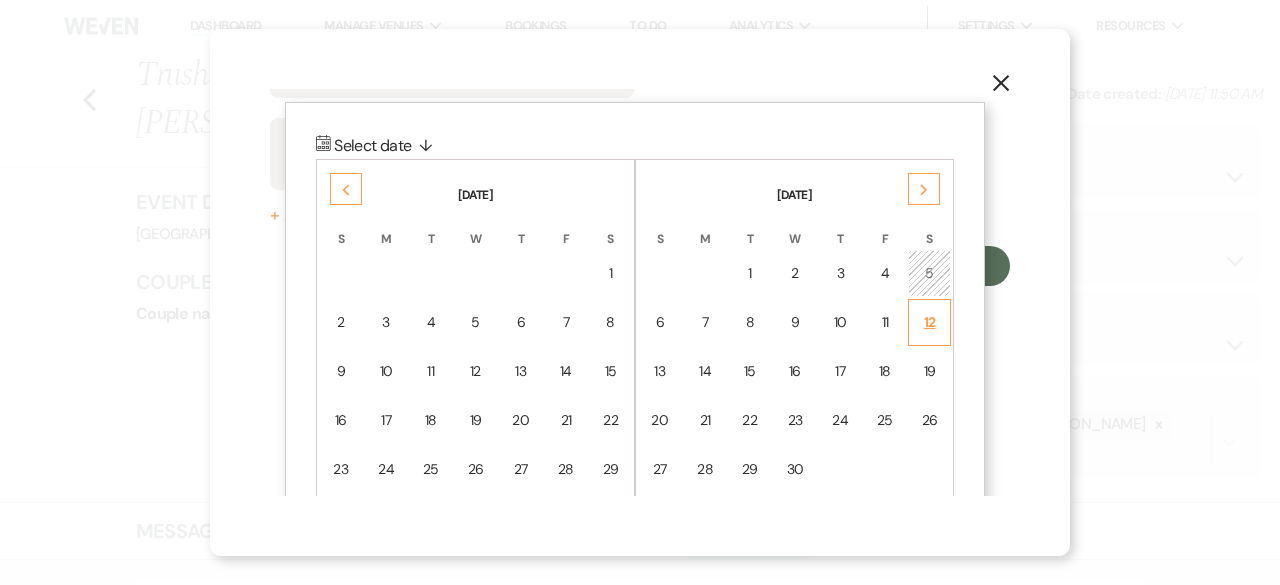 click on "12" at bounding box center (929, 322) 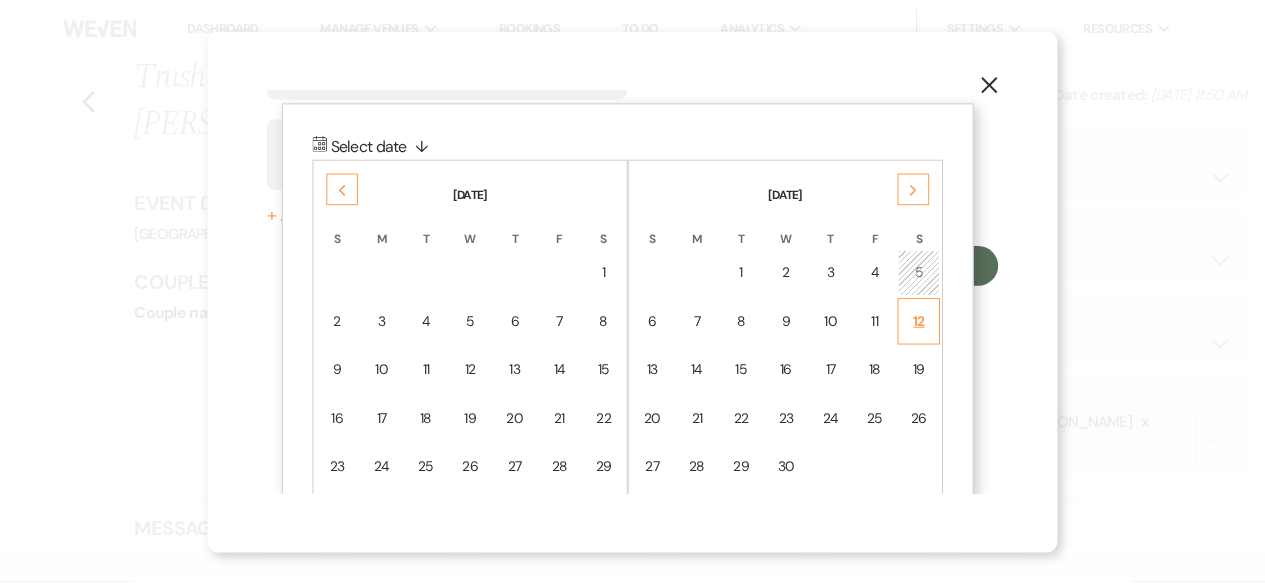 scroll, scrollTop: 0, scrollLeft: 0, axis: both 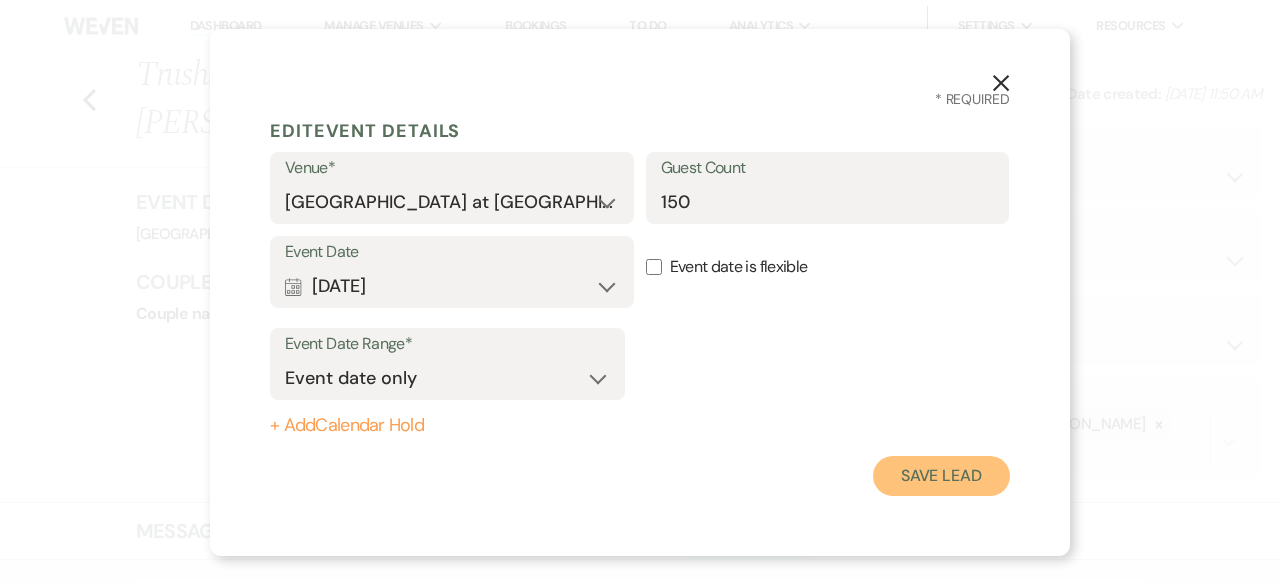 click on "Save Lead" at bounding box center (941, 476) 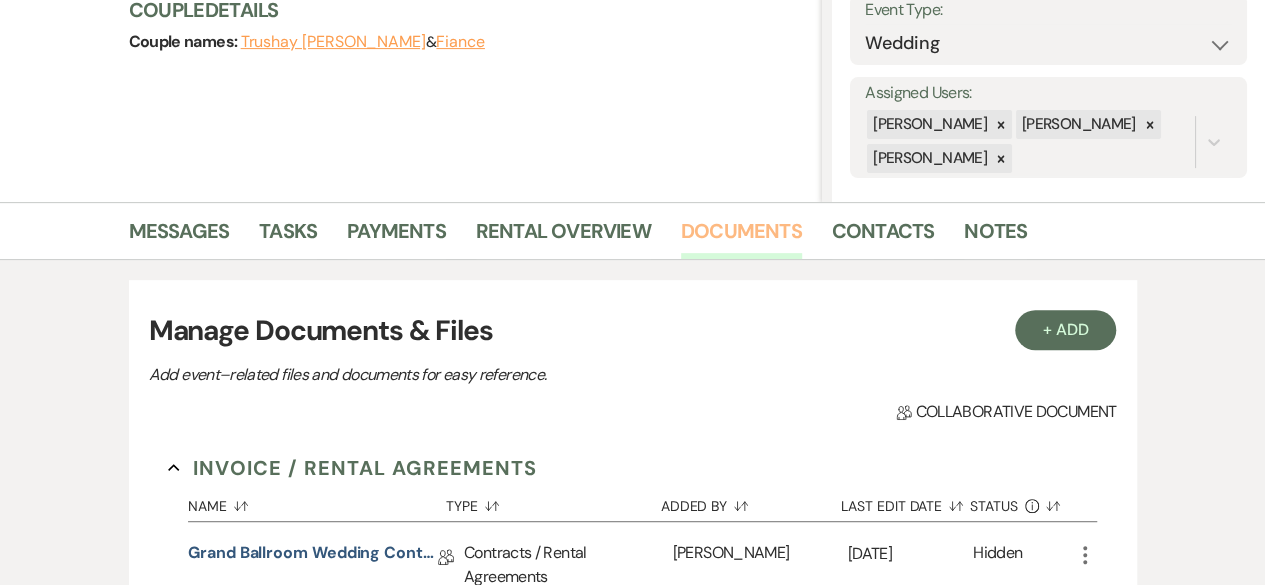 scroll, scrollTop: 600, scrollLeft: 0, axis: vertical 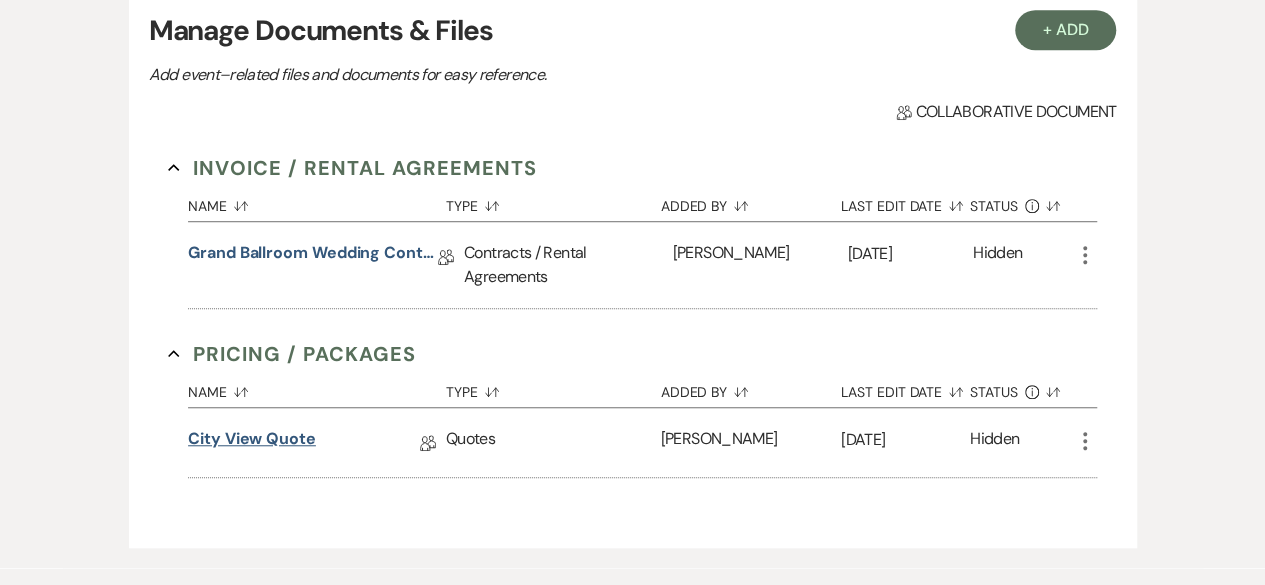 click on "City View Quote" at bounding box center (252, 442) 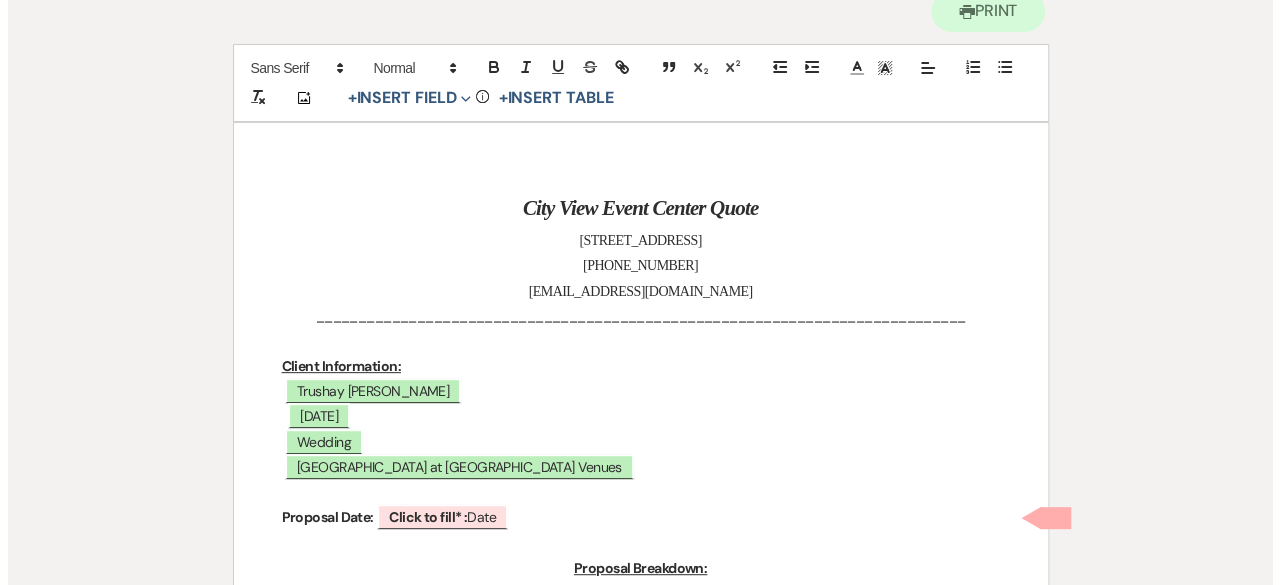 scroll, scrollTop: 400, scrollLeft: 0, axis: vertical 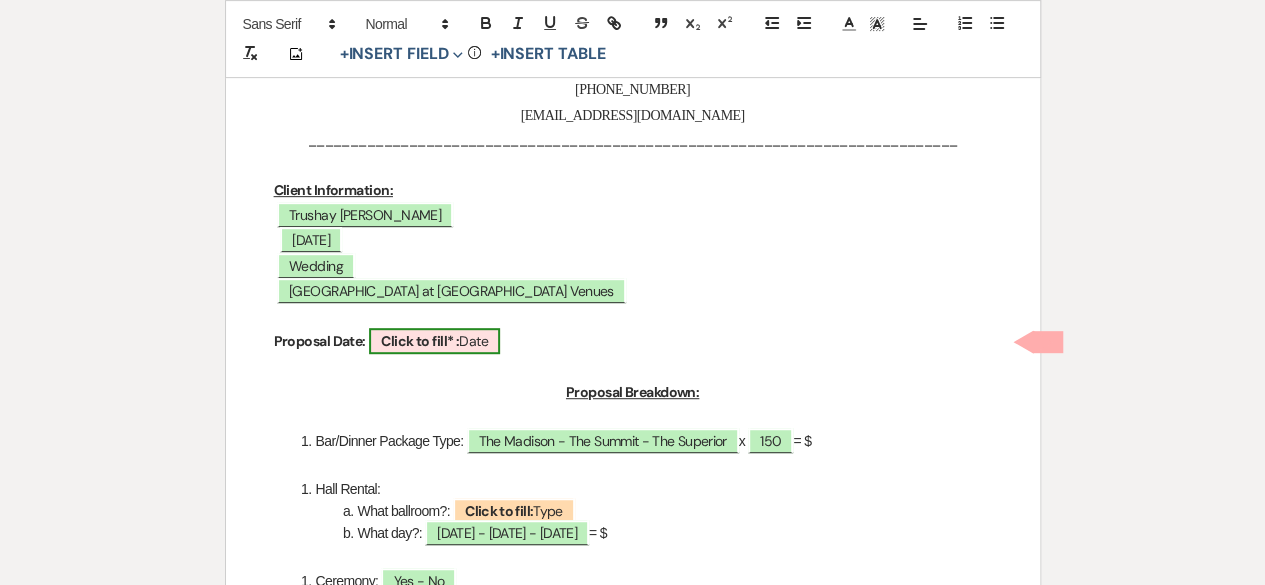 click on "Click to fill* :
Date" at bounding box center (434, 341) 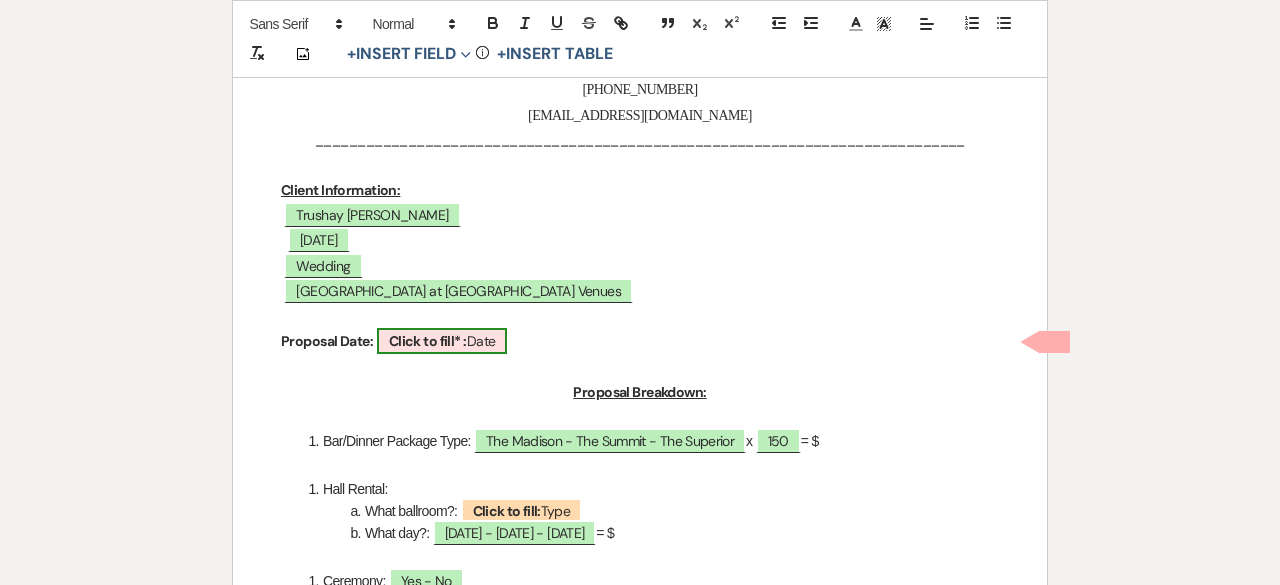select on "owner" 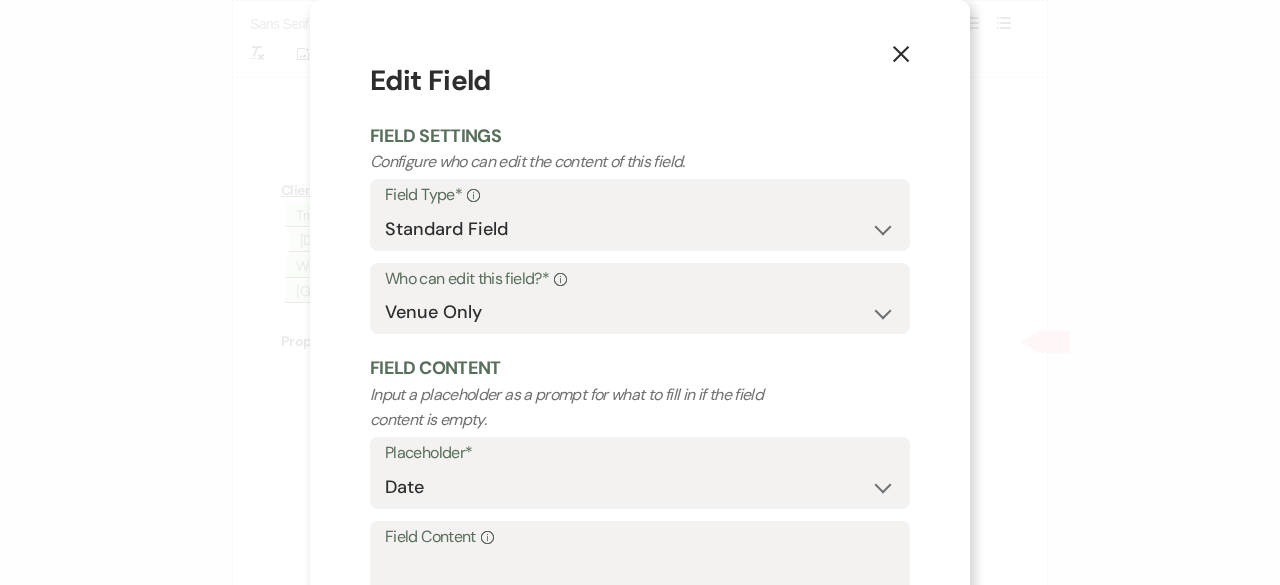 scroll, scrollTop: 190, scrollLeft: 0, axis: vertical 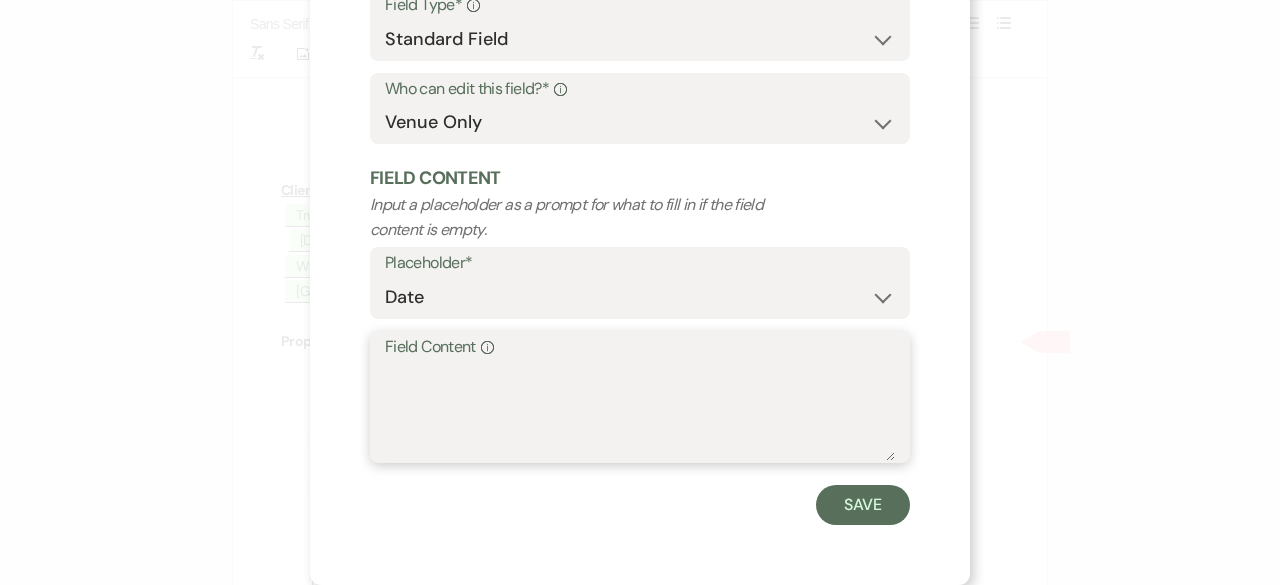 click on "Field Content Info" at bounding box center (640, 411) 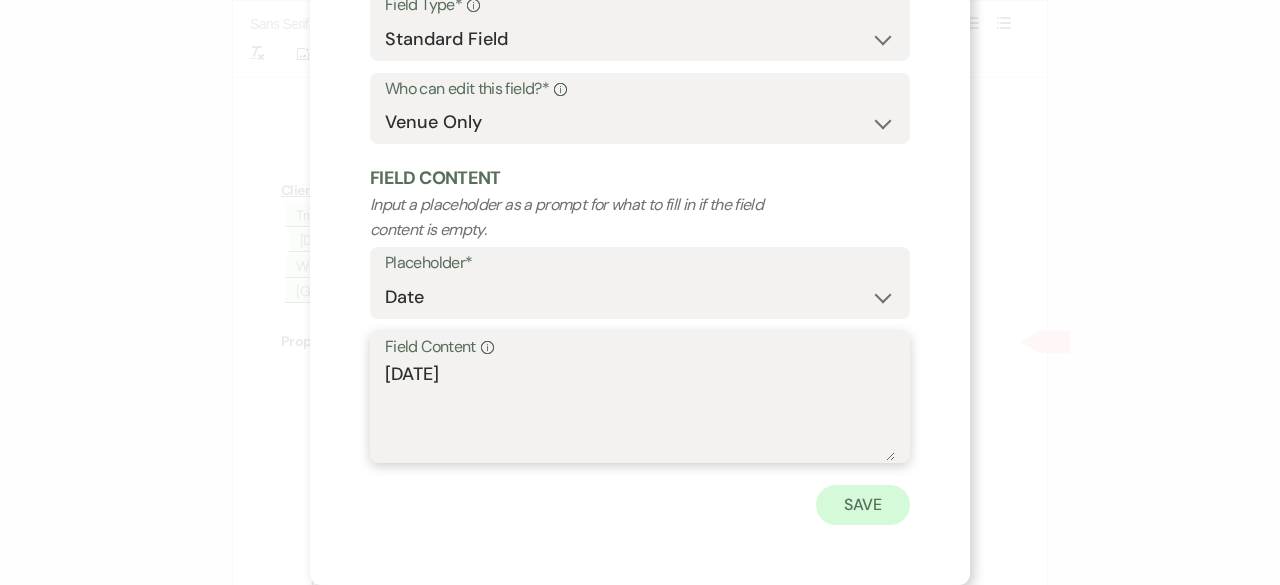 type on "[DATE]" 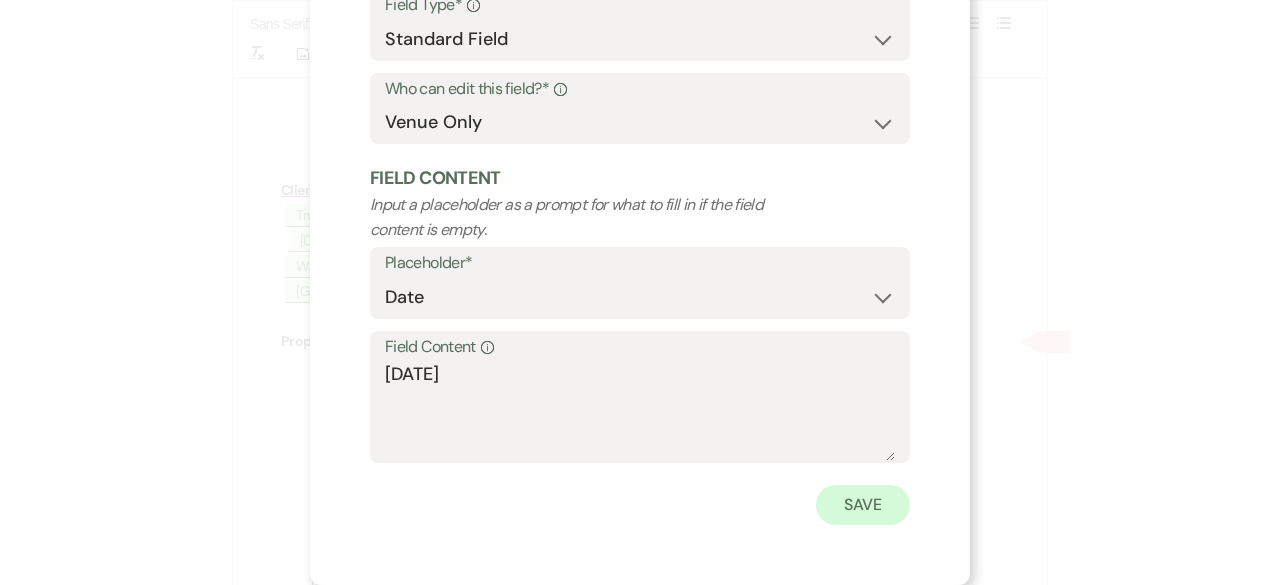 click on "X Edit Field Field Settings Configure who can edit the content of this field. Field Type* Info Standard Field Smart Field Who can edit this field?* Info Both Venue & Client Client Only Venue Only Field Content Input a placeholder as a prompt for what to fill in if the field content is empty. Placeholder* Custom Placeholder Date Time Name Location Venue Name Type Number Budget Address Phone Number Email Amount Total Field Content Info [DATE] Save" at bounding box center [640, 197] 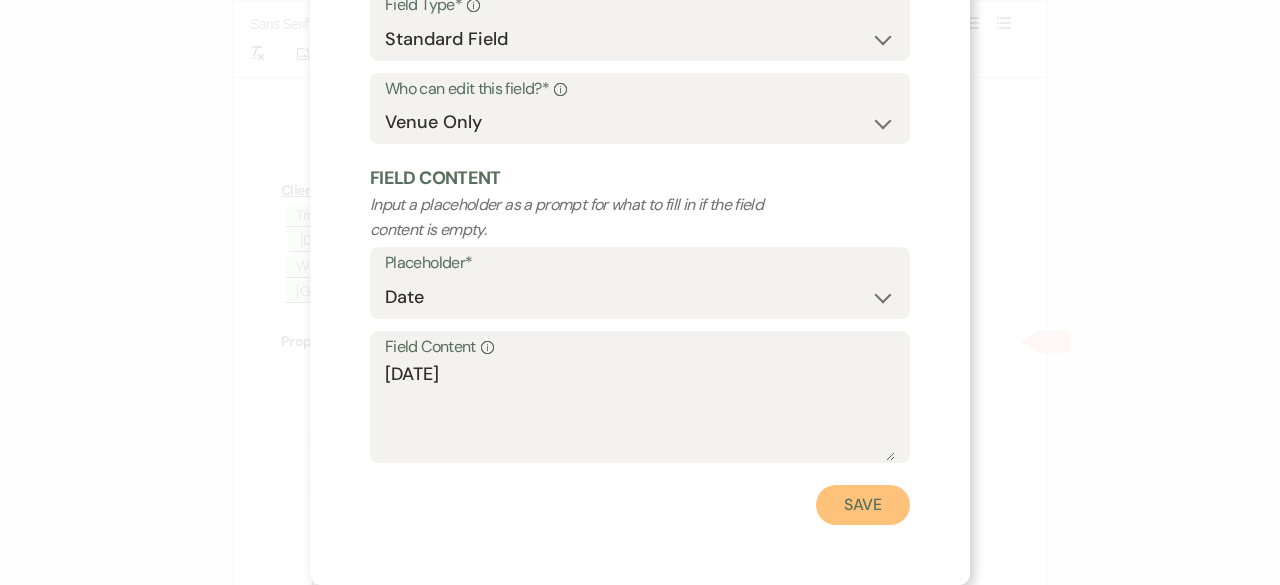 drag, startPoint x: 881, startPoint y: 509, endPoint x: 895, endPoint y: 505, distance: 14.56022 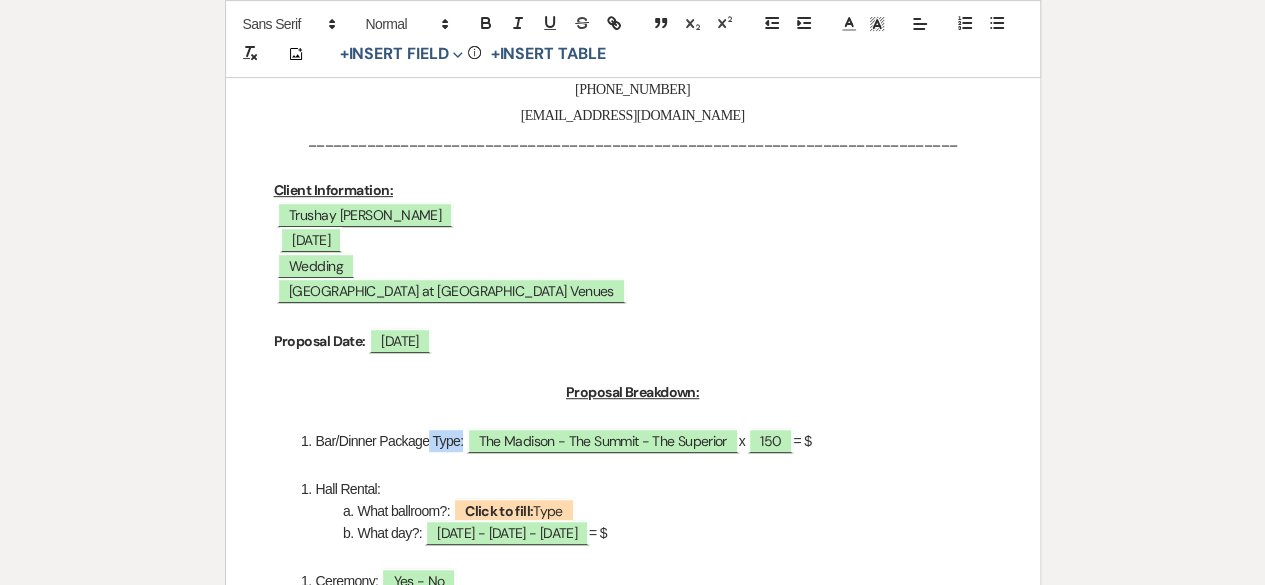 drag, startPoint x: 428, startPoint y: 441, endPoint x: 462, endPoint y: 435, distance: 34.525352 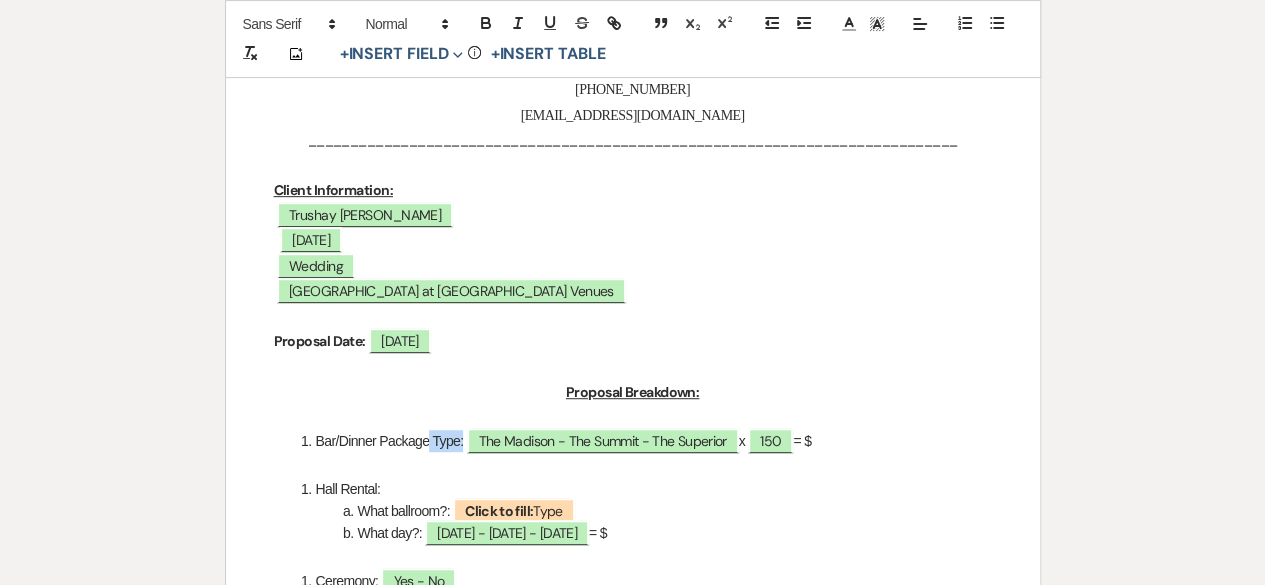 click on "Bar/Dinner Package Type:  ﻿
The Madison - The Summit - The Superior
﻿  x  ﻿
150
﻿  = $" at bounding box center [643, 441] 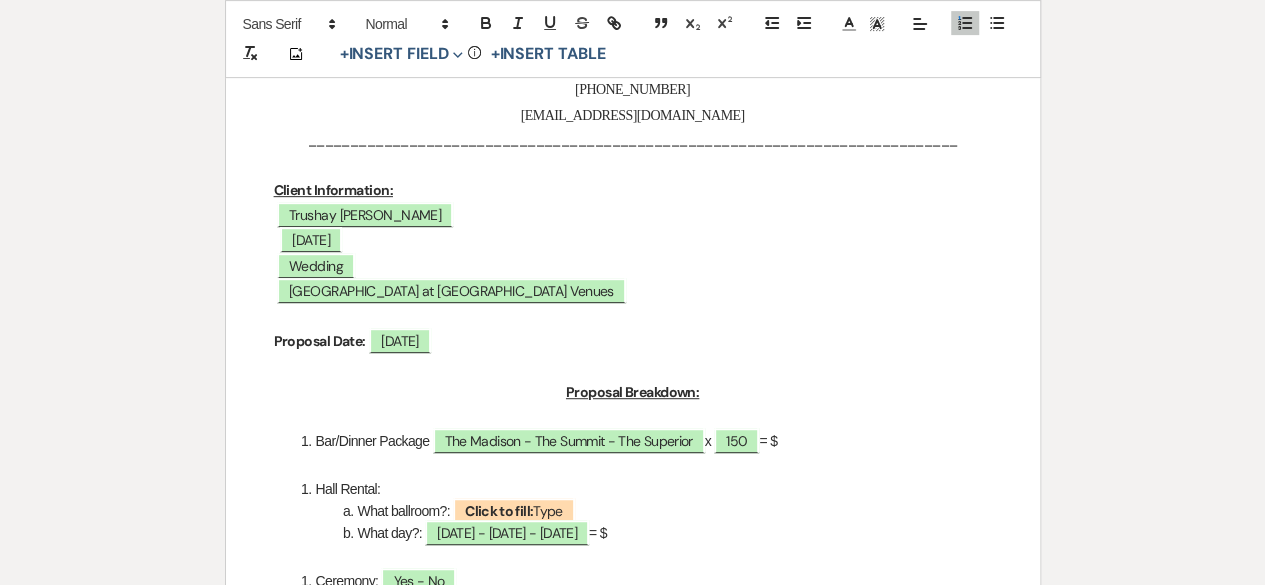 type 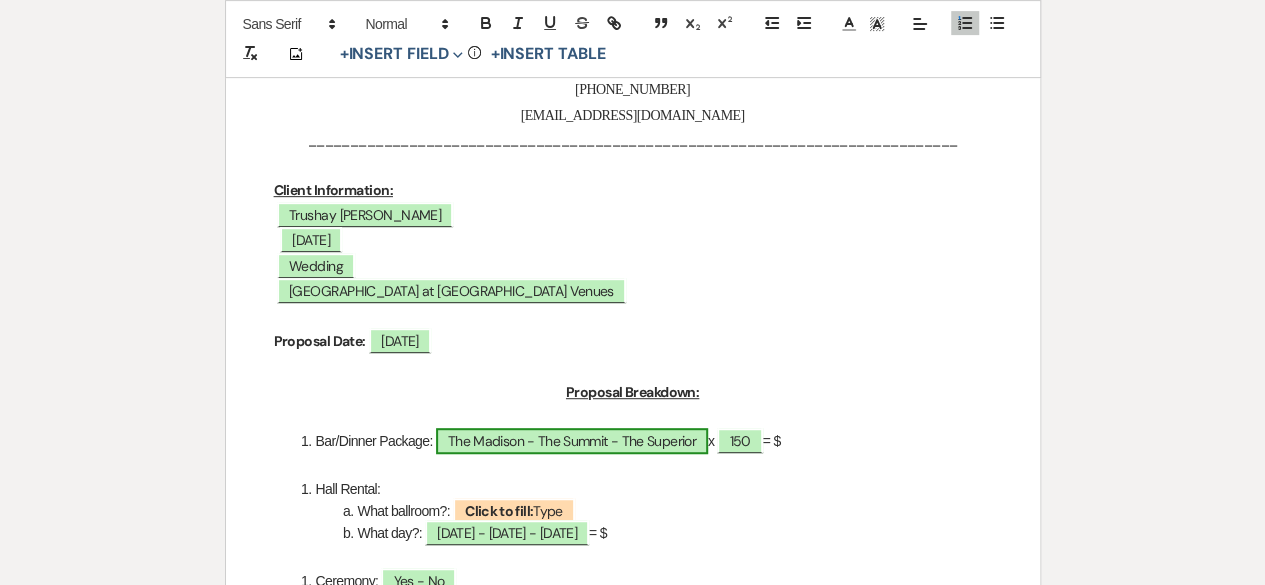 click on "The Madison - The Summit - The Superior" at bounding box center [572, 441] 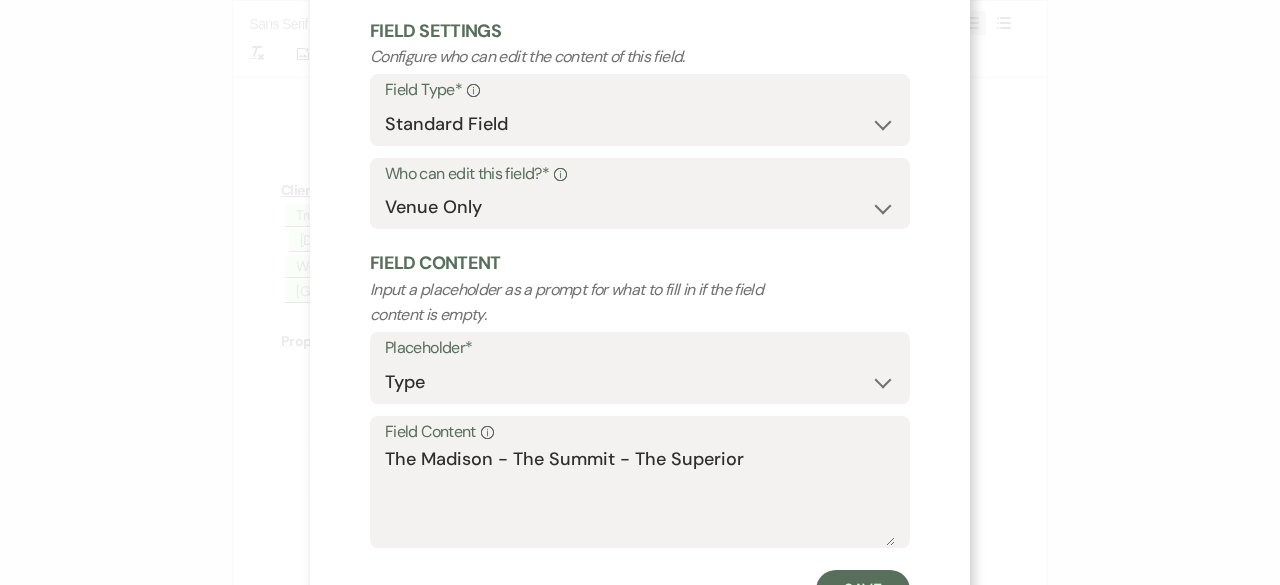 scroll, scrollTop: 190, scrollLeft: 0, axis: vertical 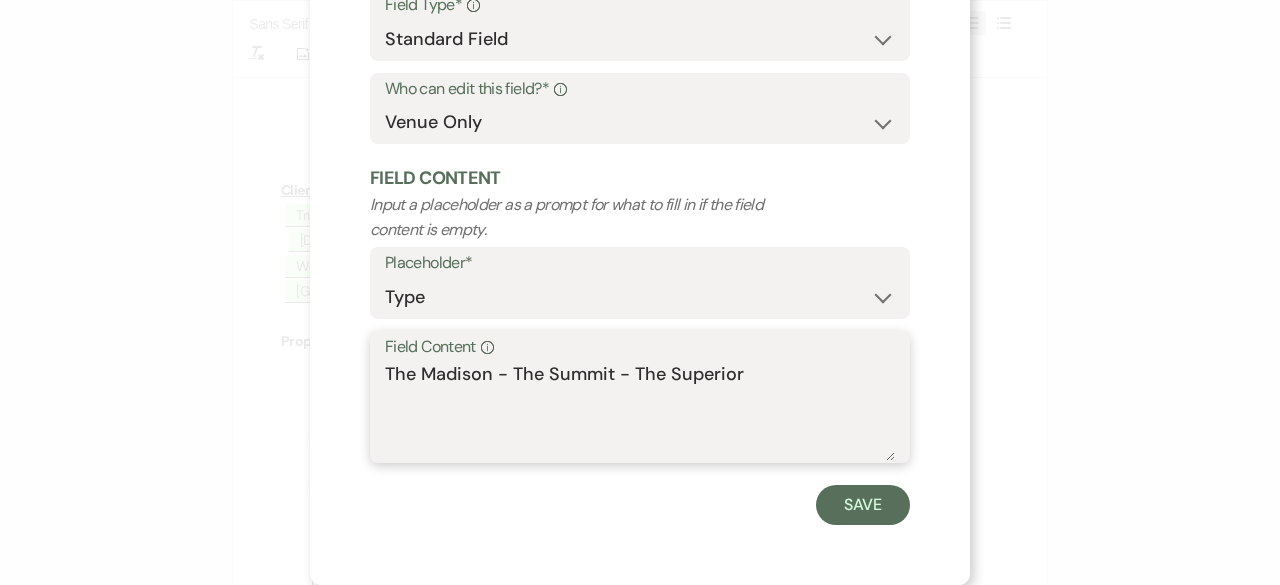 drag, startPoint x: 749, startPoint y: 374, endPoint x: 310, endPoint y: 370, distance: 439.01822 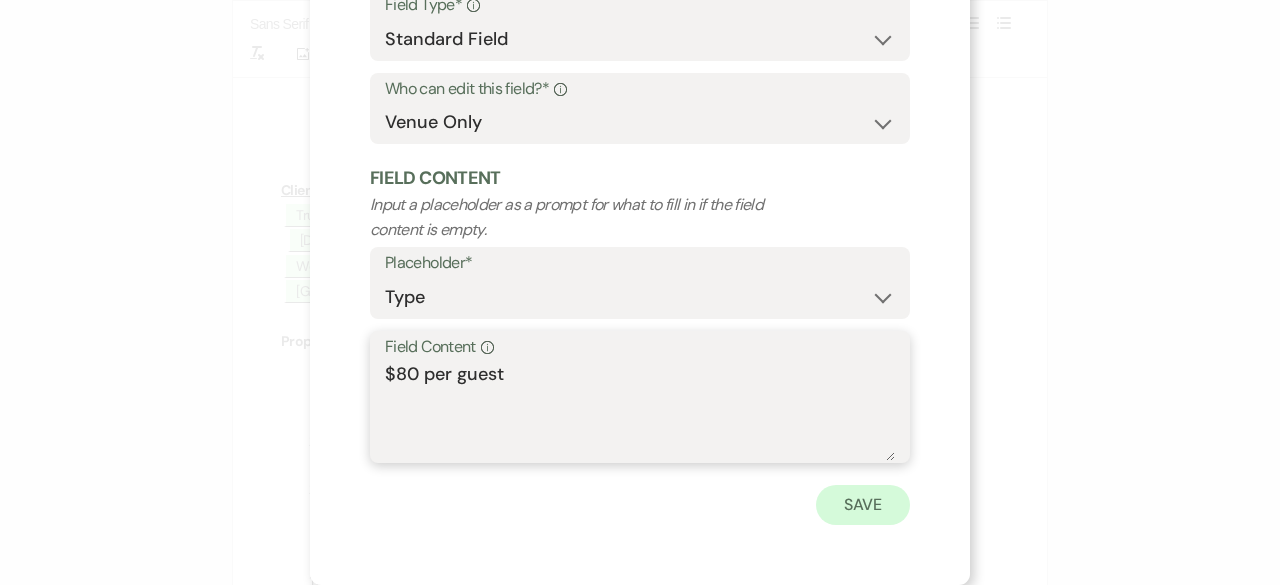 type on "$80 per guest" 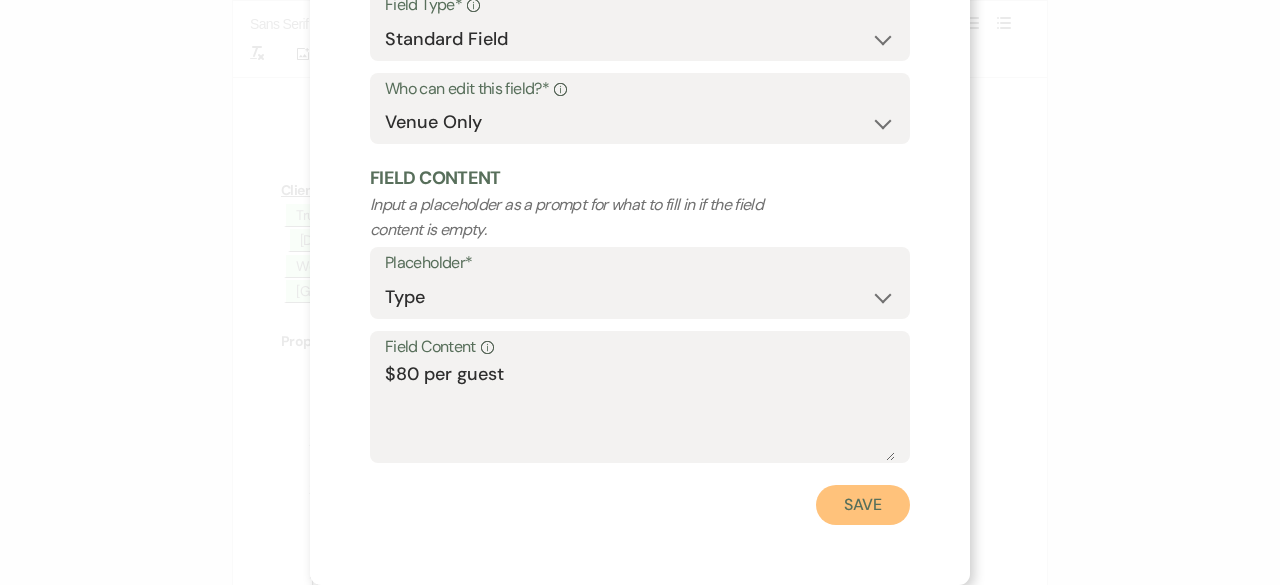 click on "Save" at bounding box center [863, 505] 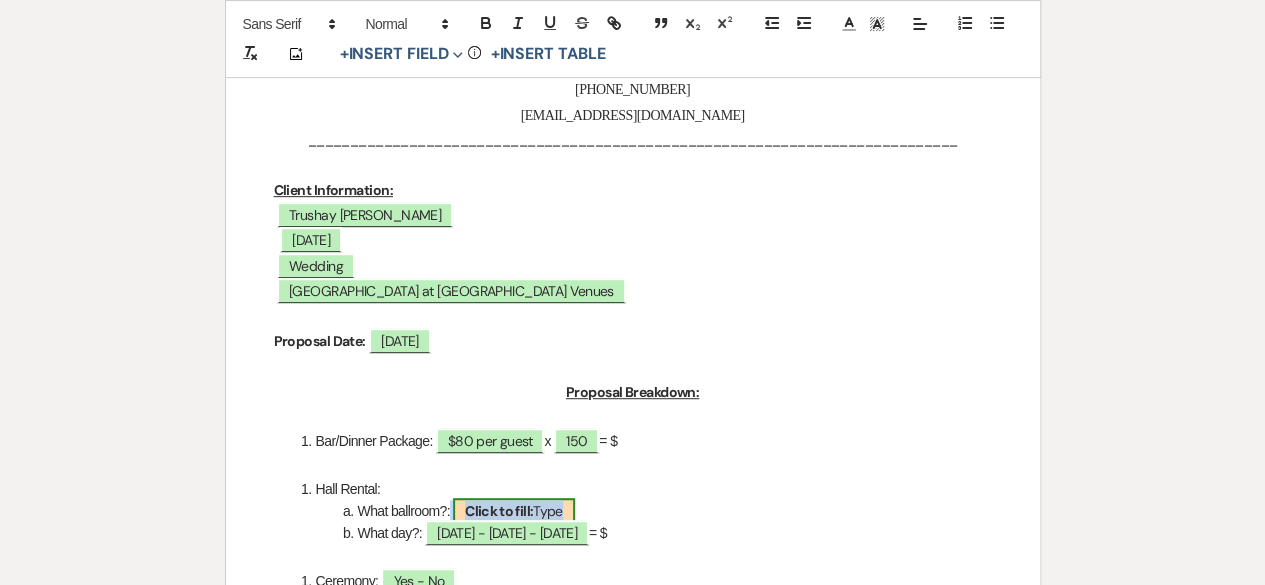 click on "Click to fill:" at bounding box center (499, 511) 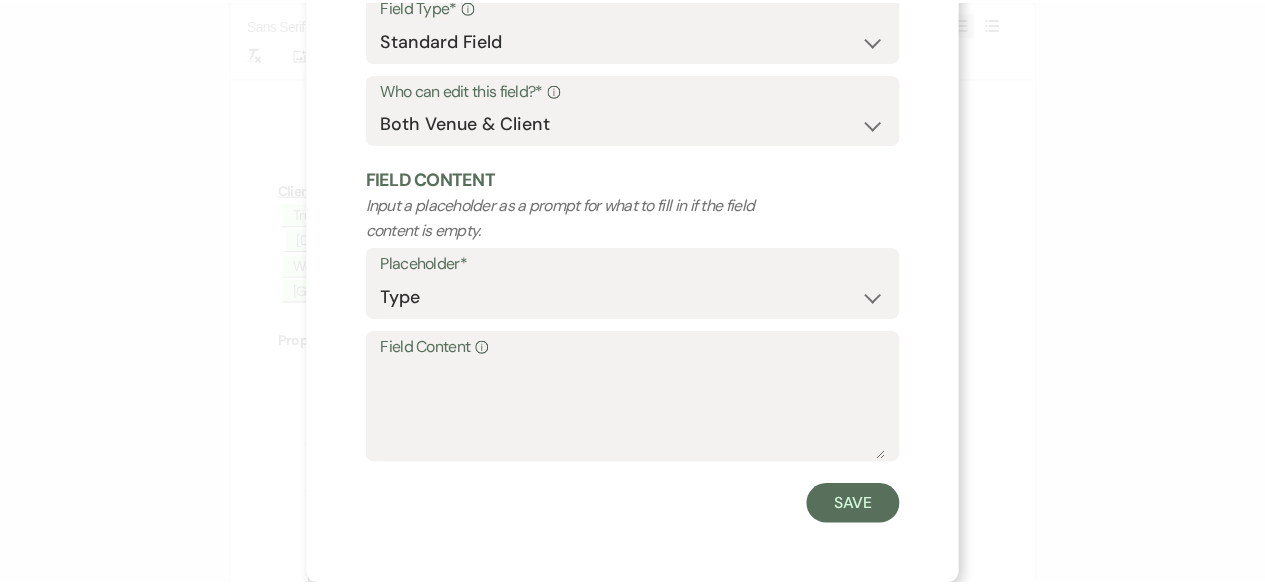 scroll, scrollTop: 190, scrollLeft: 0, axis: vertical 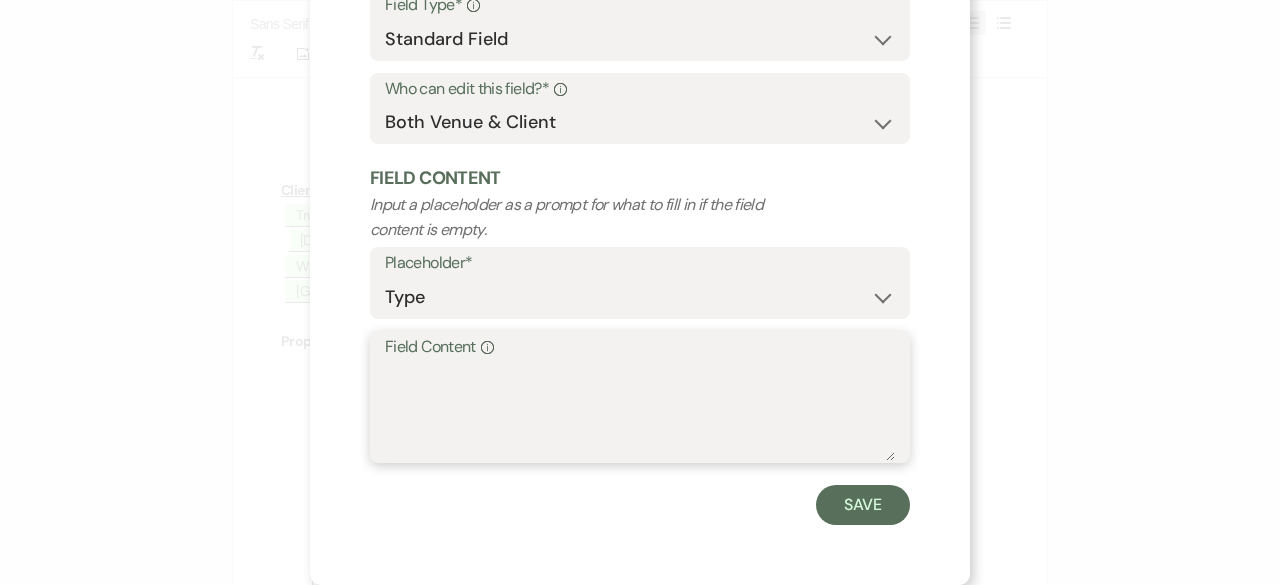 click on "Field Content Info" at bounding box center (640, 411) 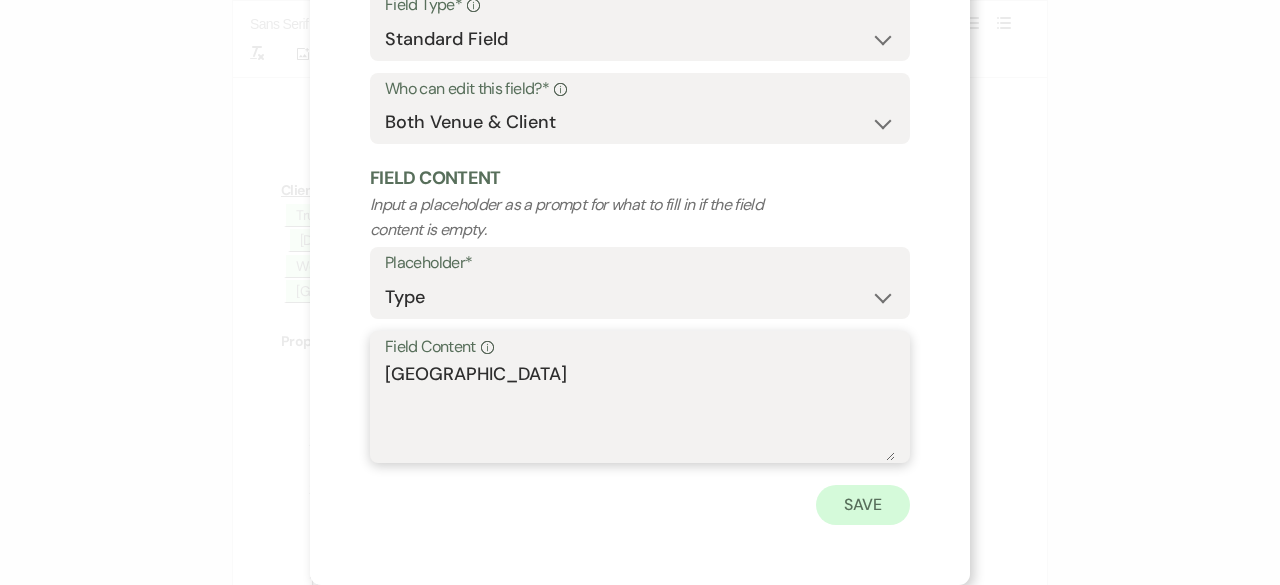type on "[GEOGRAPHIC_DATA]" 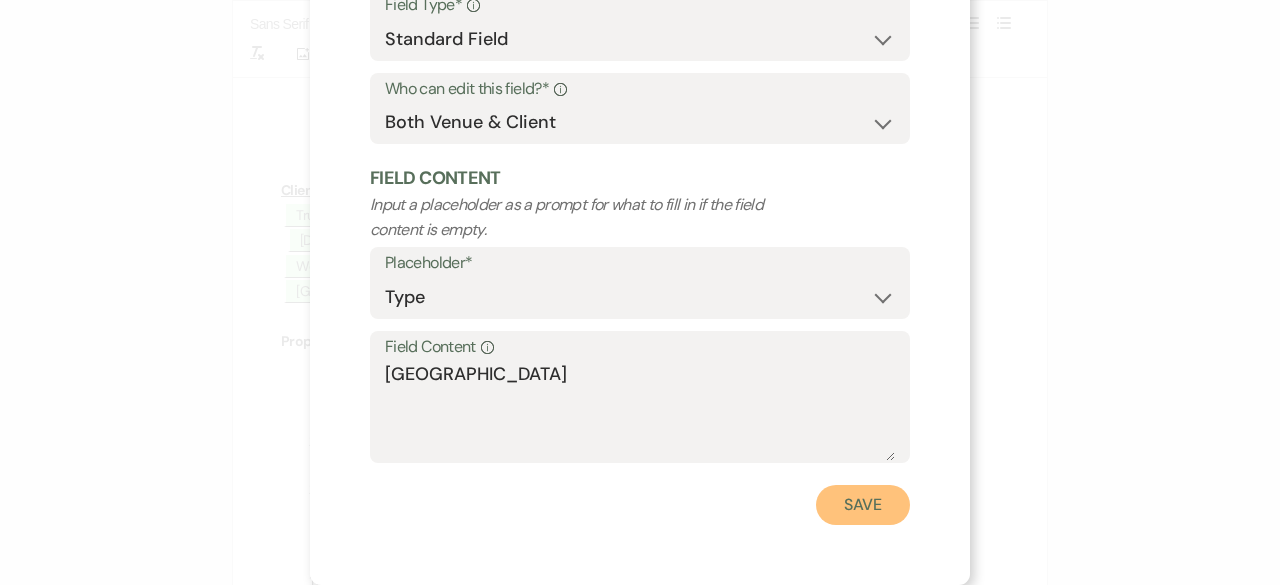 click on "Save" at bounding box center [863, 505] 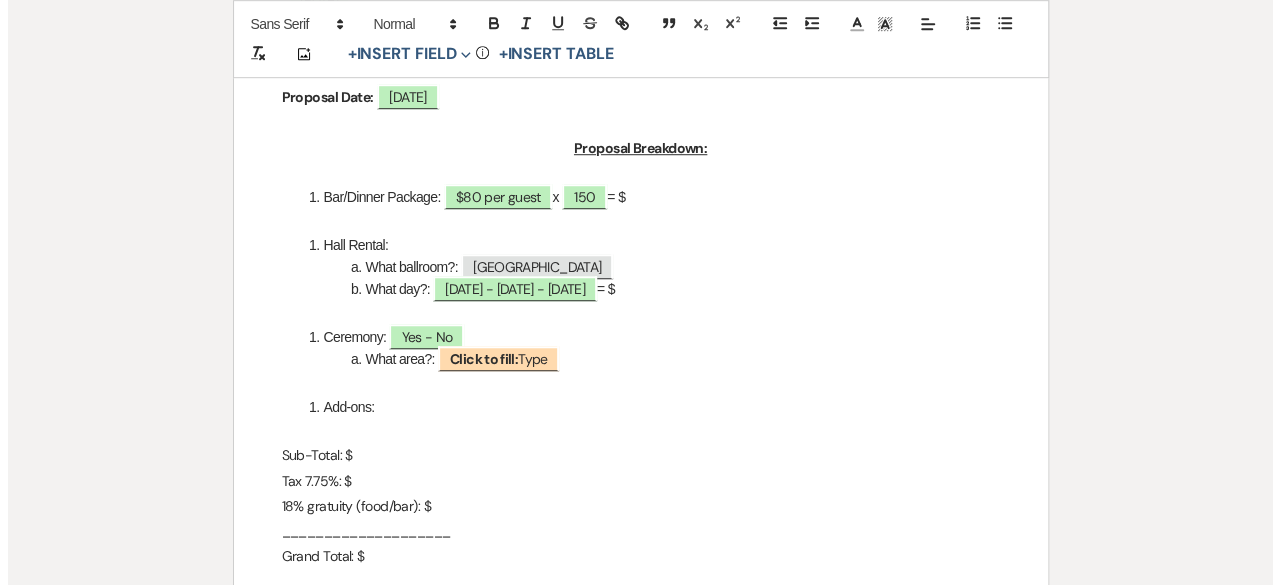 scroll, scrollTop: 700, scrollLeft: 0, axis: vertical 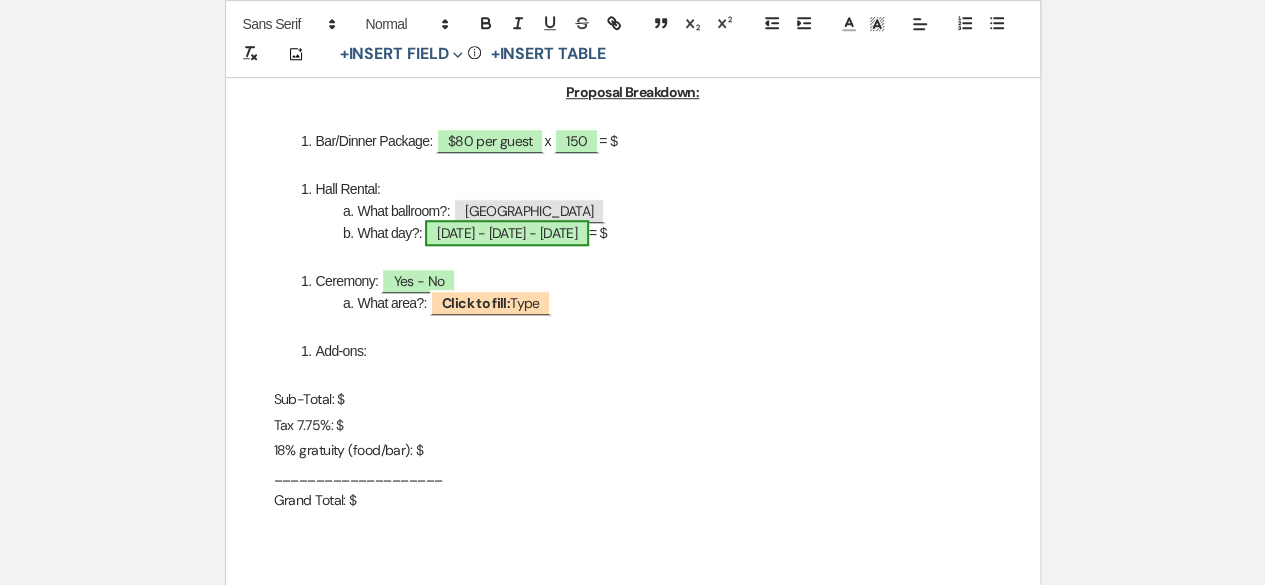 click on "[DATE] - [DATE] - [DATE]" at bounding box center [507, 233] 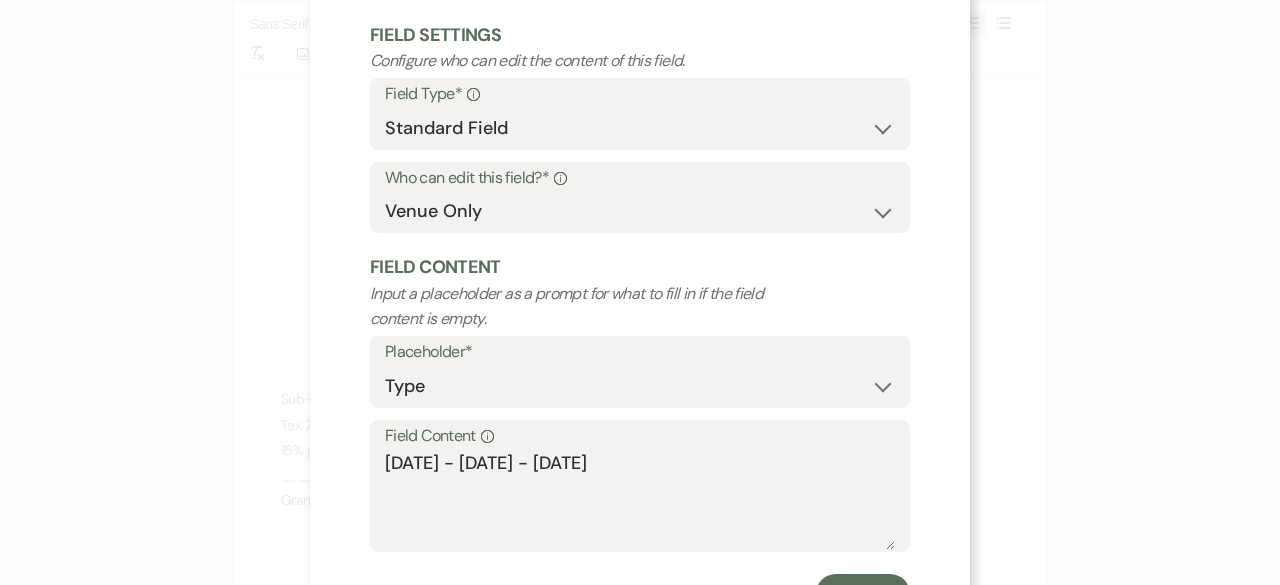 scroll, scrollTop: 190, scrollLeft: 0, axis: vertical 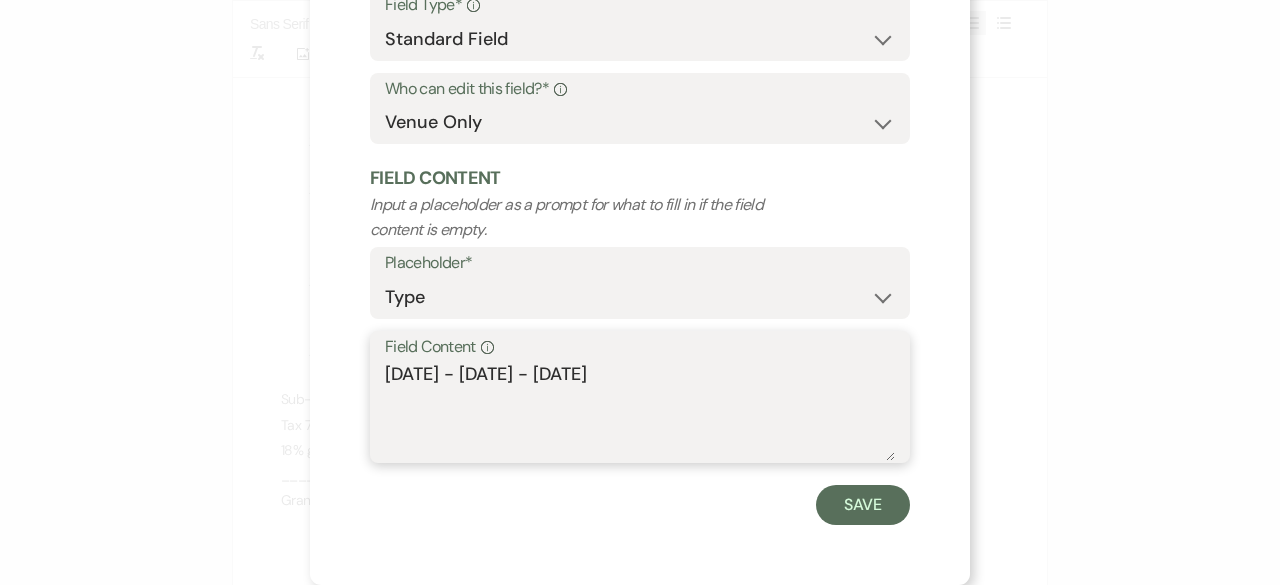 drag, startPoint x: 453, startPoint y: 375, endPoint x: 302, endPoint y: 374, distance: 151.00331 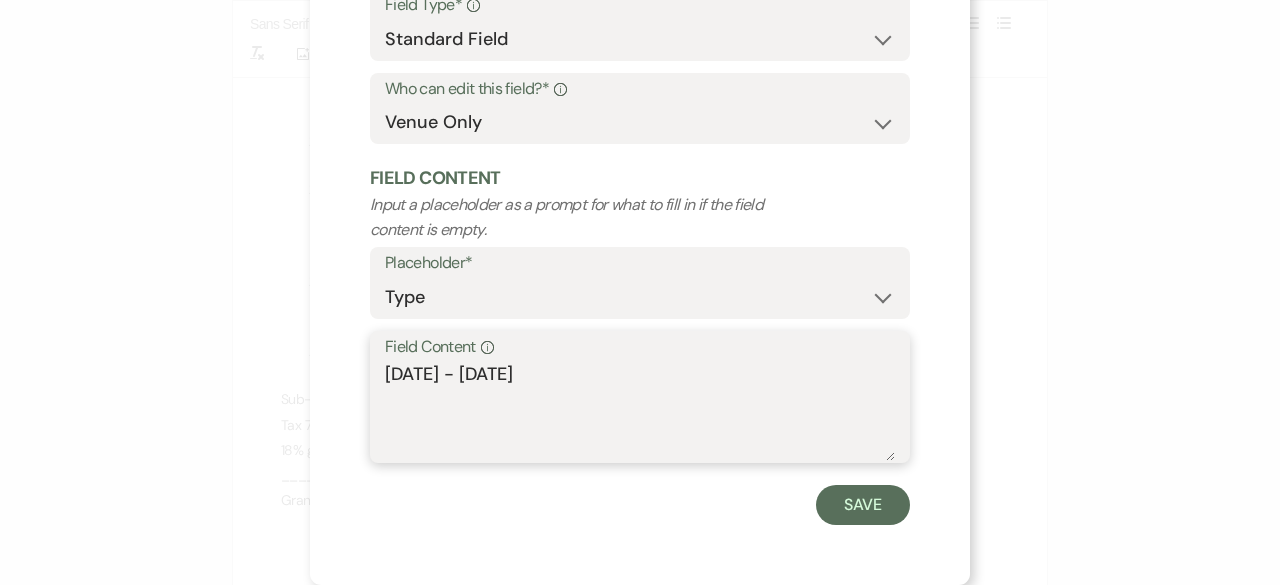 drag, startPoint x: 452, startPoint y: 382, endPoint x: 653, endPoint y: 394, distance: 201.3579 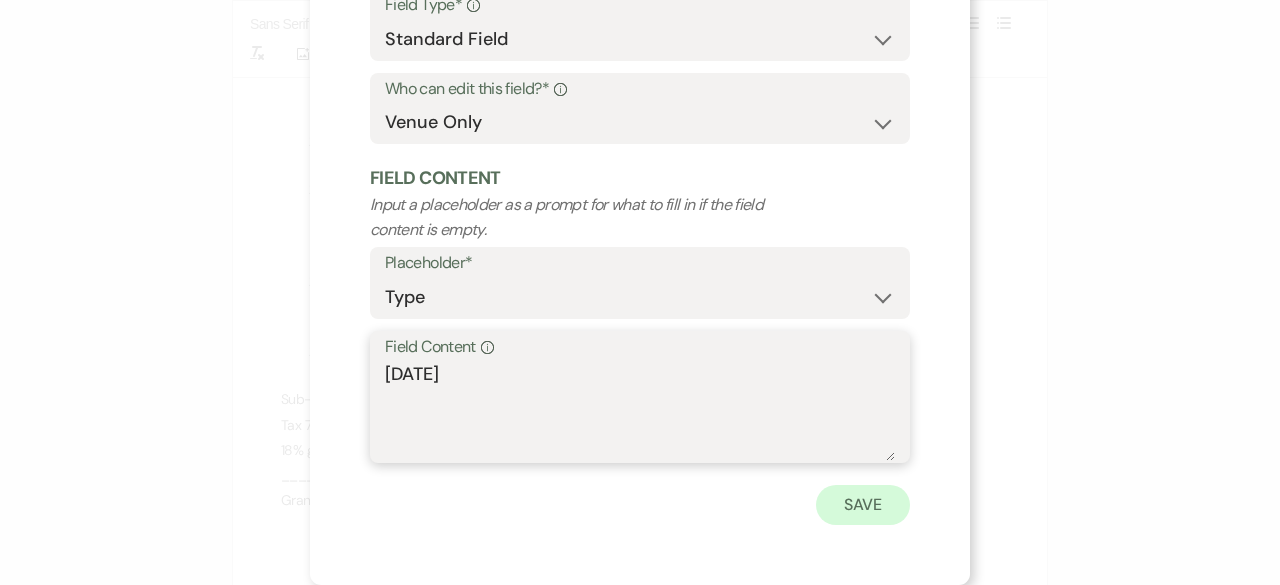 type on "[DATE]" 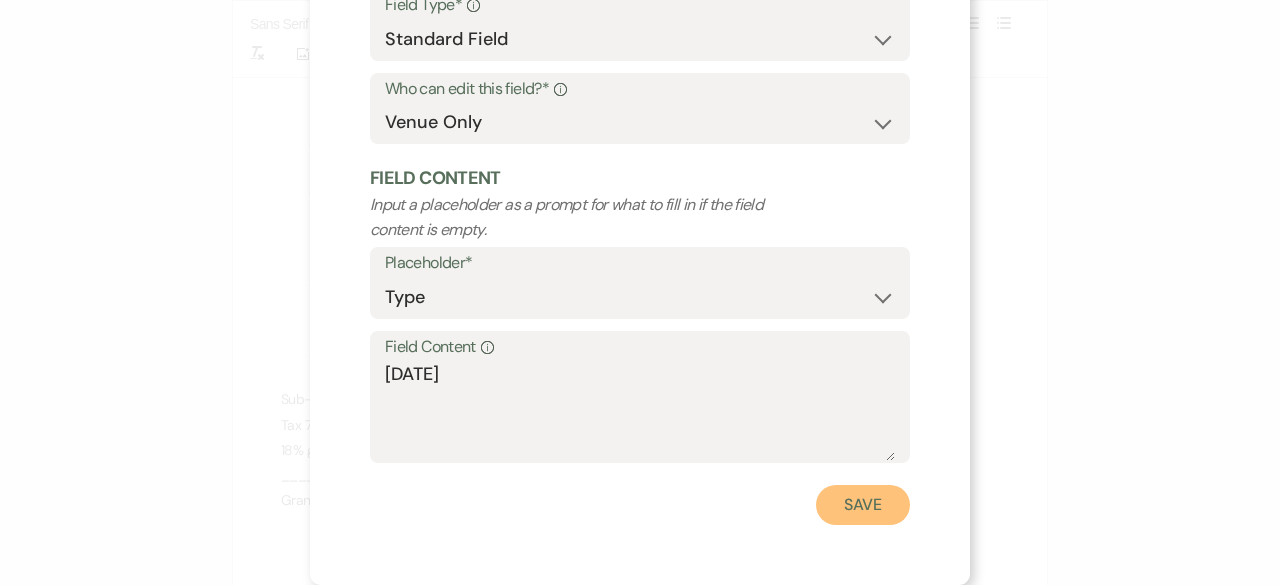 click on "Save" at bounding box center [863, 505] 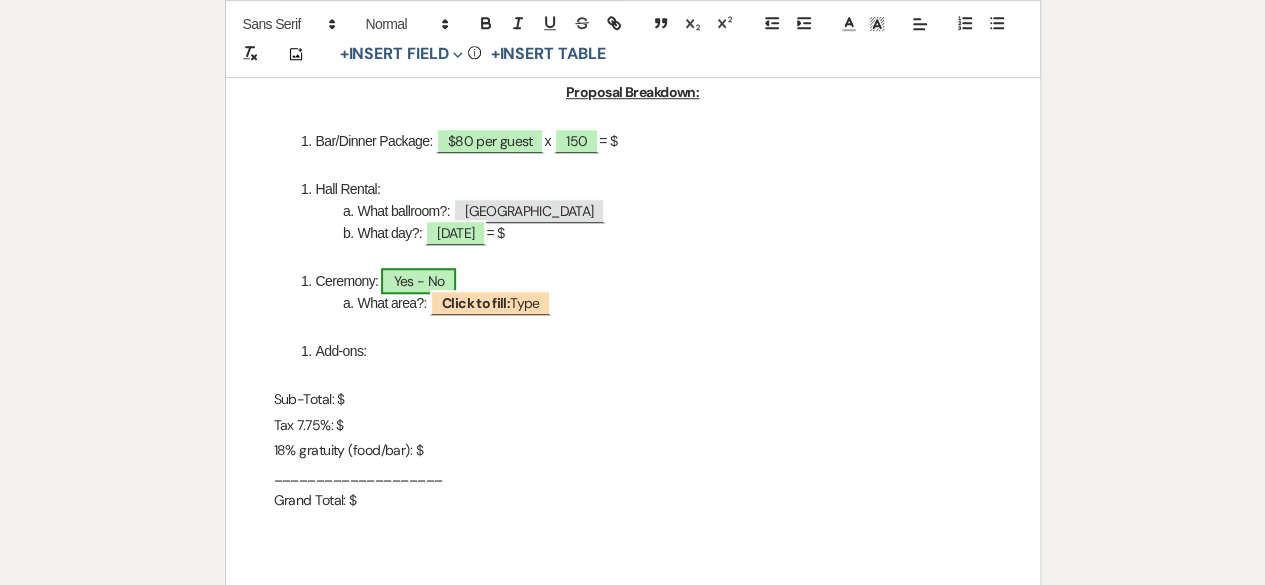 click on "Yes - No" at bounding box center [418, 281] 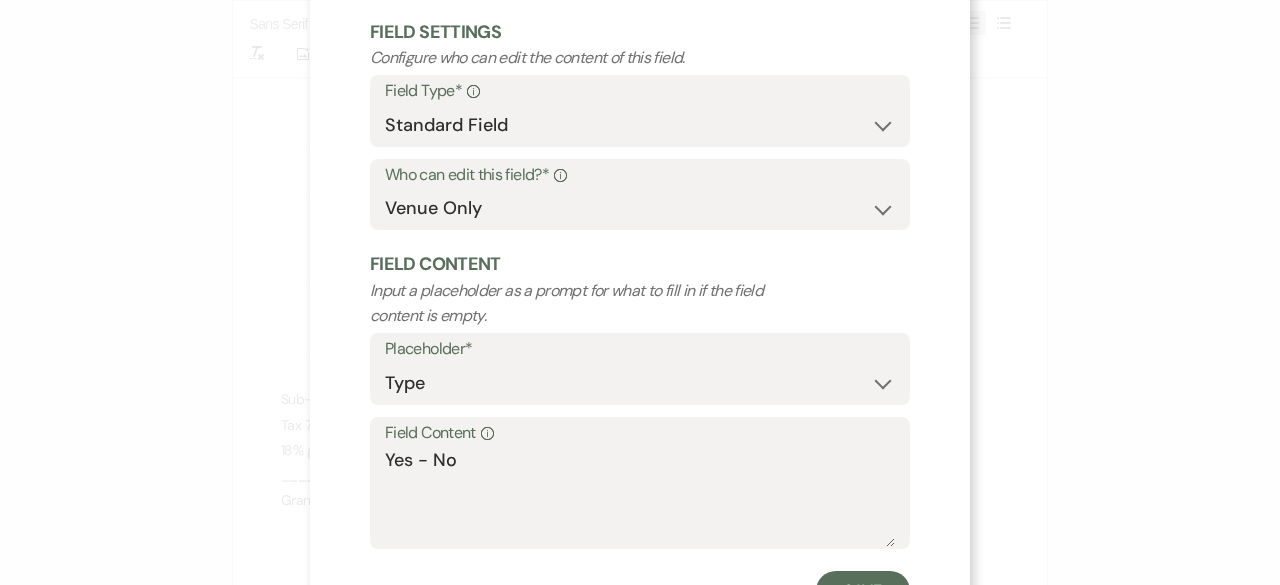 scroll, scrollTop: 190, scrollLeft: 0, axis: vertical 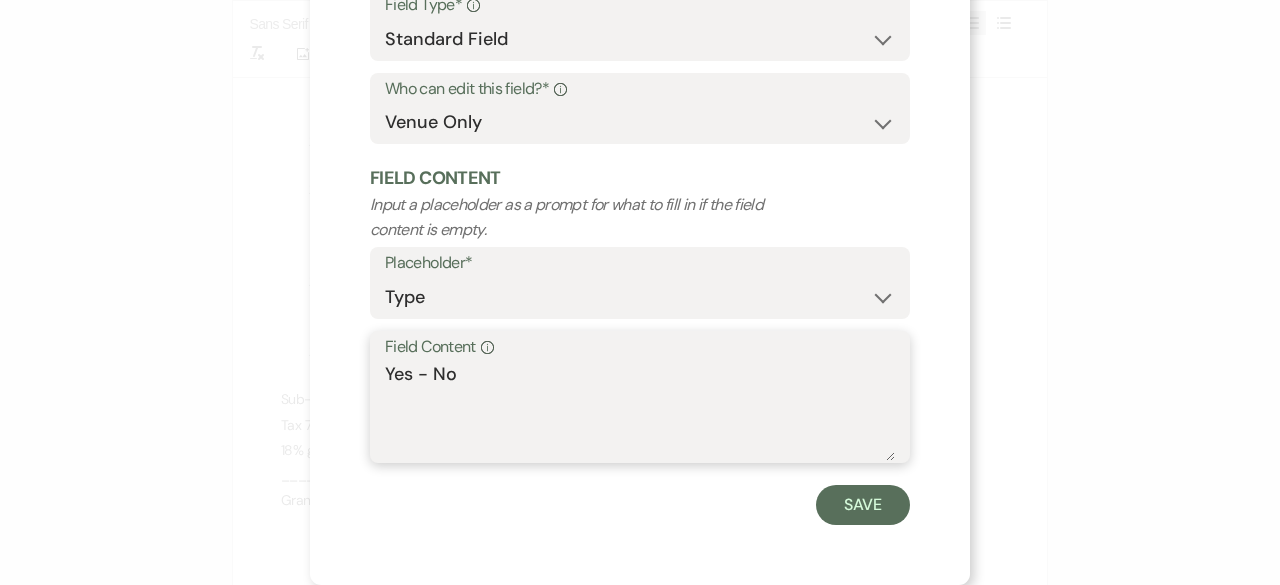 click on "Yes - No" at bounding box center [640, 411] 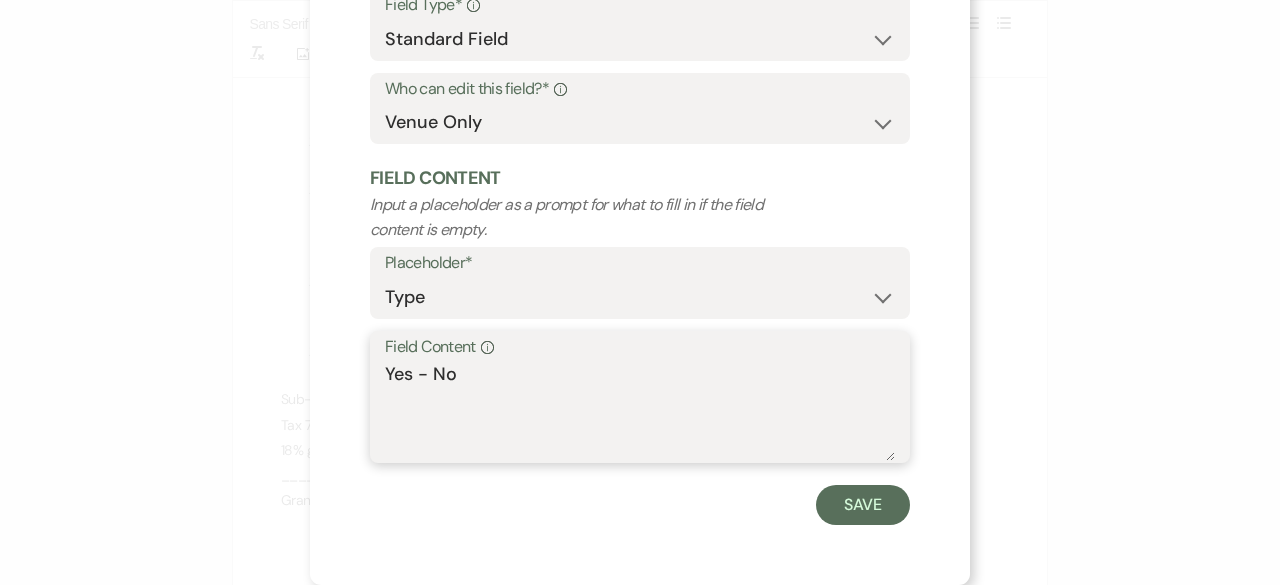 click on "Yes - No" at bounding box center (640, 411) 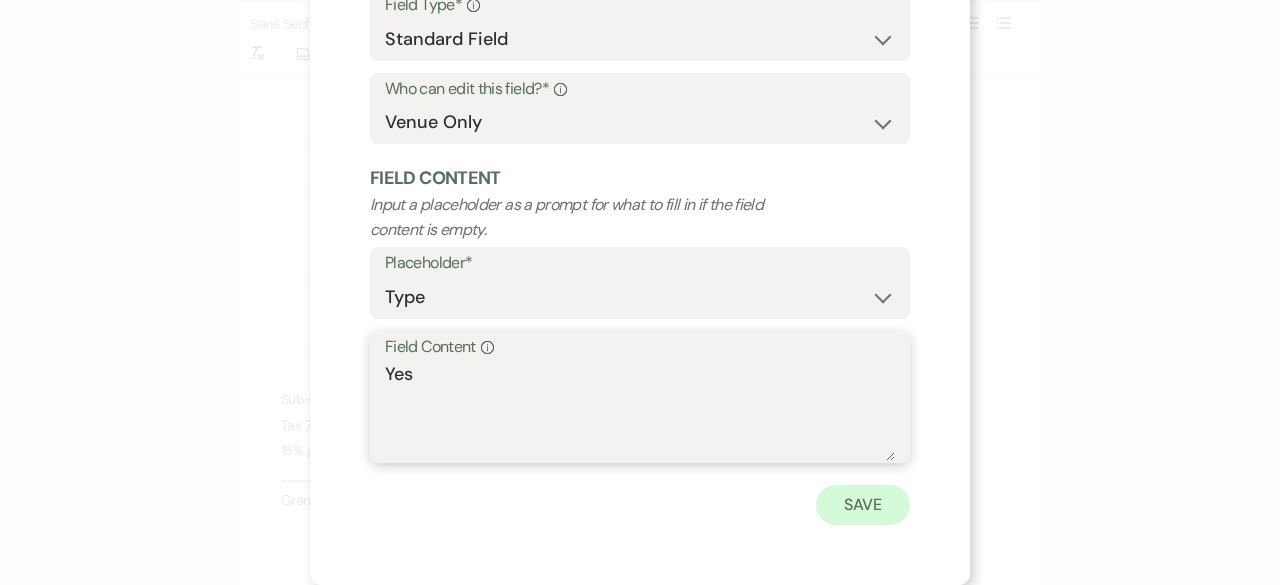 type on "Yes" 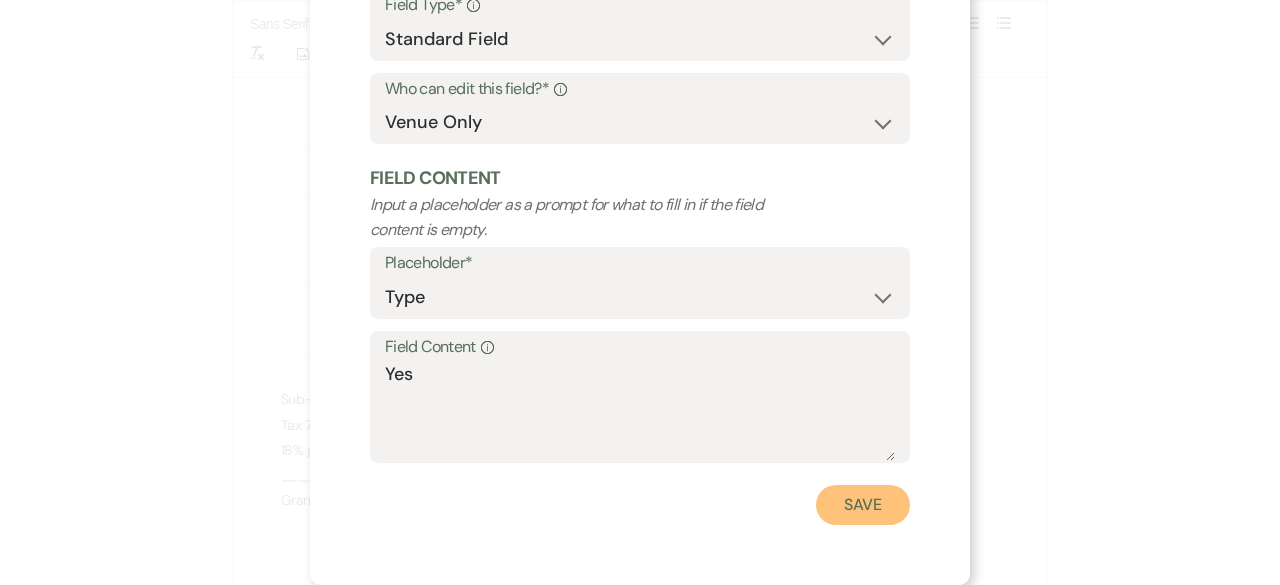 click on "Save" at bounding box center (863, 505) 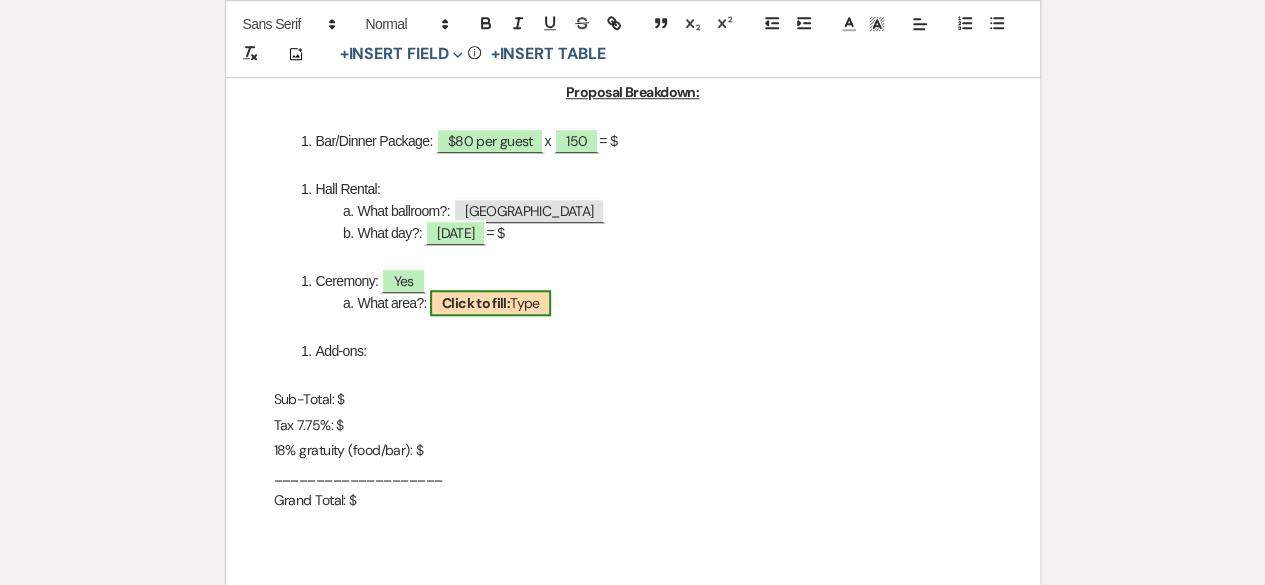 click on "Click to fill:
Type" at bounding box center (491, 303) 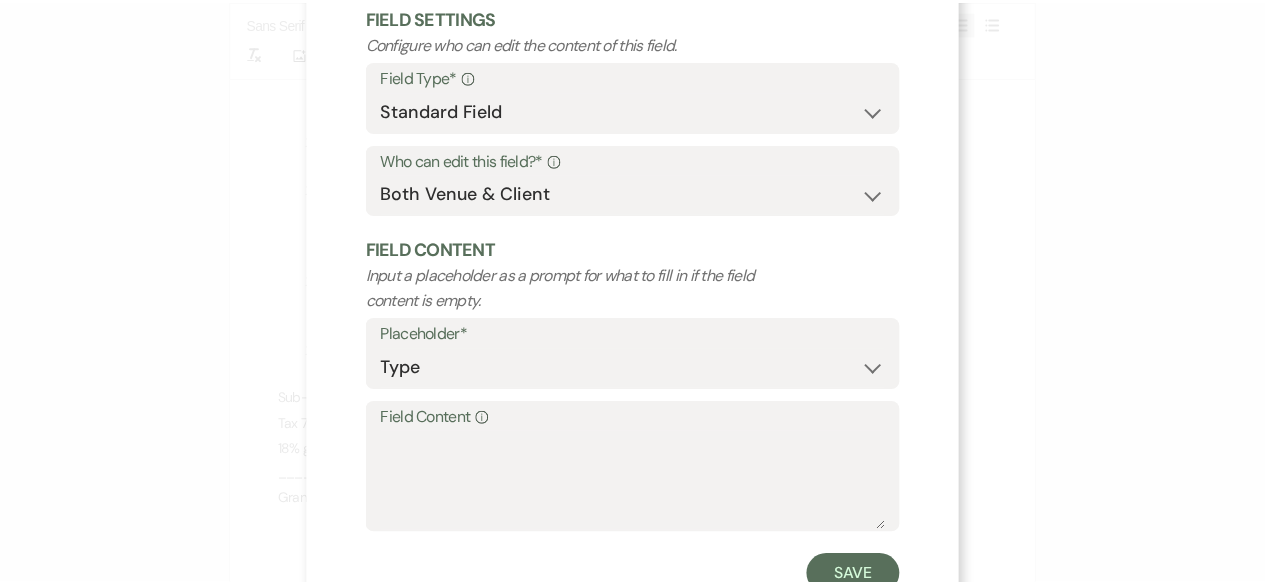 scroll, scrollTop: 190, scrollLeft: 0, axis: vertical 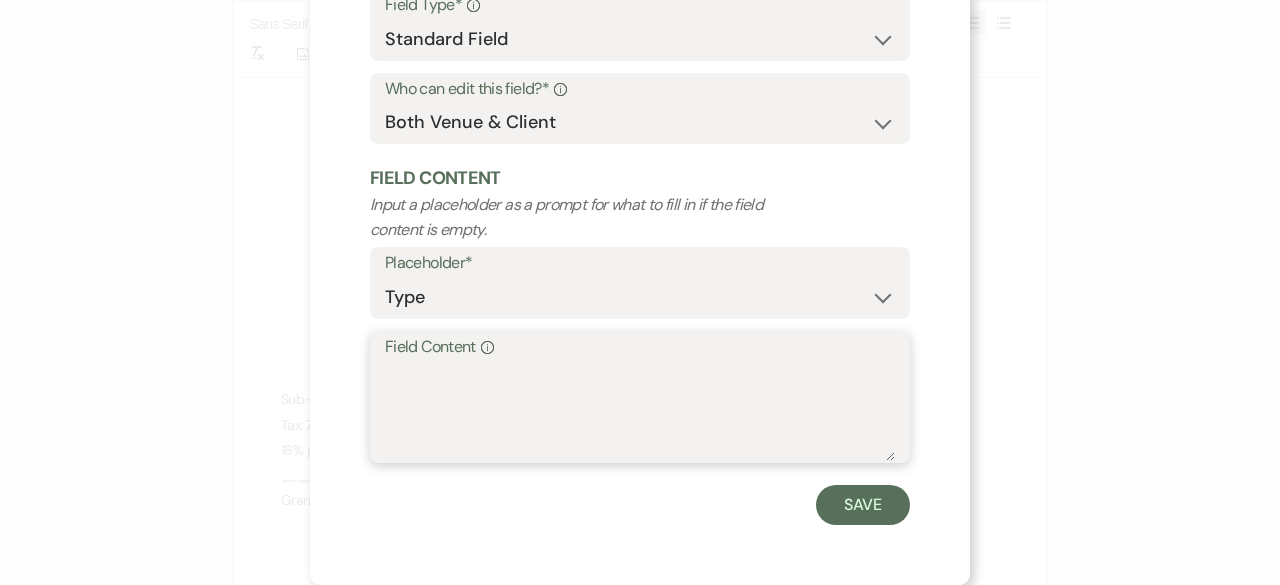 click on "Field Content Info" at bounding box center (640, 411) 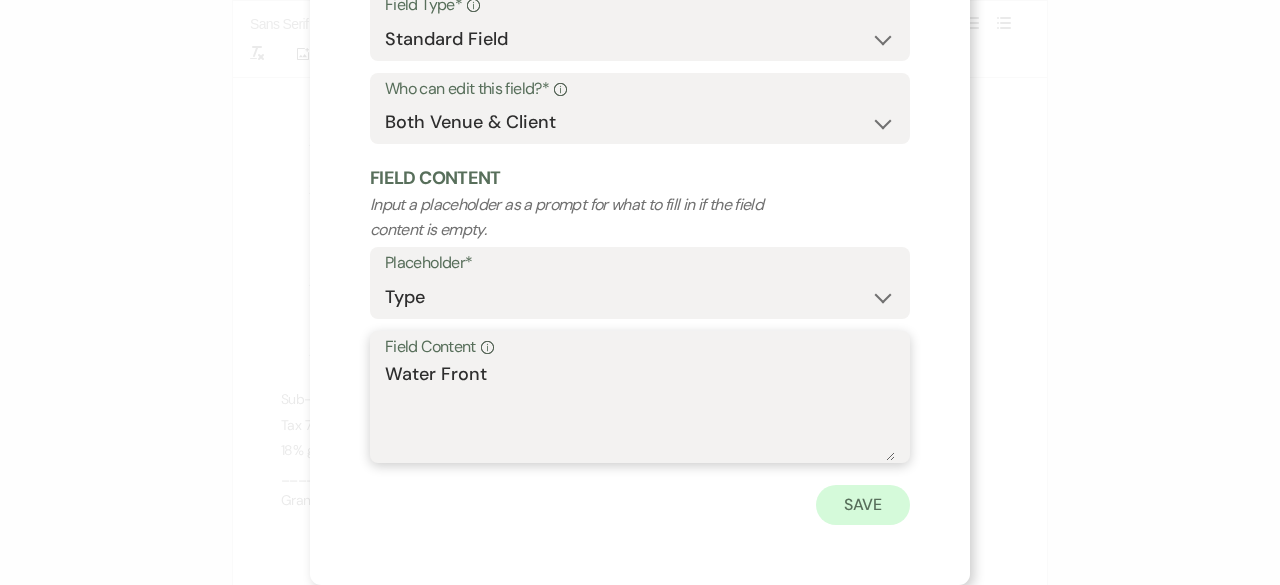 type on "Water Front" 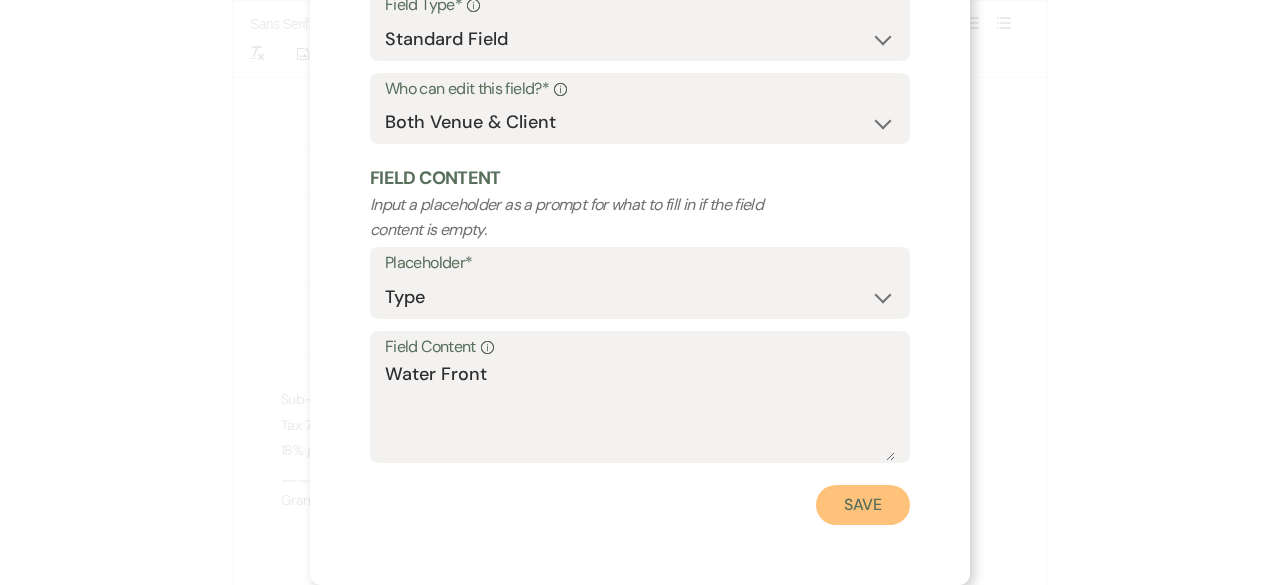 click on "Save" at bounding box center [863, 505] 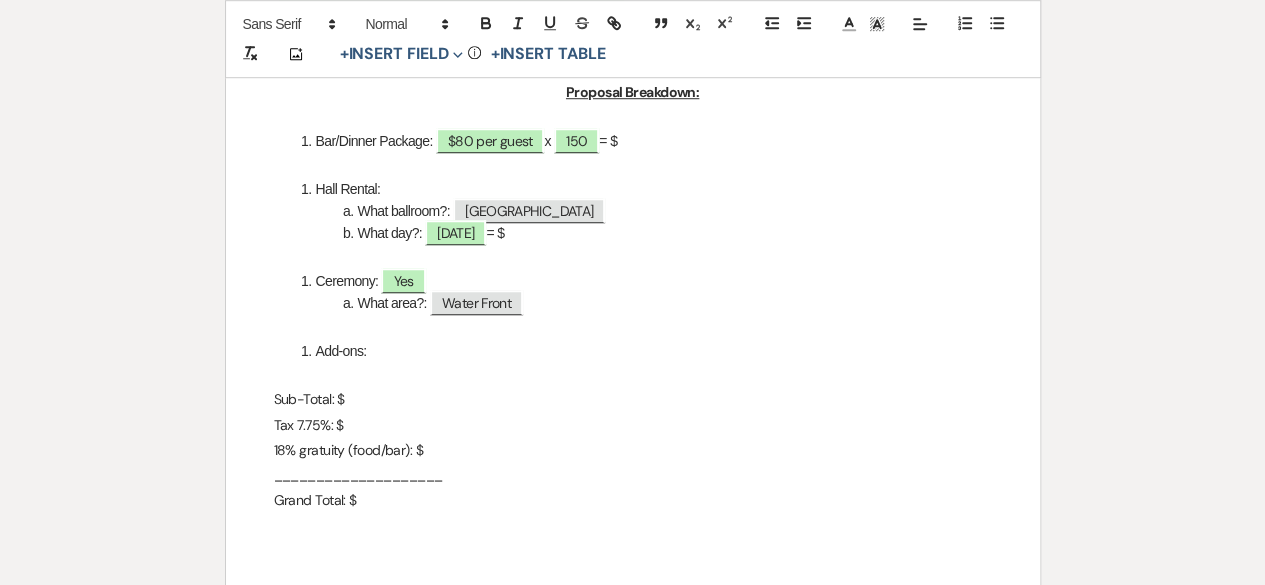 click on "What day?:
[DATE]
= $" at bounding box center [643, 233] 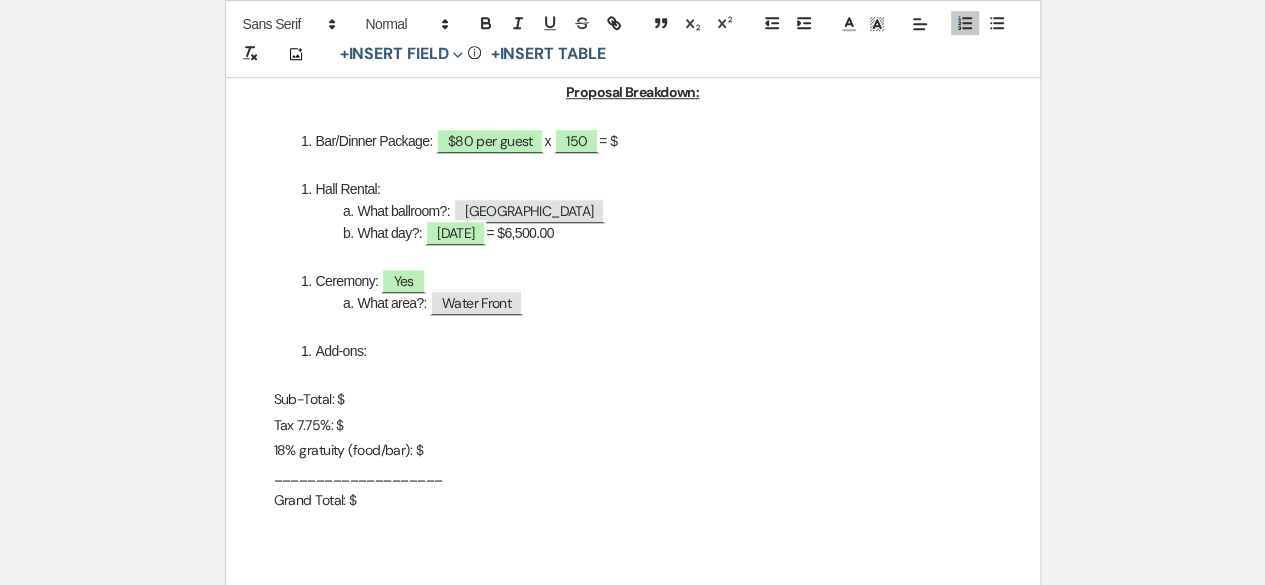 click on "Bar/Dinner Package:
$80 per guest
x  ﻿
150
﻿  = $" at bounding box center (643, 141) 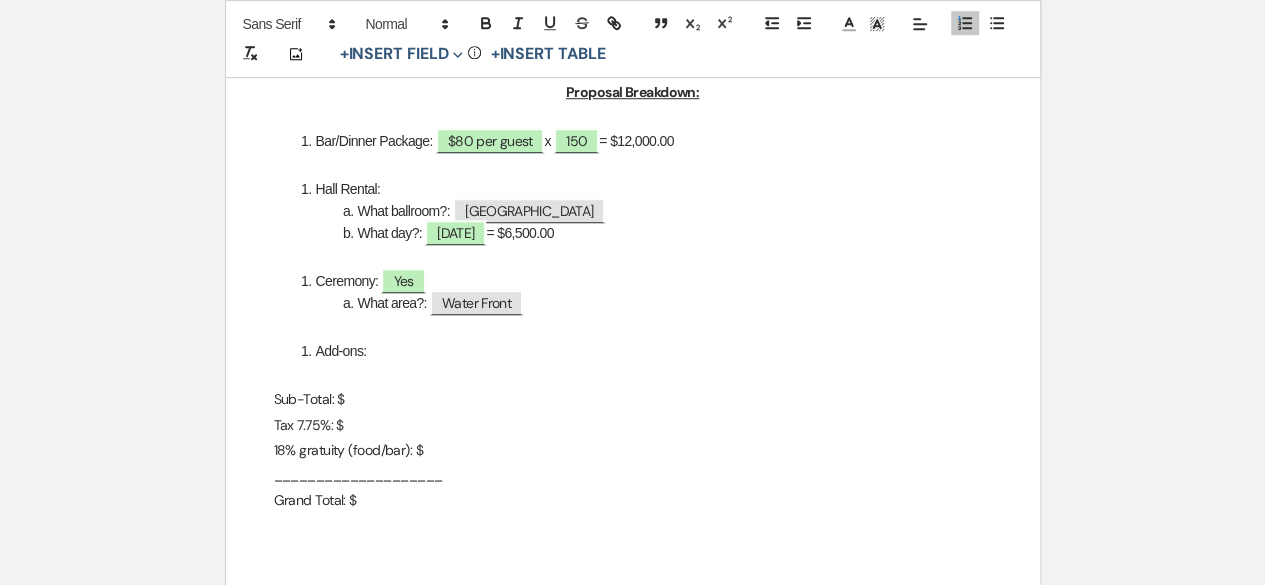 click on "Sub-Total: $" at bounding box center [633, 399] 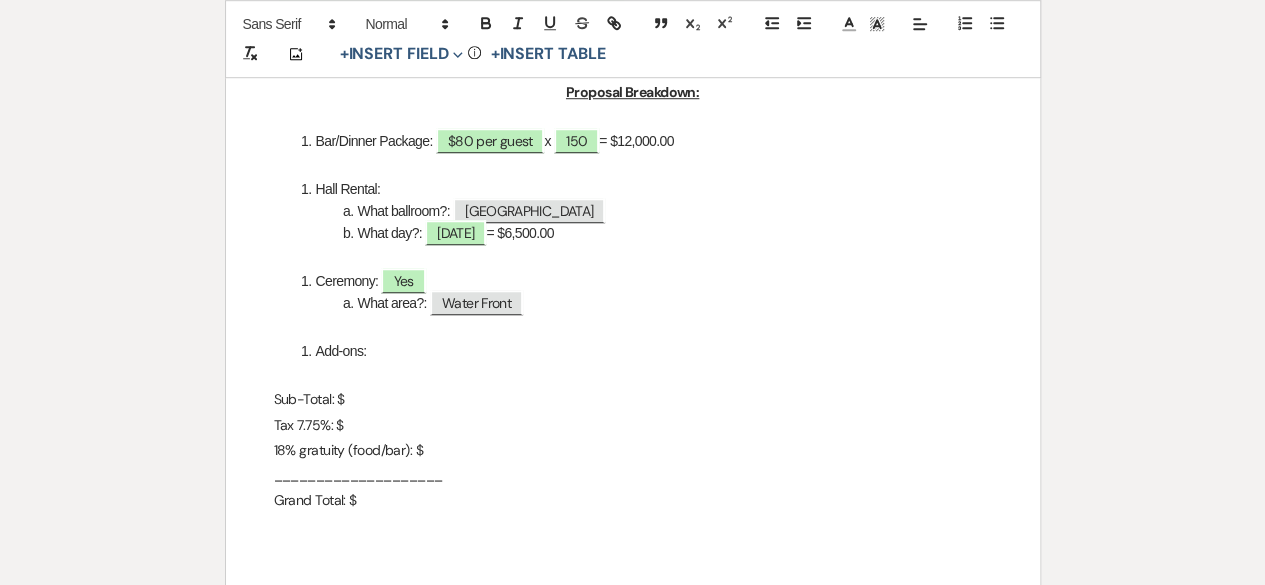 click on "18% gratuity (food/bar): $" at bounding box center [633, 450] 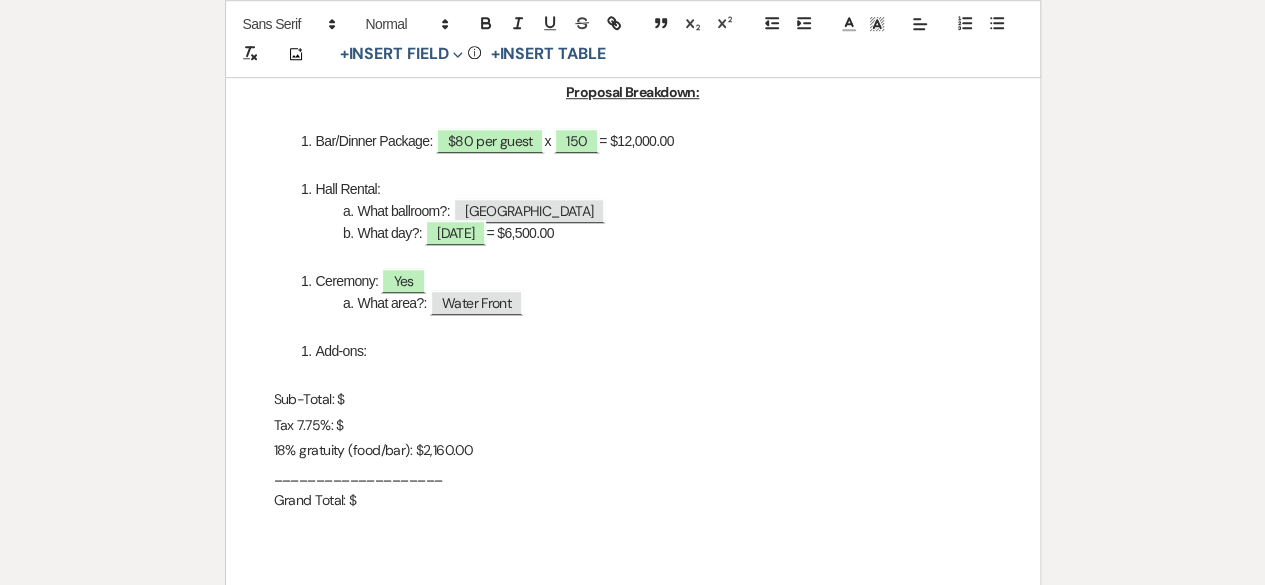 click on "Sub-Total: $" at bounding box center (633, 399) 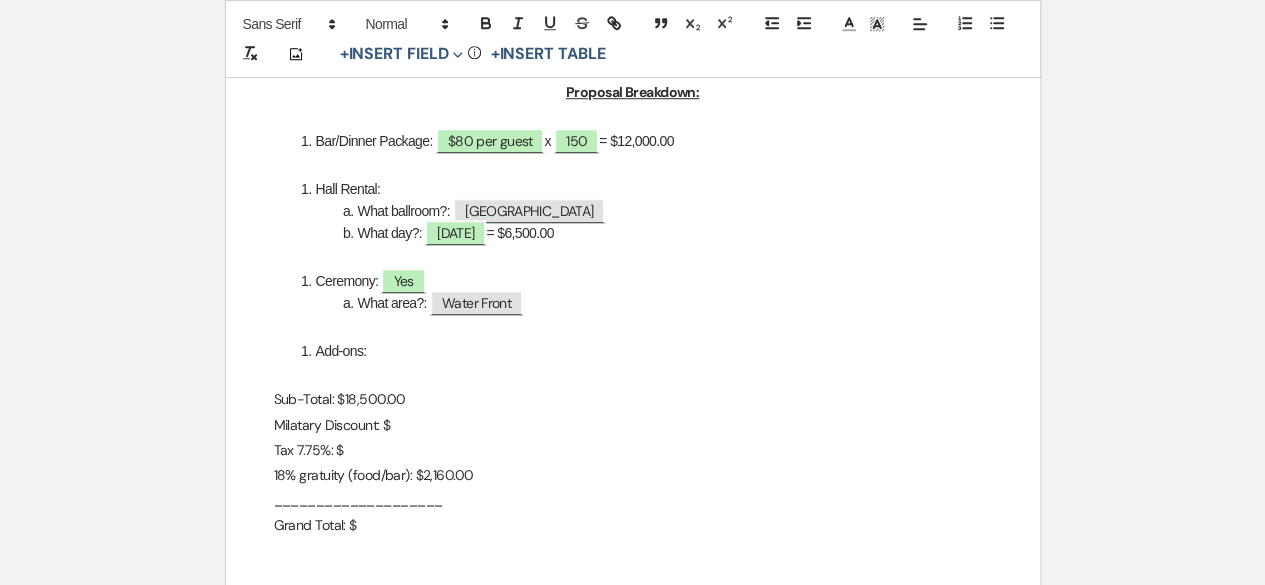 click on "Milatary Discount: $" at bounding box center (633, 425) 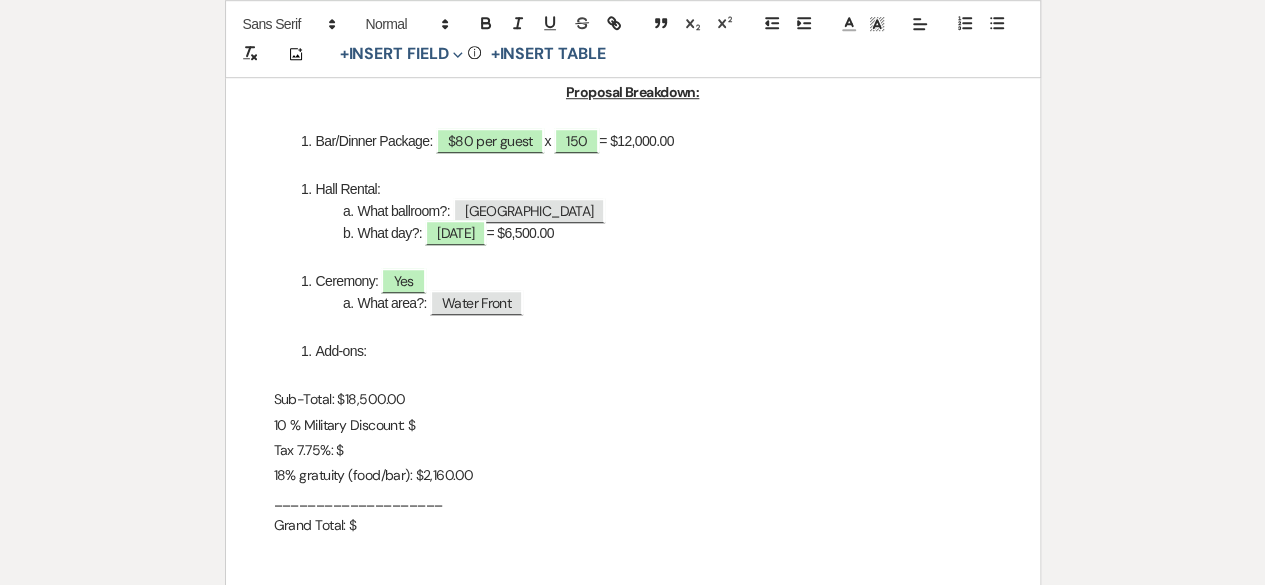 click on "Sub-Total: $18,500.00" at bounding box center (633, 399) 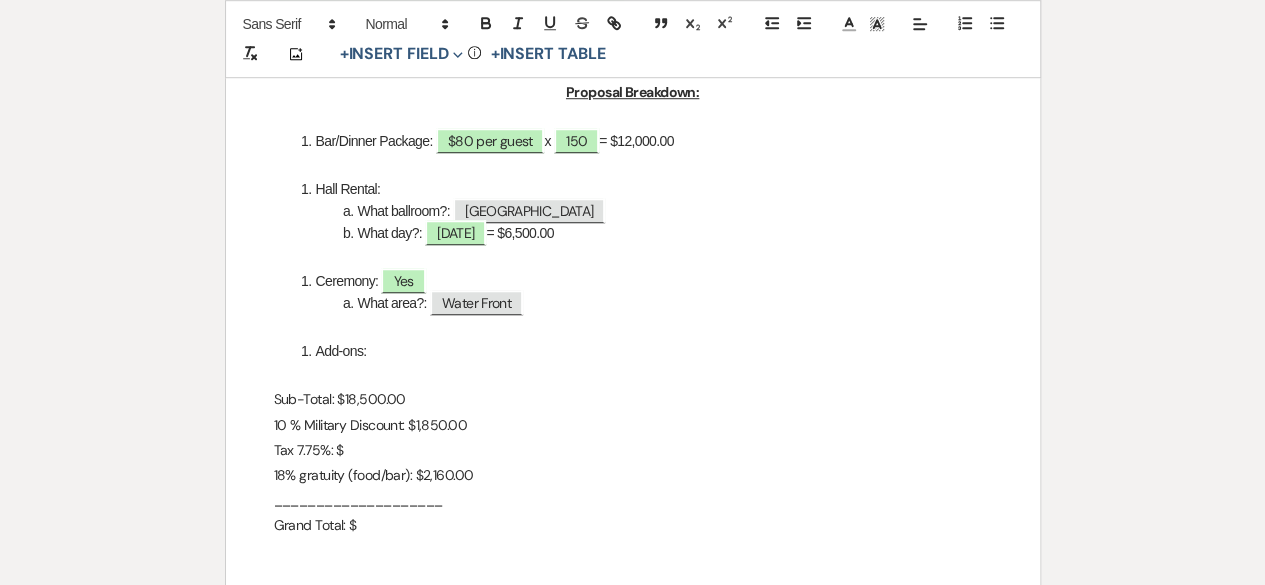 click on "10 % Military Discount: $1,850.00" at bounding box center [633, 425] 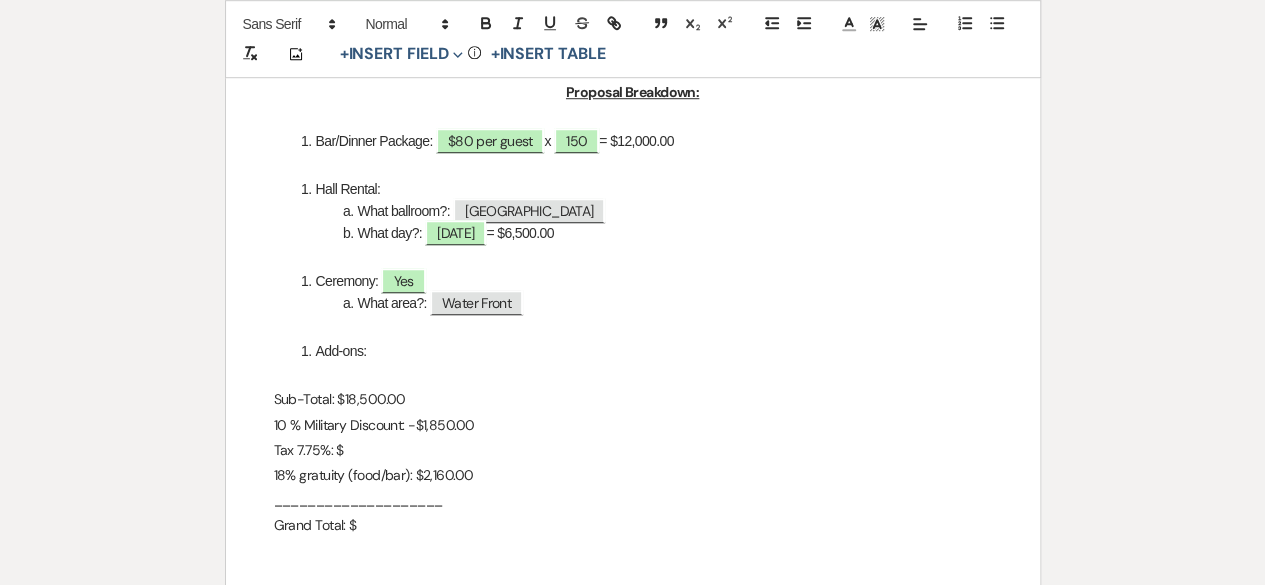 click on "Tax 7.75%: $" at bounding box center [633, 450] 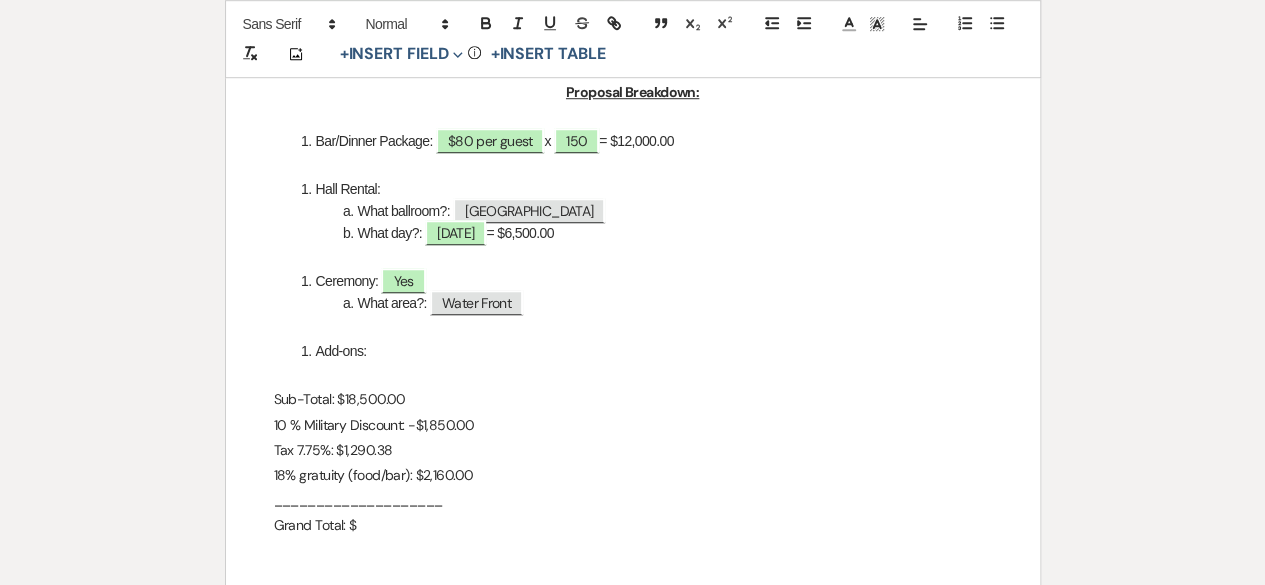 click on "Grand Total: $" at bounding box center [633, 525] 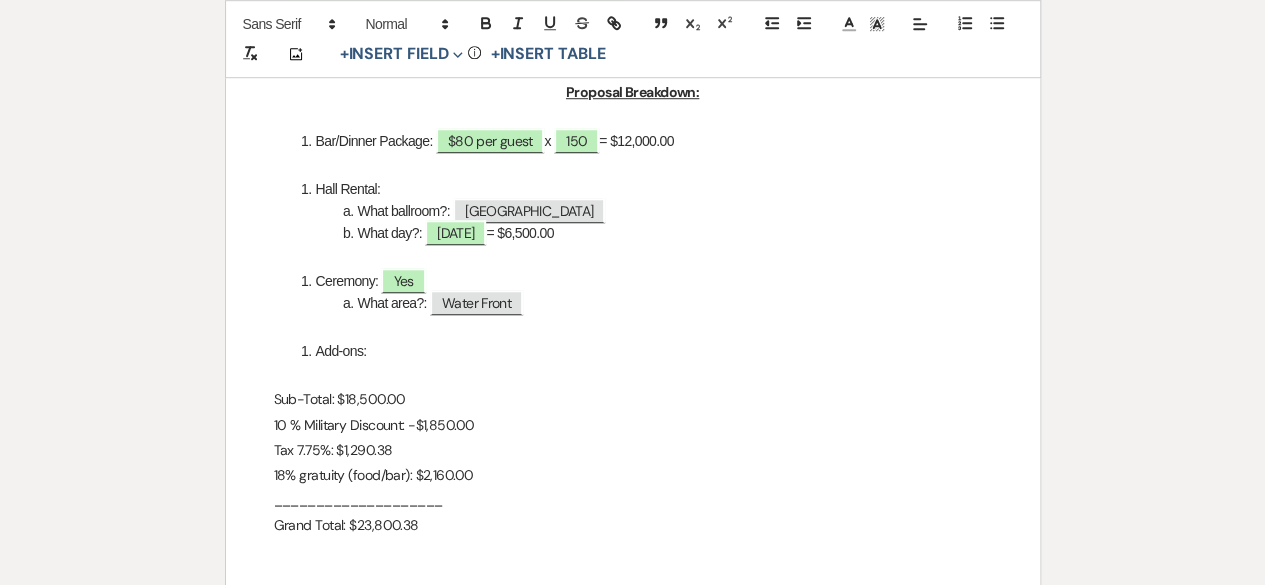 click on "Tax 7.75%: $1,290.38" at bounding box center [633, 450] 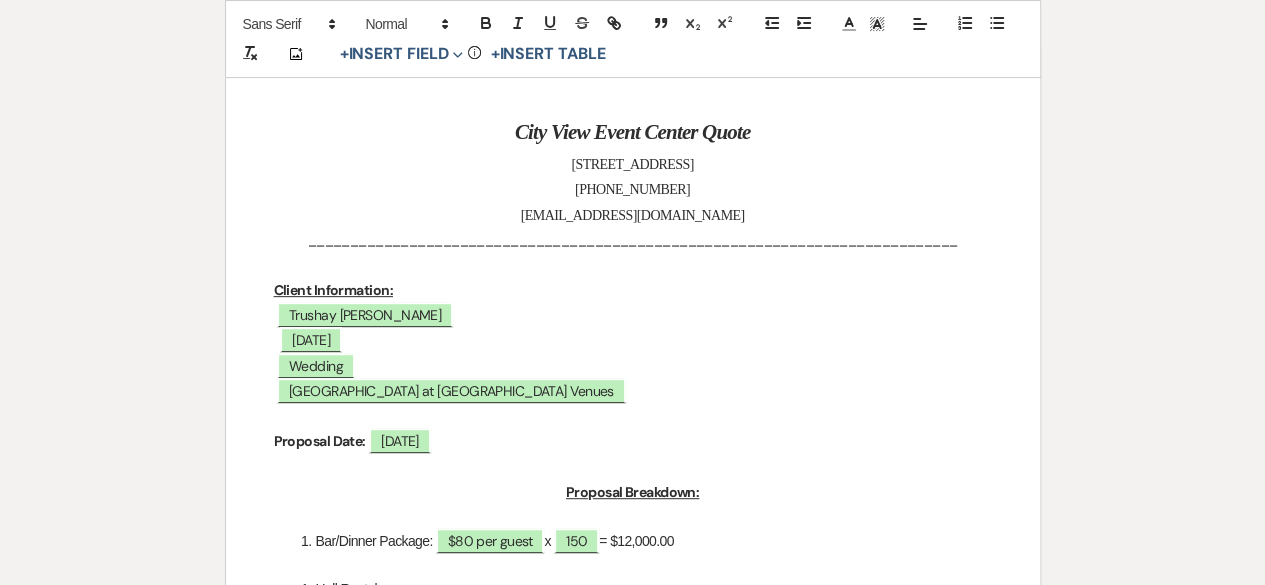 scroll, scrollTop: 0, scrollLeft: 0, axis: both 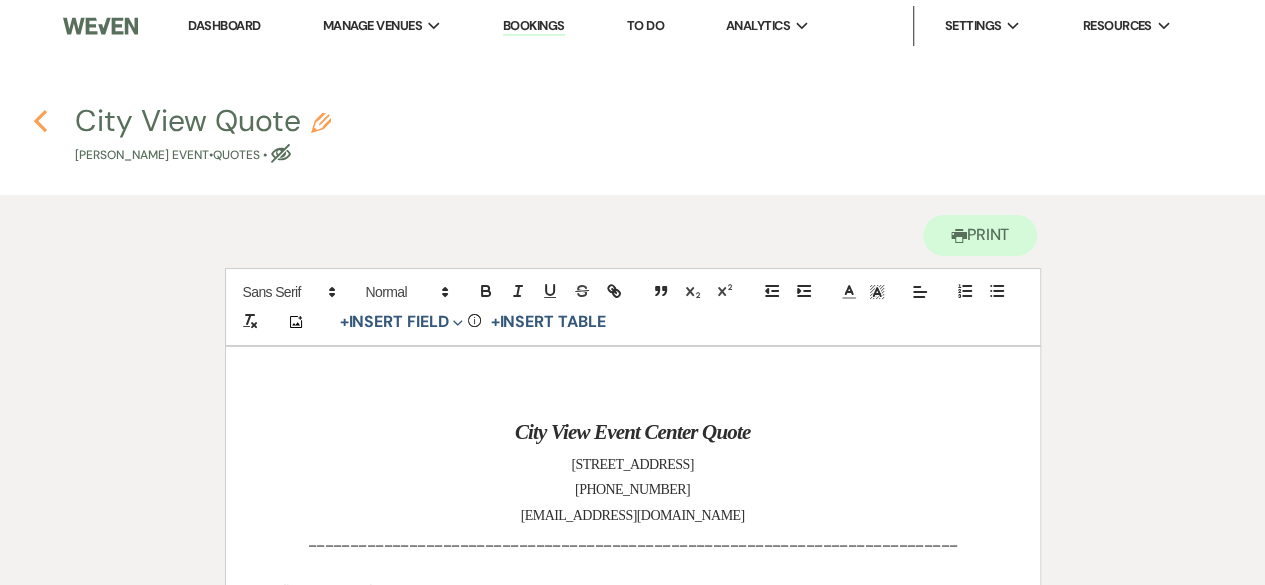 click on "Previous" 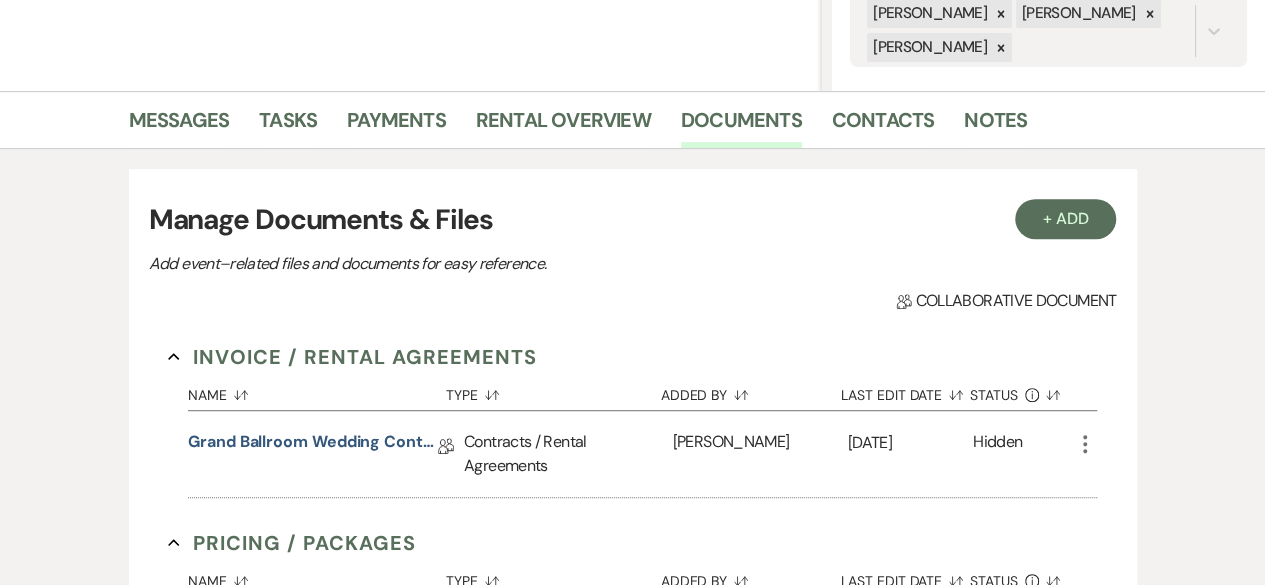 scroll, scrollTop: 200, scrollLeft: 0, axis: vertical 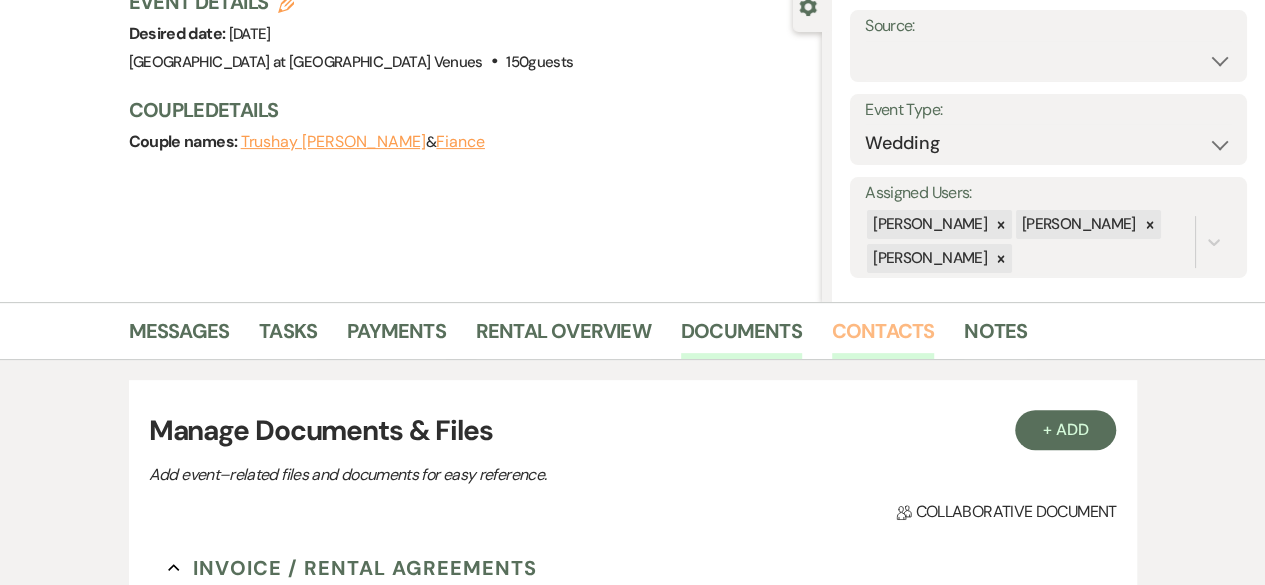 click on "Contacts" at bounding box center (883, 337) 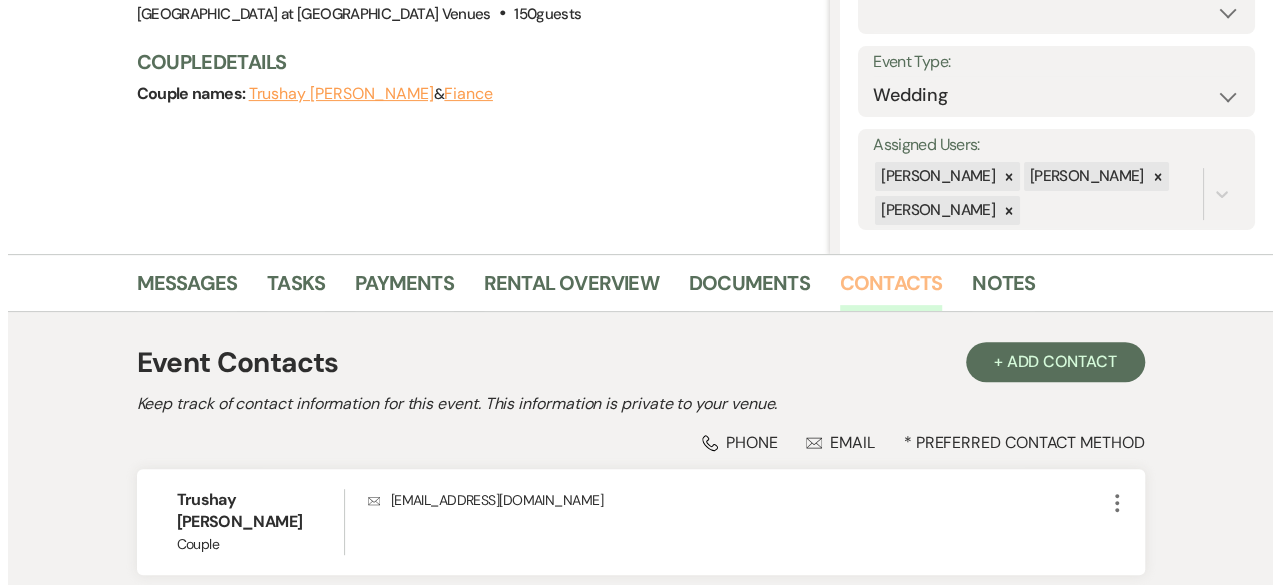 scroll, scrollTop: 391, scrollLeft: 0, axis: vertical 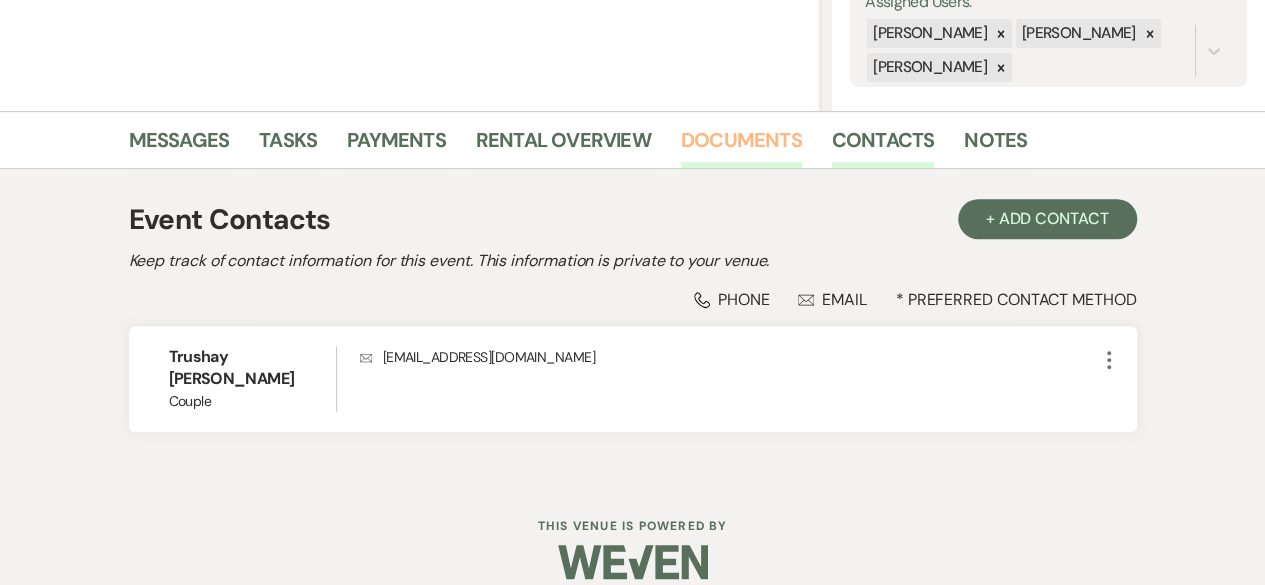 click on "Documents" at bounding box center (741, 146) 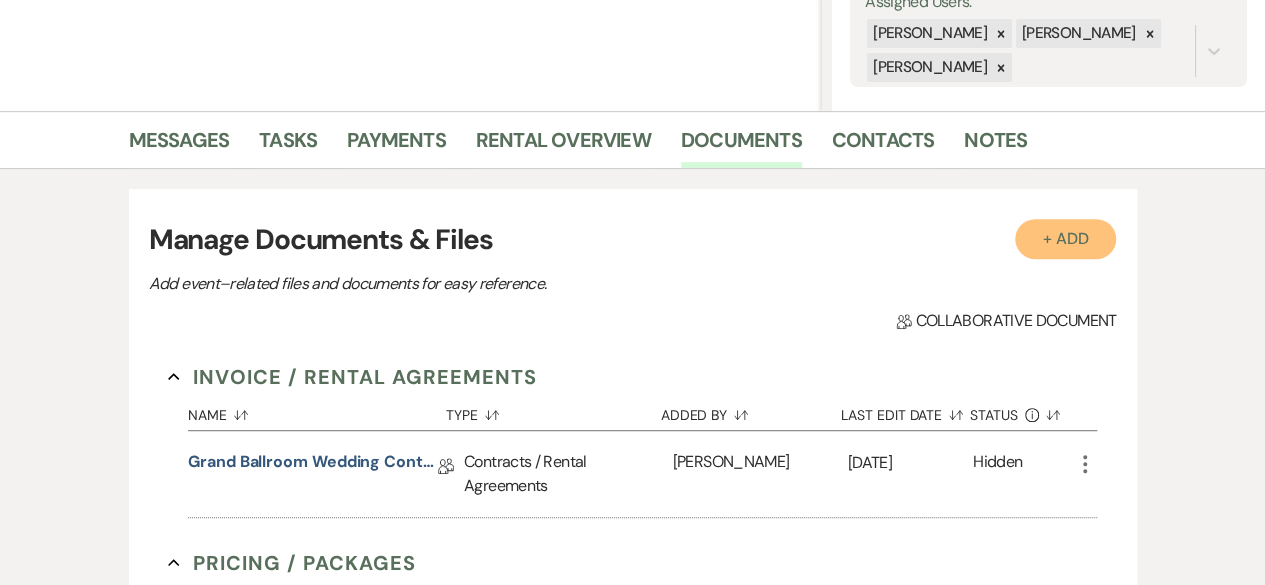 click on "+ Add" at bounding box center [1066, 239] 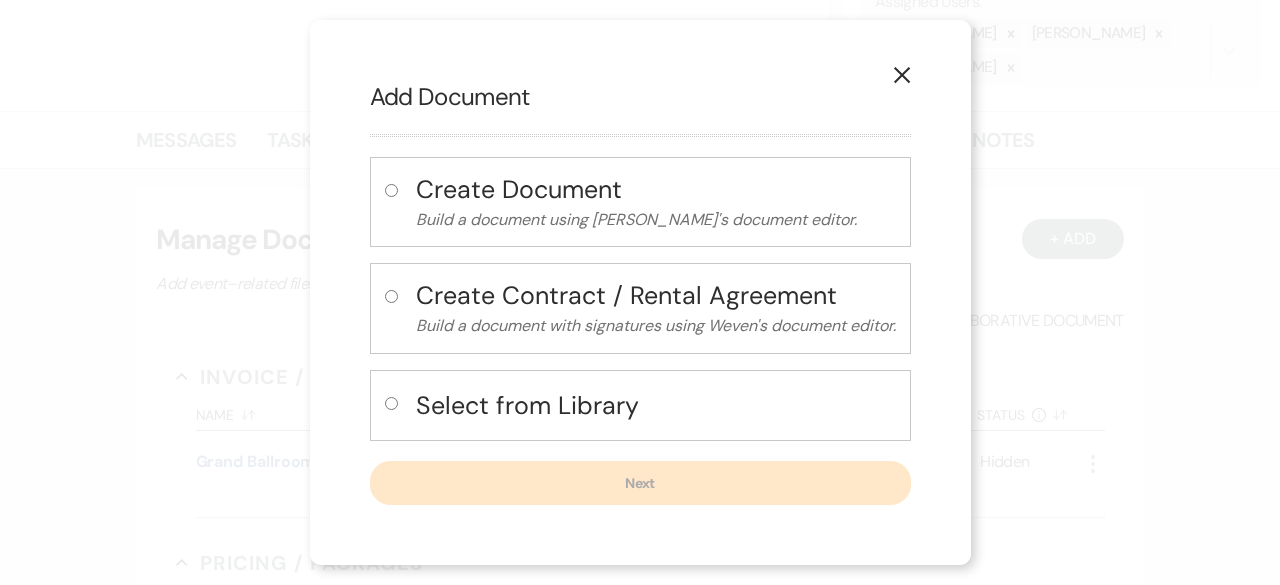 click at bounding box center (391, 403) 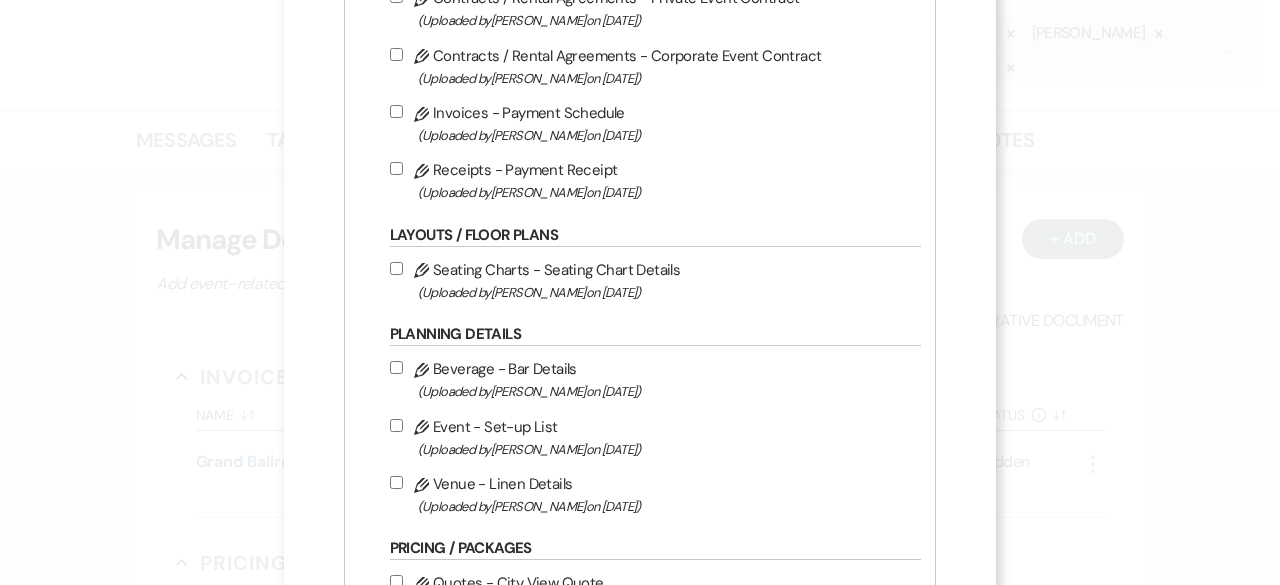 scroll, scrollTop: 500, scrollLeft: 0, axis: vertical 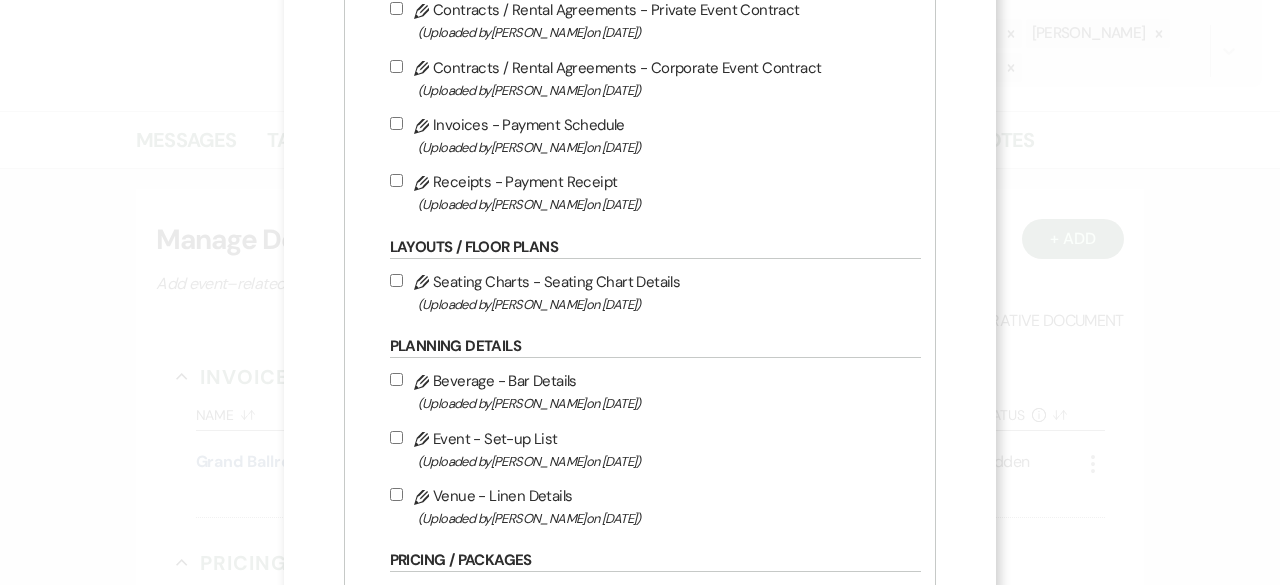 click on "Pencil Invoices - Payment Schedule (Uploaded by  [PERSON_NAME]  on   [DATE] )" at bounding box center [396, 123] 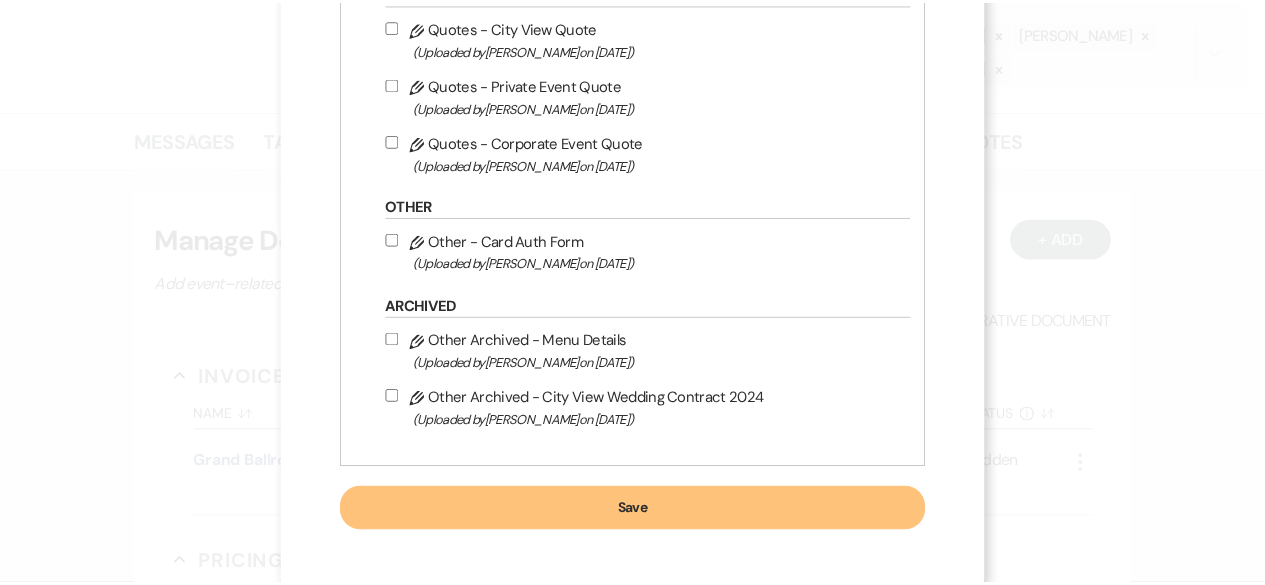 scroll, scrollTop: 1069, scrollLeft: 0, axis: vertical 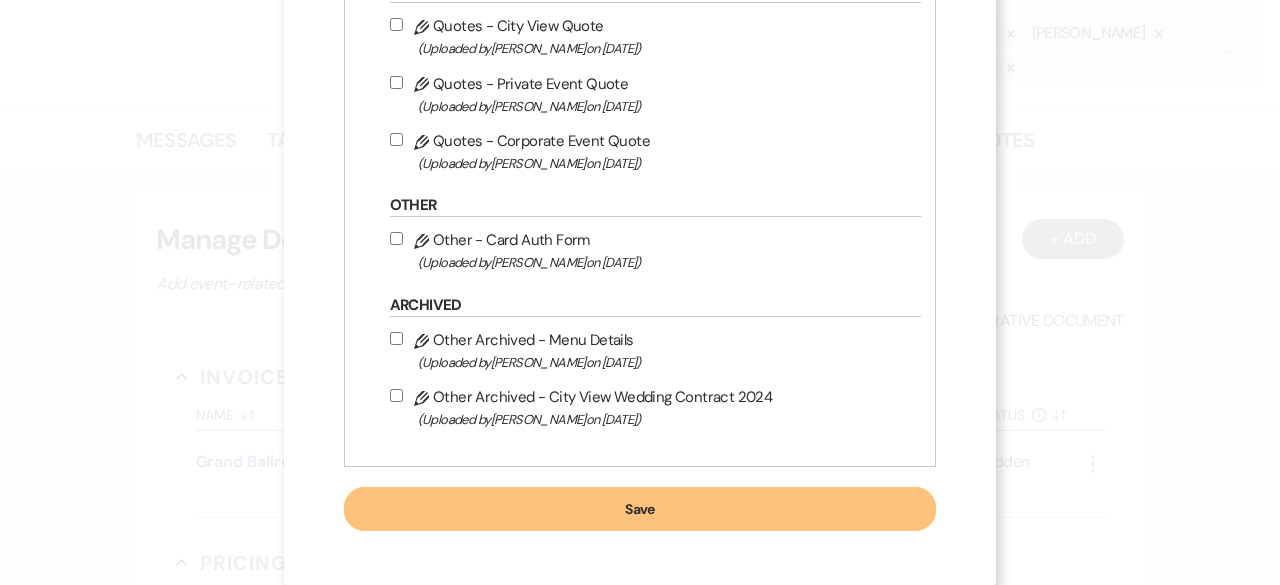 click on "Save" at bounding box center [640, 509] 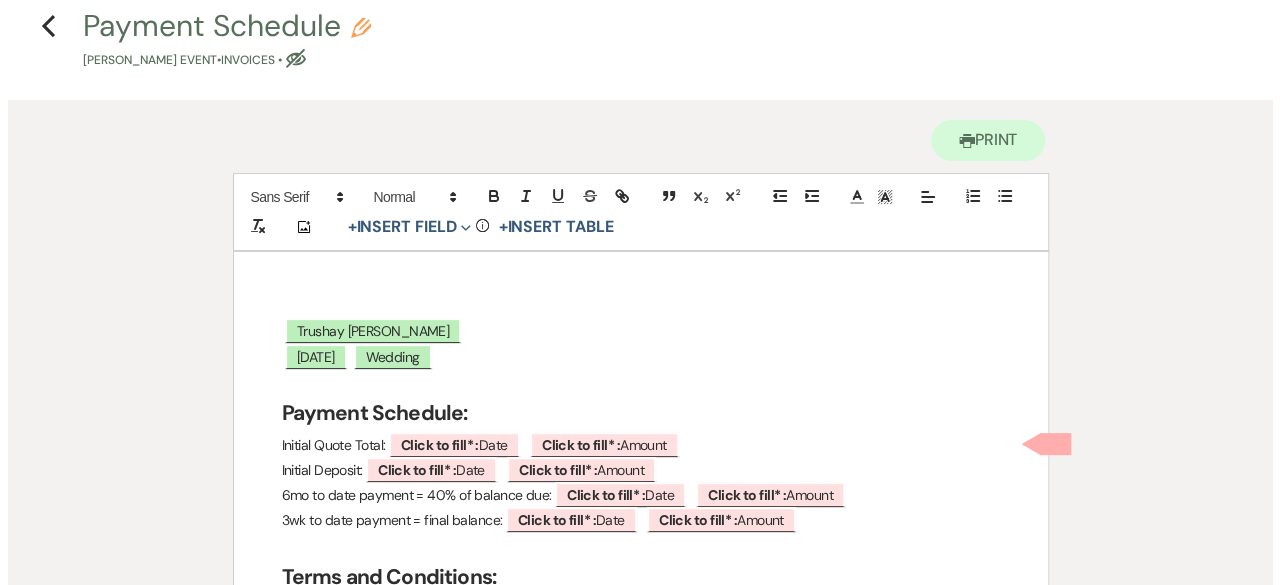 scroll, scrollTop: 300, scrollLeft: 0, axis: vertical 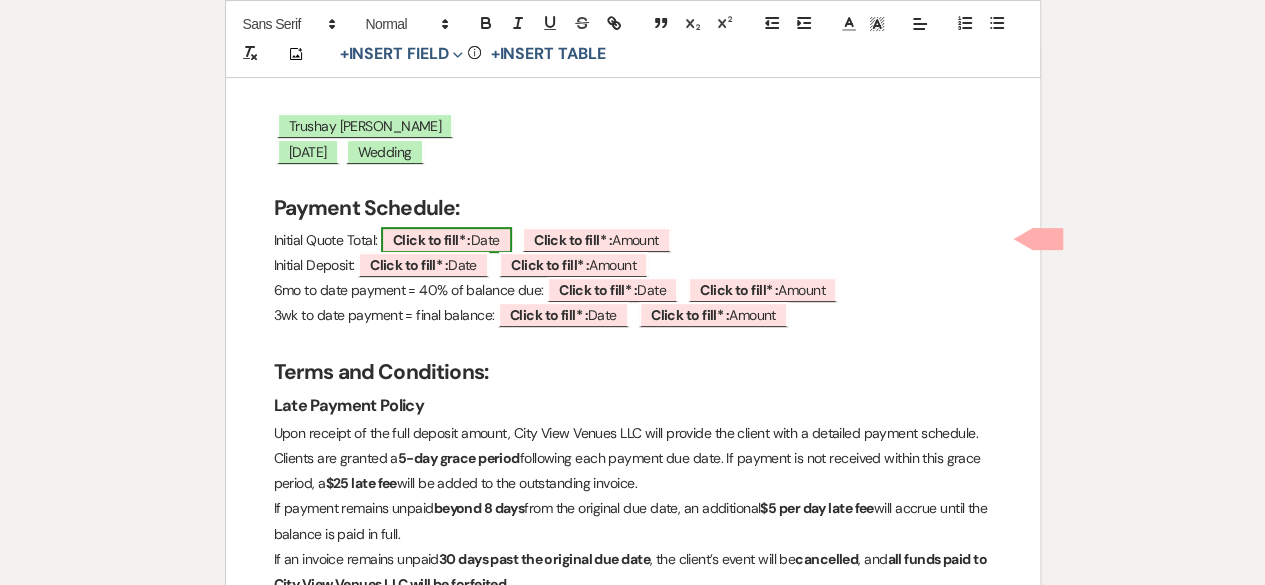 click on "Click to fill* :" at bounding box center (432, 240) 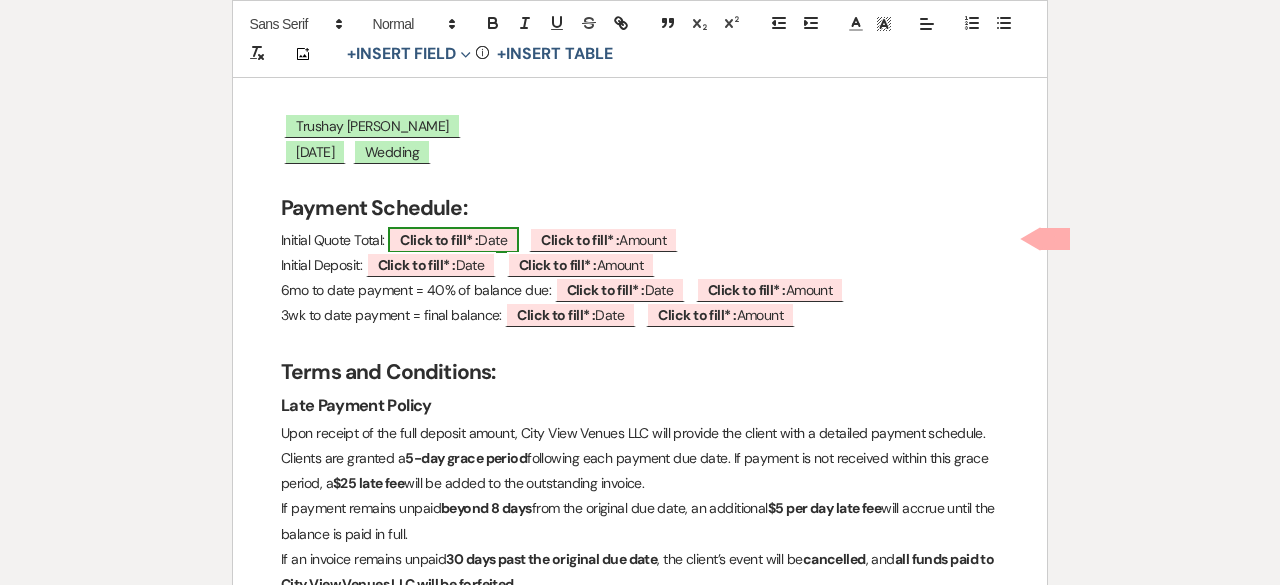 select on "owner" 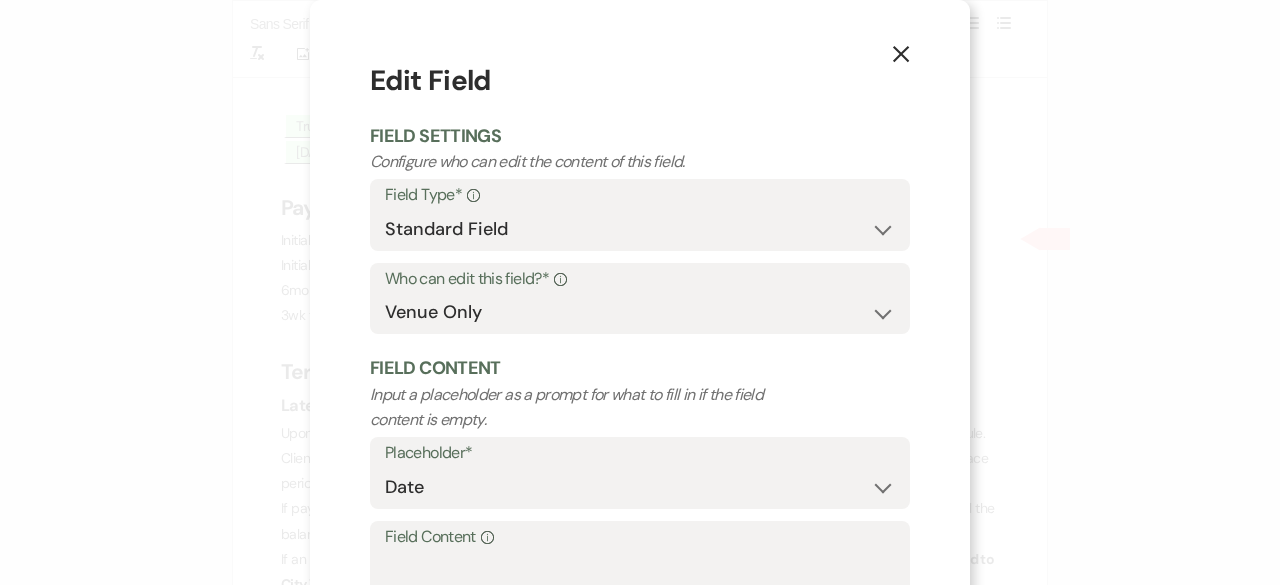 scroll, scrollTop: 190, scrollLeft: 0, axis: vertical 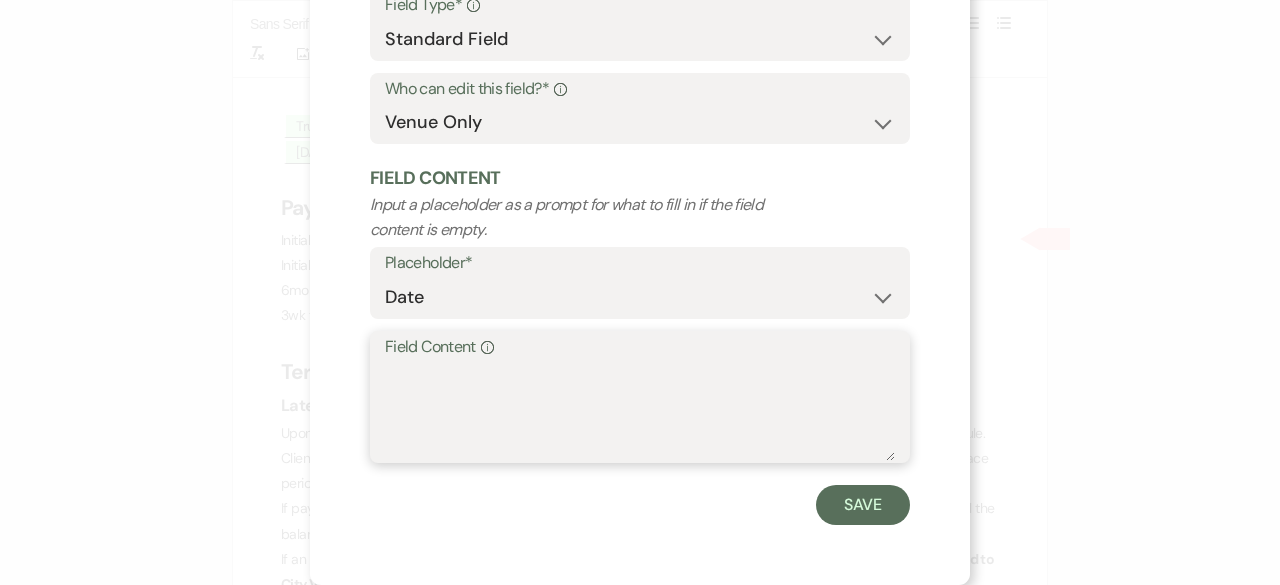 click on "Field Content Info" at bounding box center [640, 411] 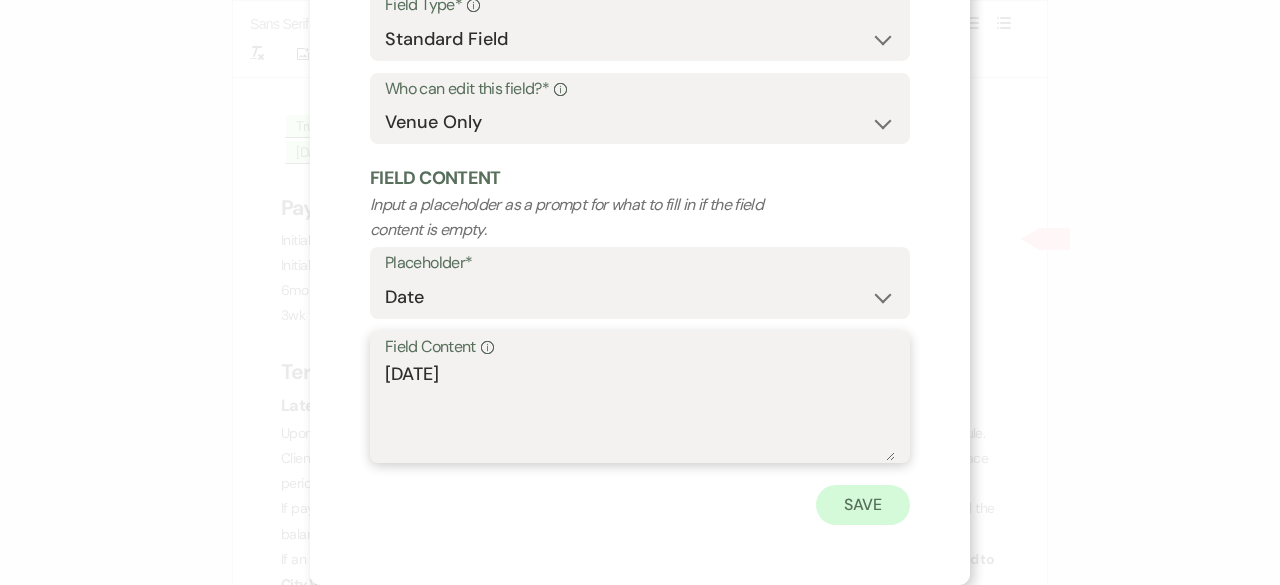 type on "[DATE]" 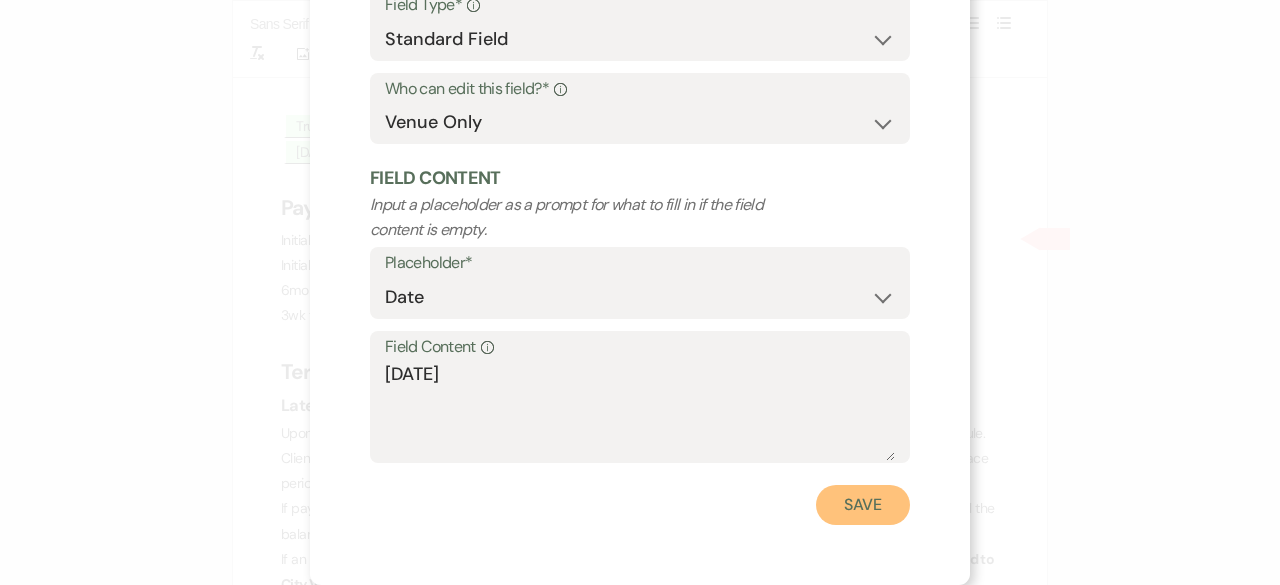click on "Save" at bounding box center (863, 505) 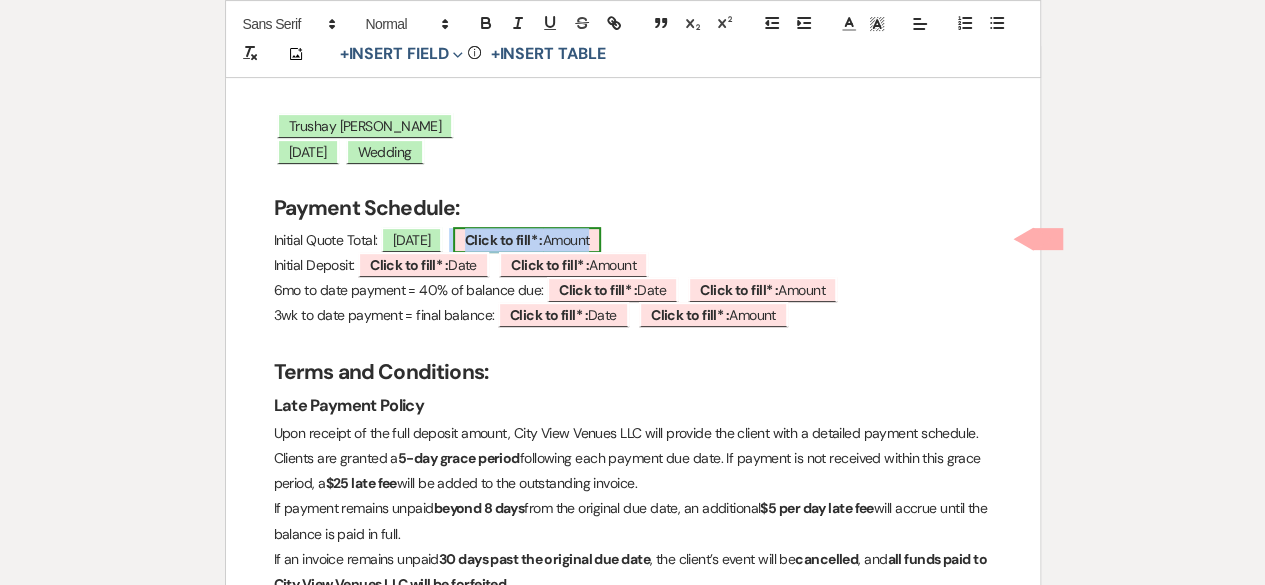click on "Click to fill* :" at bounding box center (504, 240) 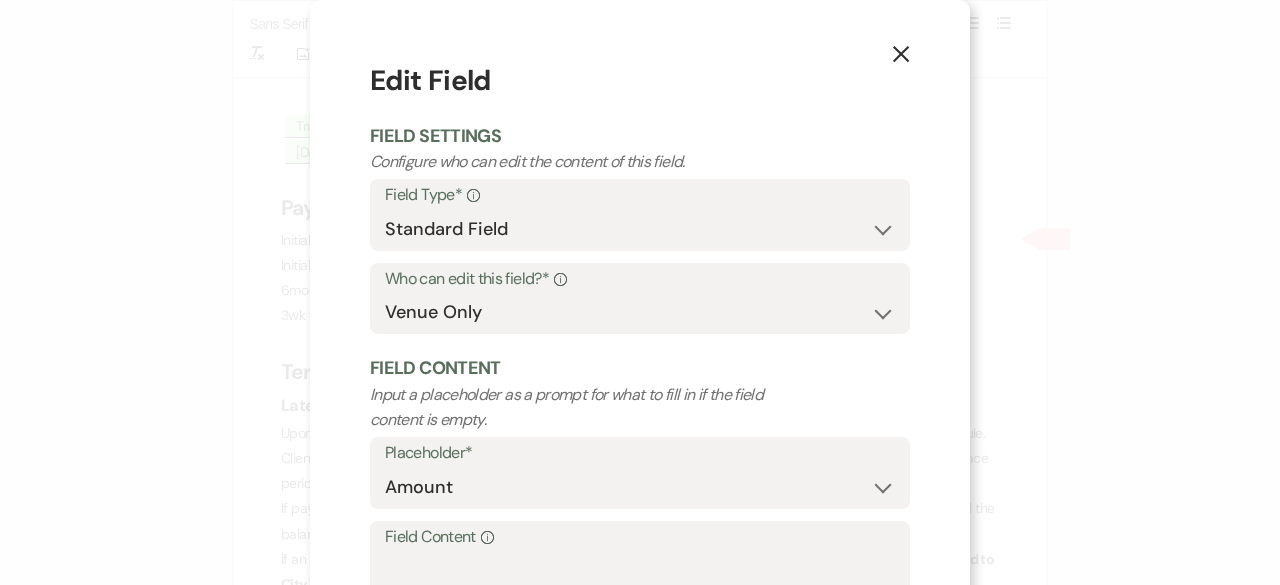 type 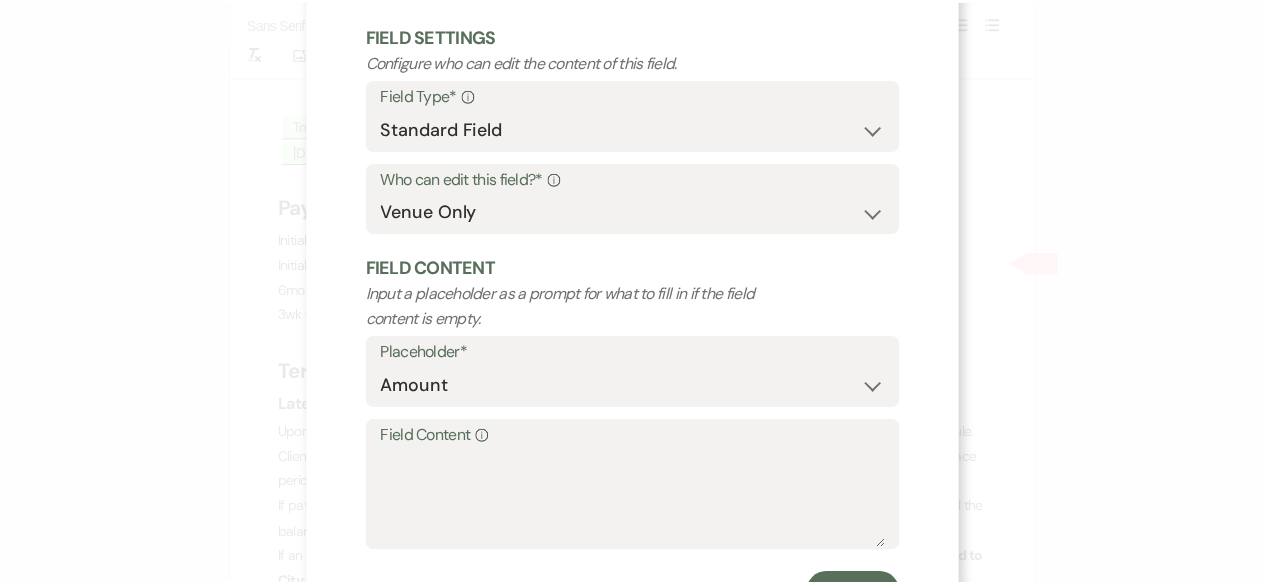 scroll, scrollTop: 190, scrollLeft: 0, axis: vertical 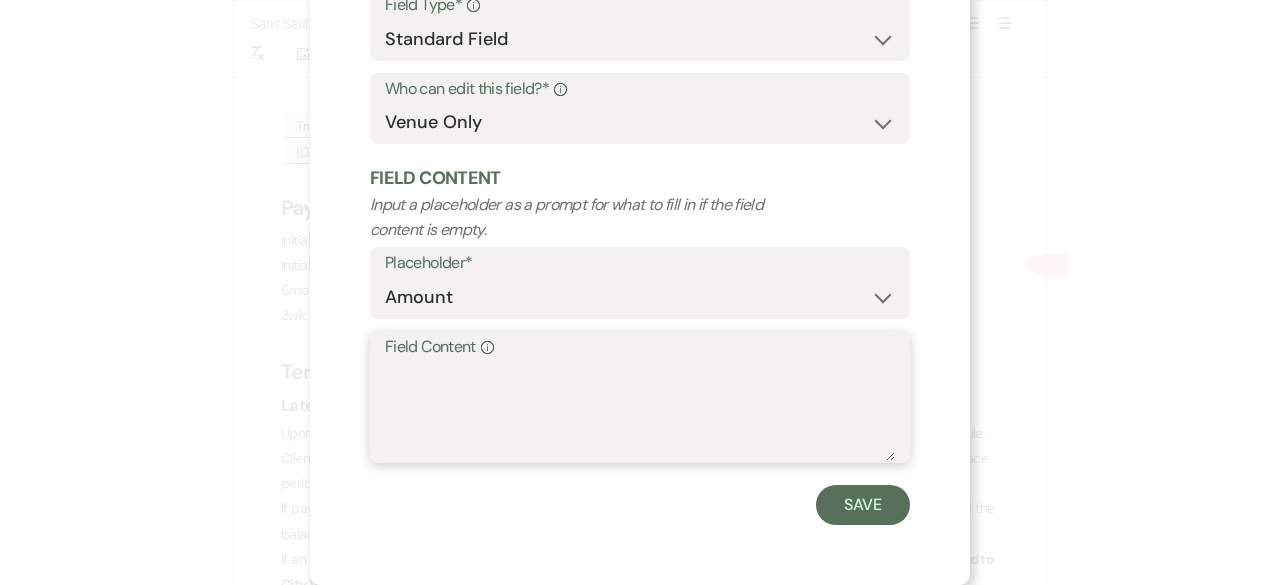 click on "Field Content Info" at bounding box center (640, 411) 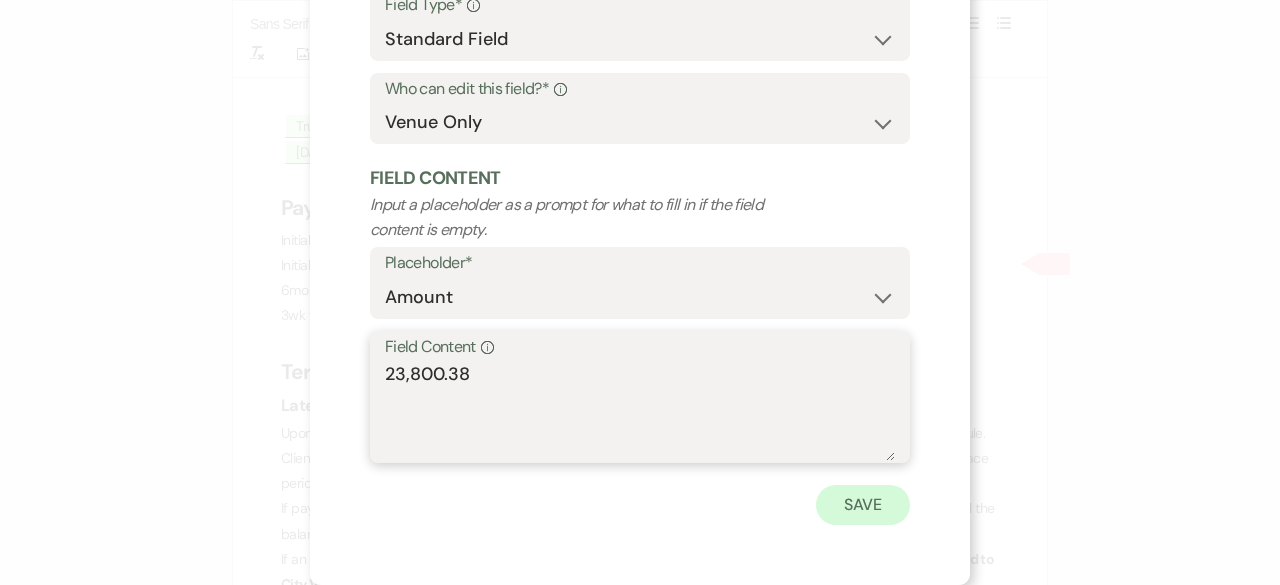 type on "23,800.38" 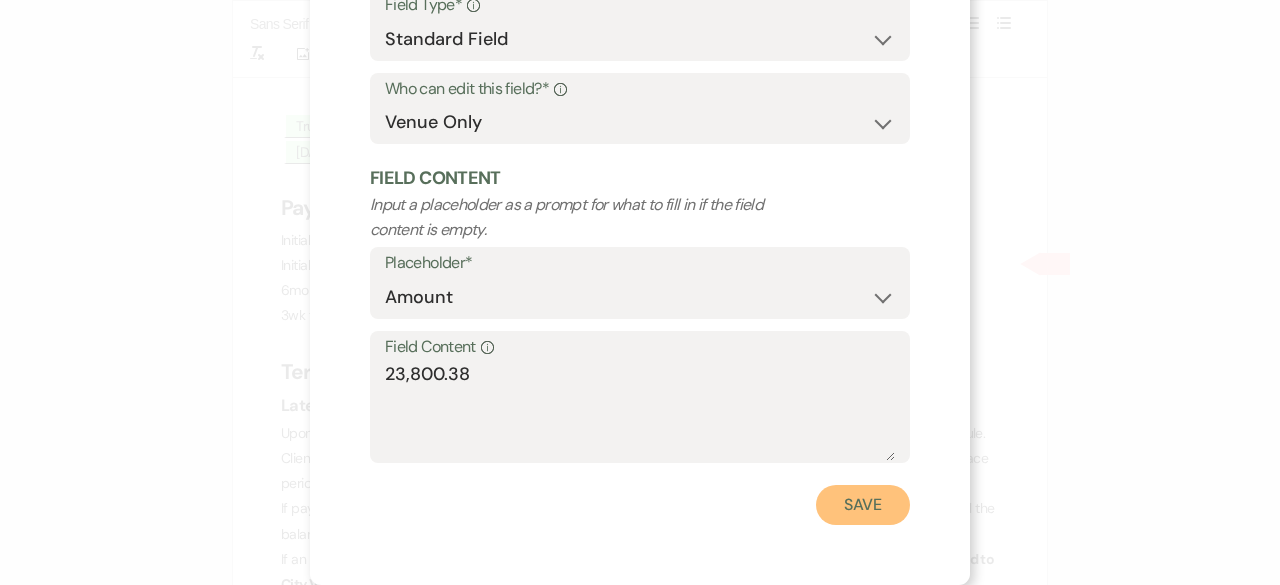 click on "Save" at bounding box center (863, 505) 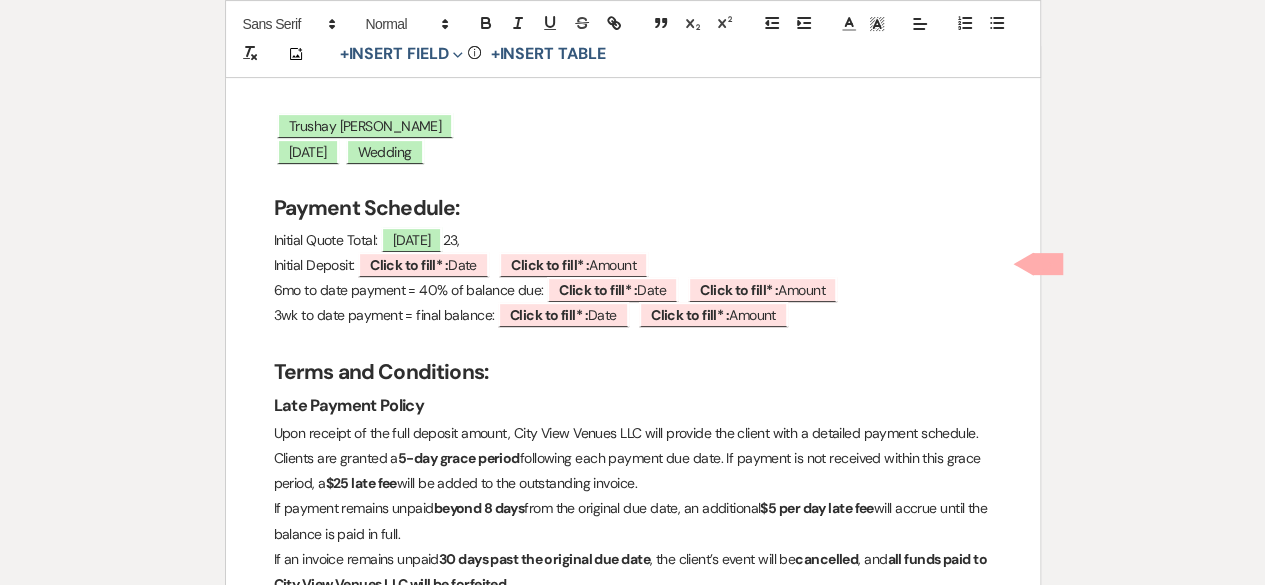 click on "Initial Quote Total:
[DATE]
23," at bounding box center [633, 240] 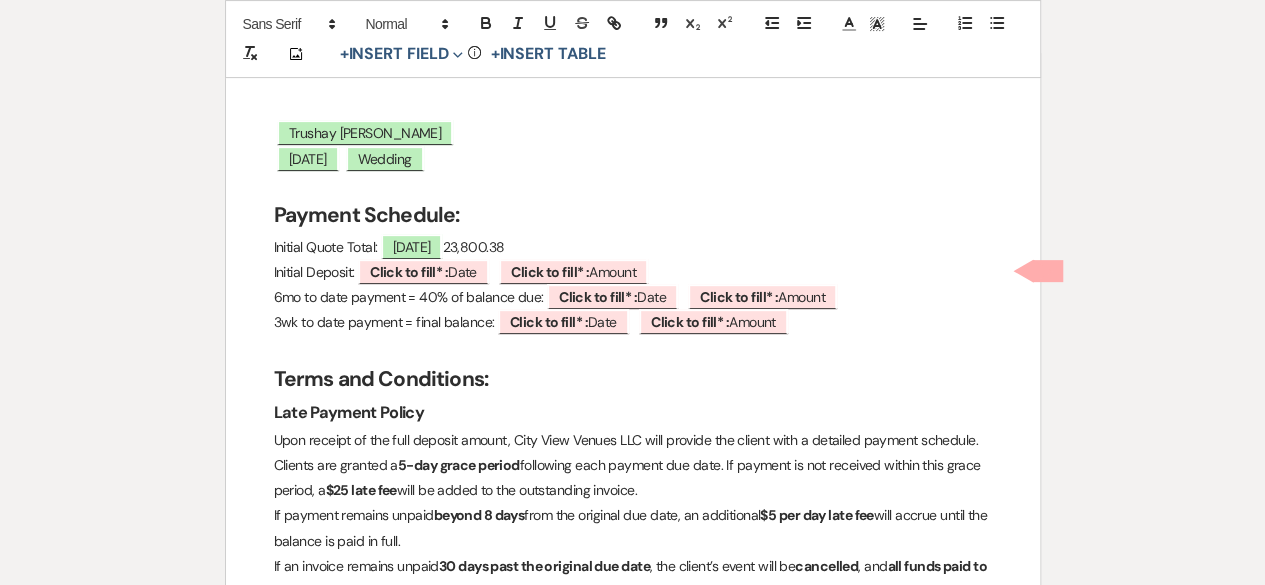 scroll, scrollTop: 0, scrollLeft: 0, axis: both 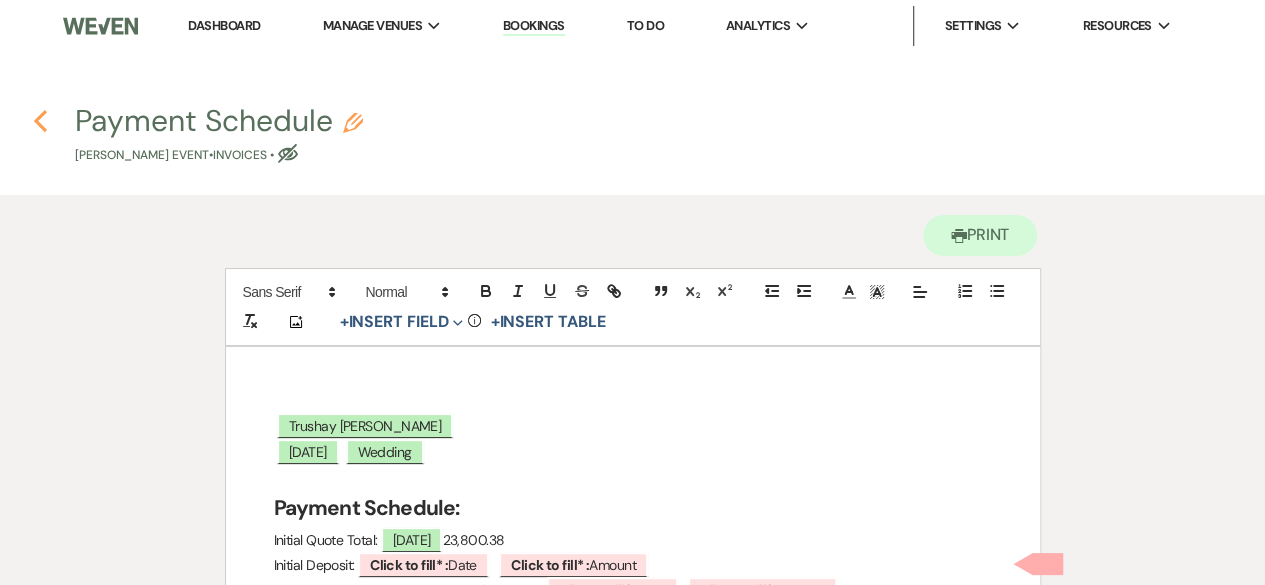 click 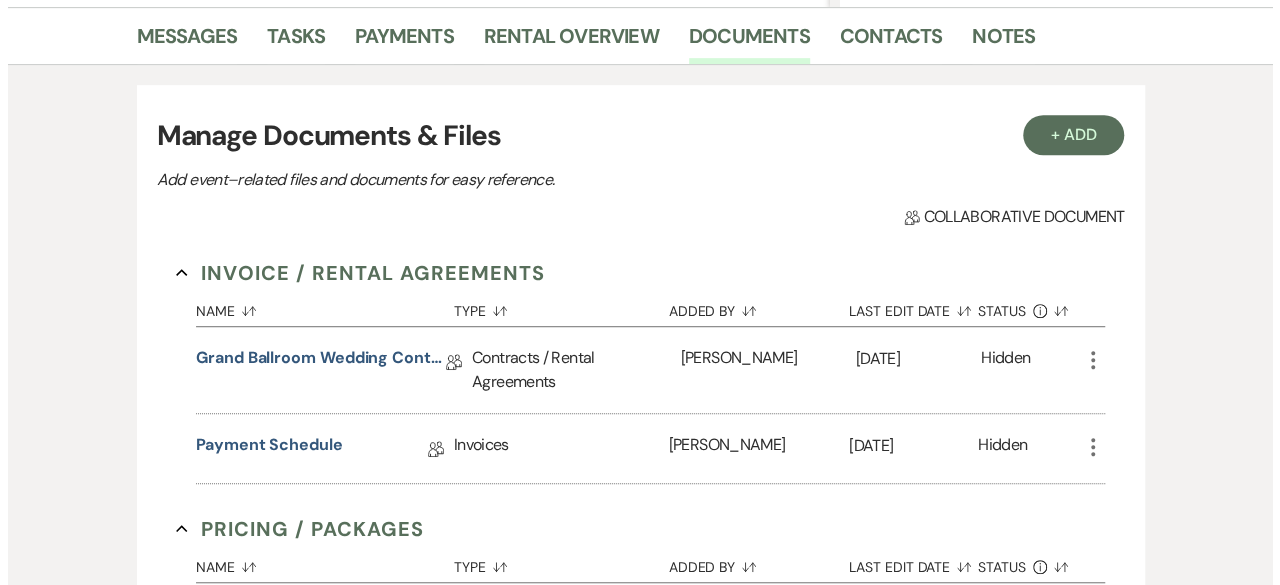 scroll, scrollTop: 478, scrollLeft: 0, axis: vertical 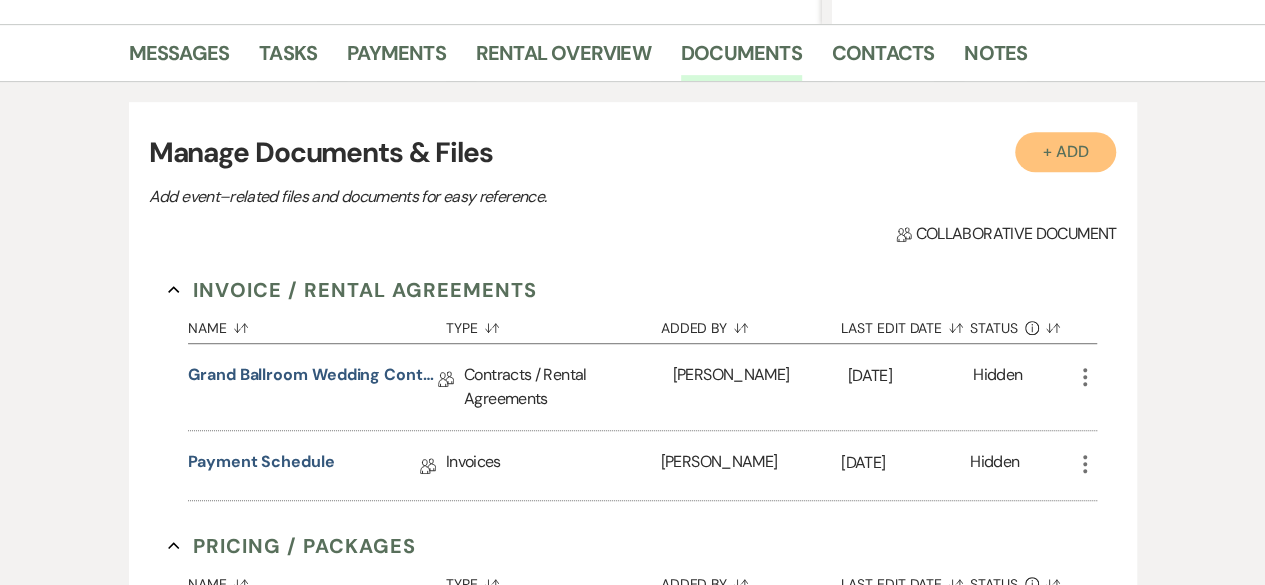 click on "+ Add" at bounding box center (1066, 152) 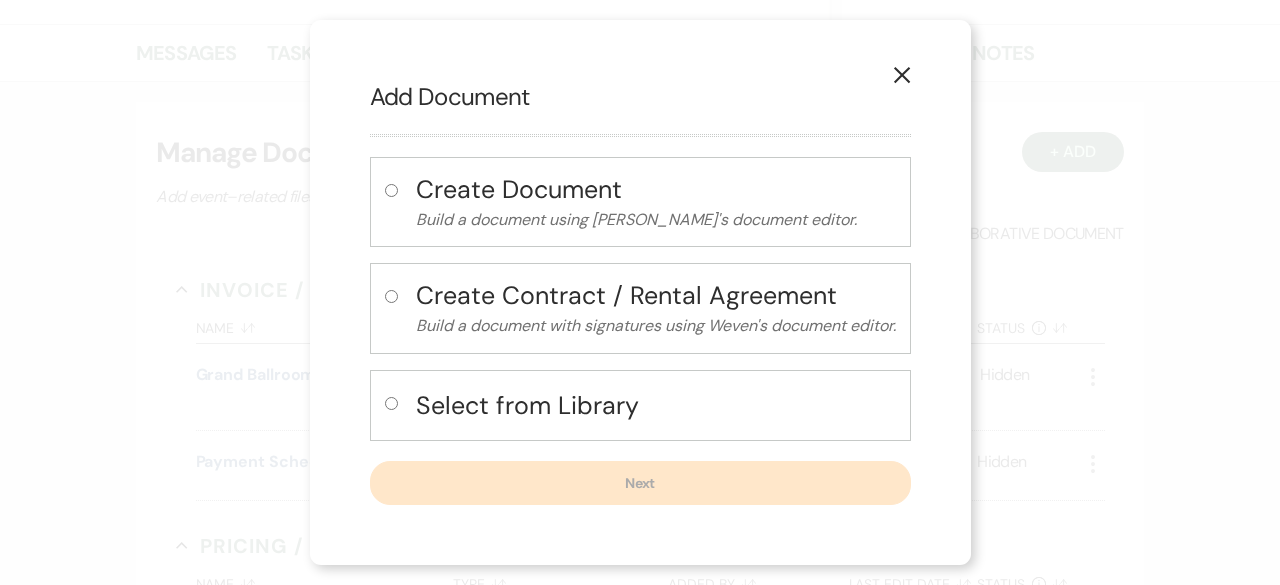 click at bounding box center (391, 403) 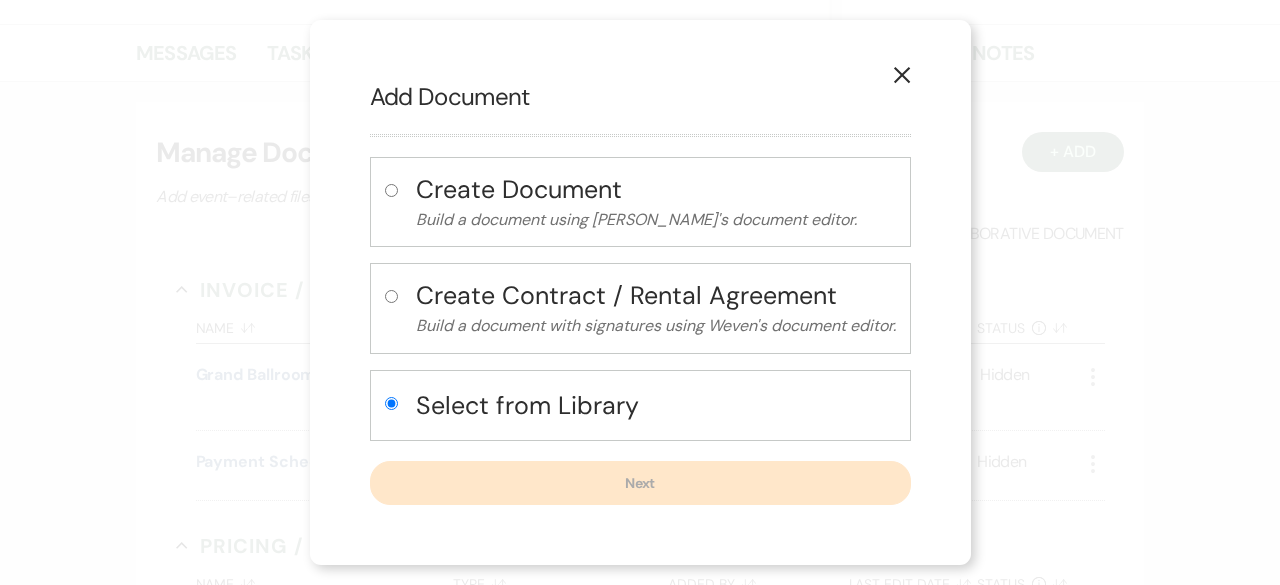 radio on "true" 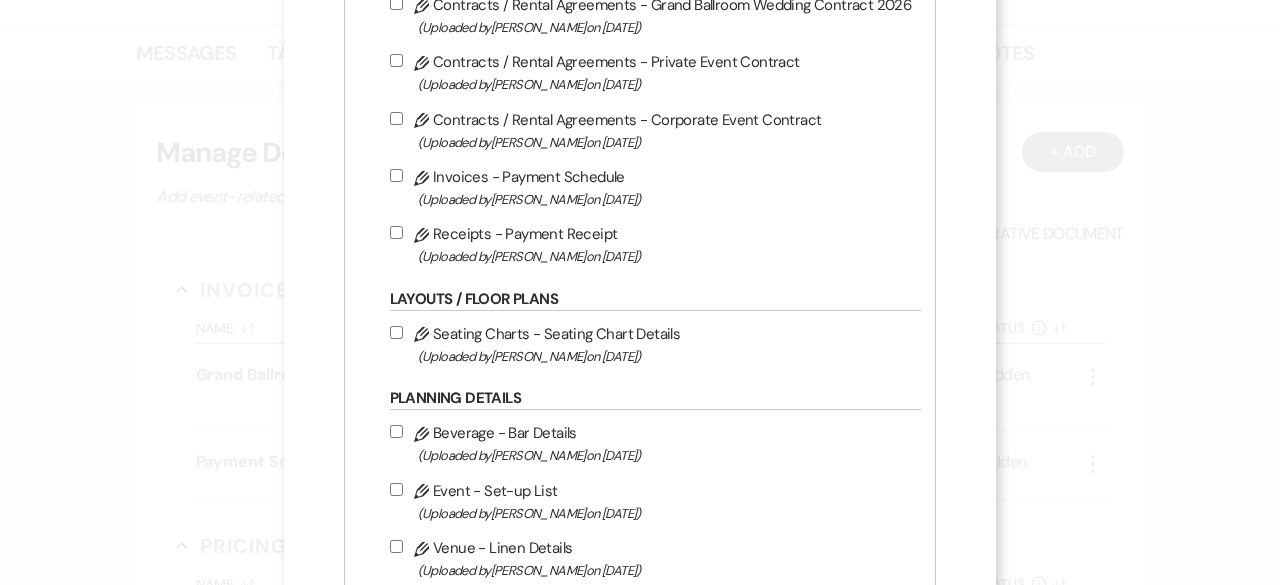 scroll, scrollTop: 700, scrollLeft: 0, axis: vertical 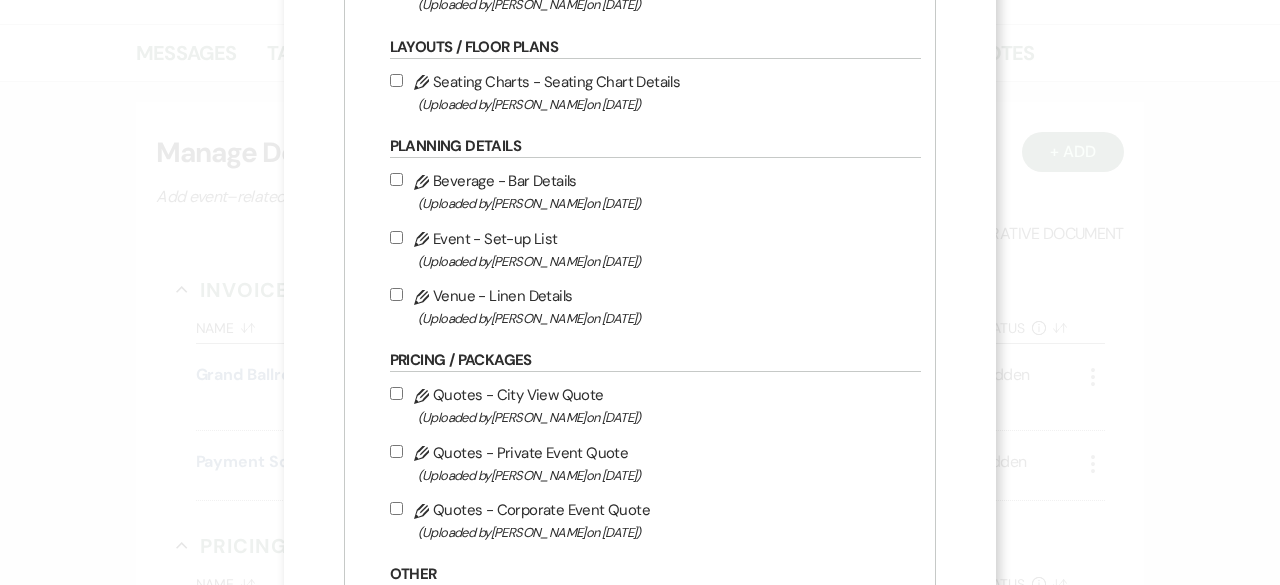click on "Pencil Quotes - City View Quote (Uploaded by  [PERSON_NAME]  on   [DATE] )" at bounding box center (396, 393) 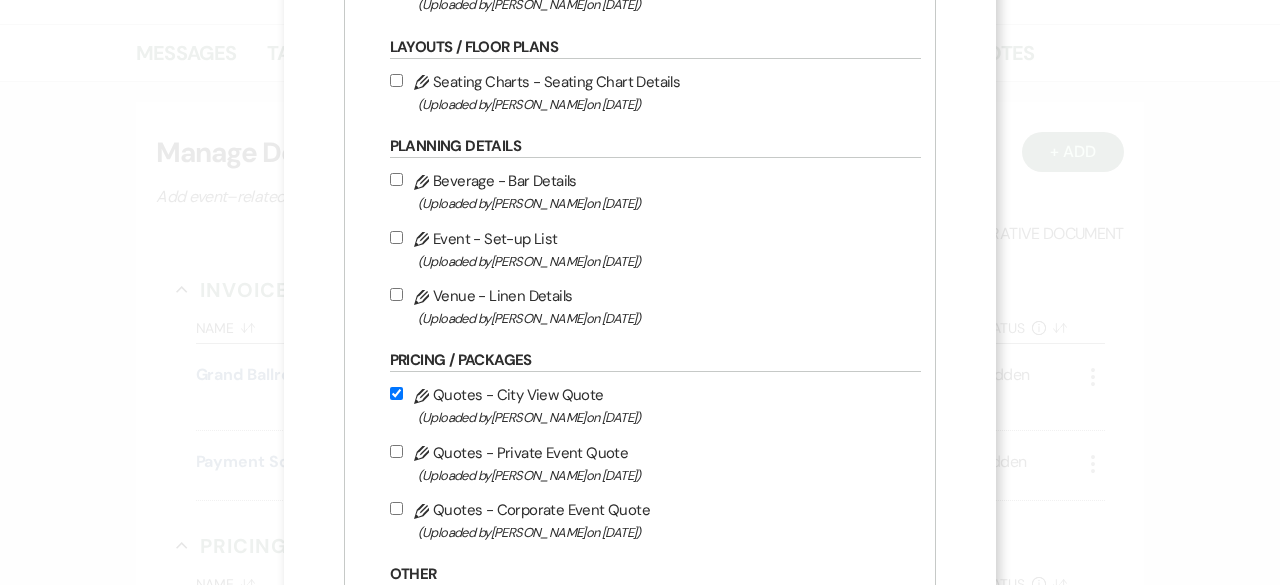 checkbox on "true" 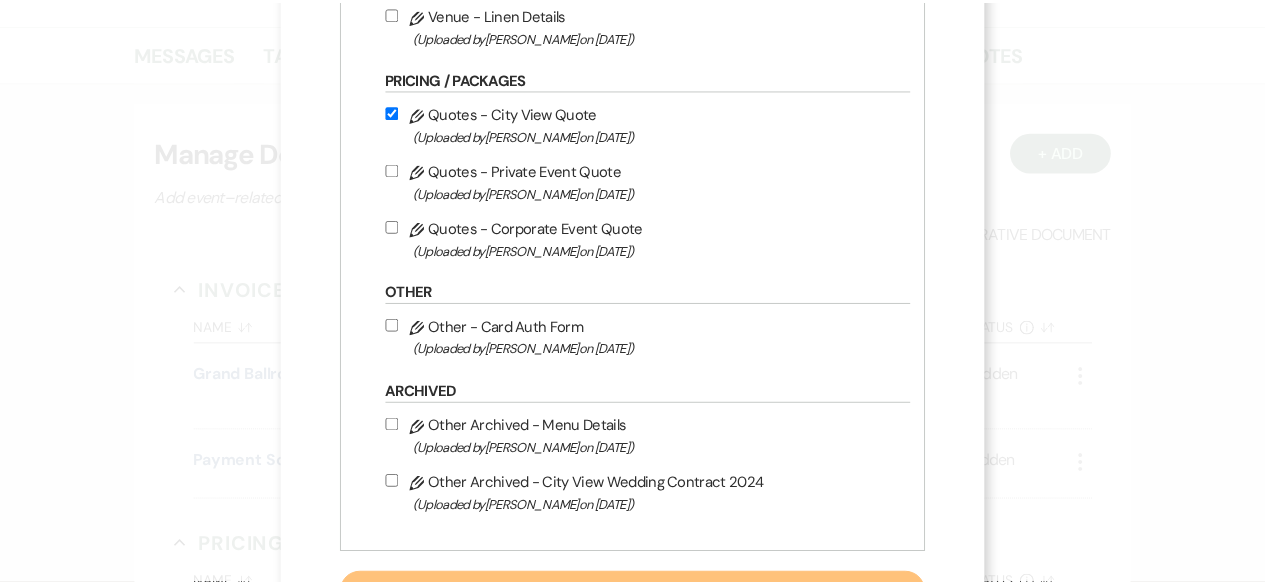scroll, scrollTop: 1069, scrollLeft: 0, axis: vertical 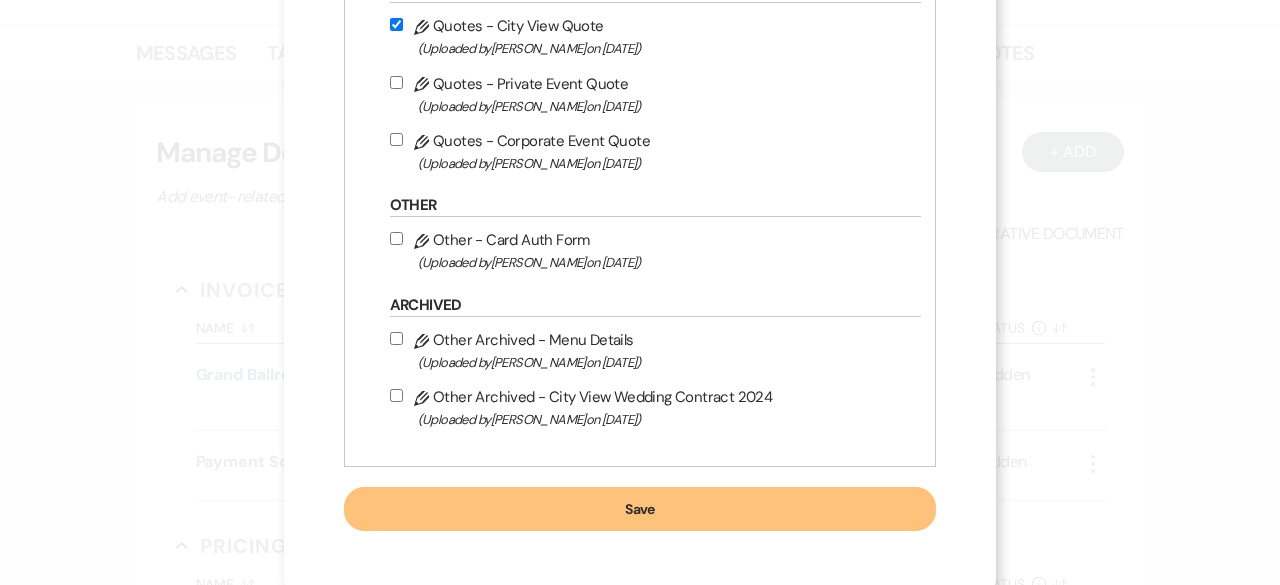 click on "Save" at bounding box center [640, 509] 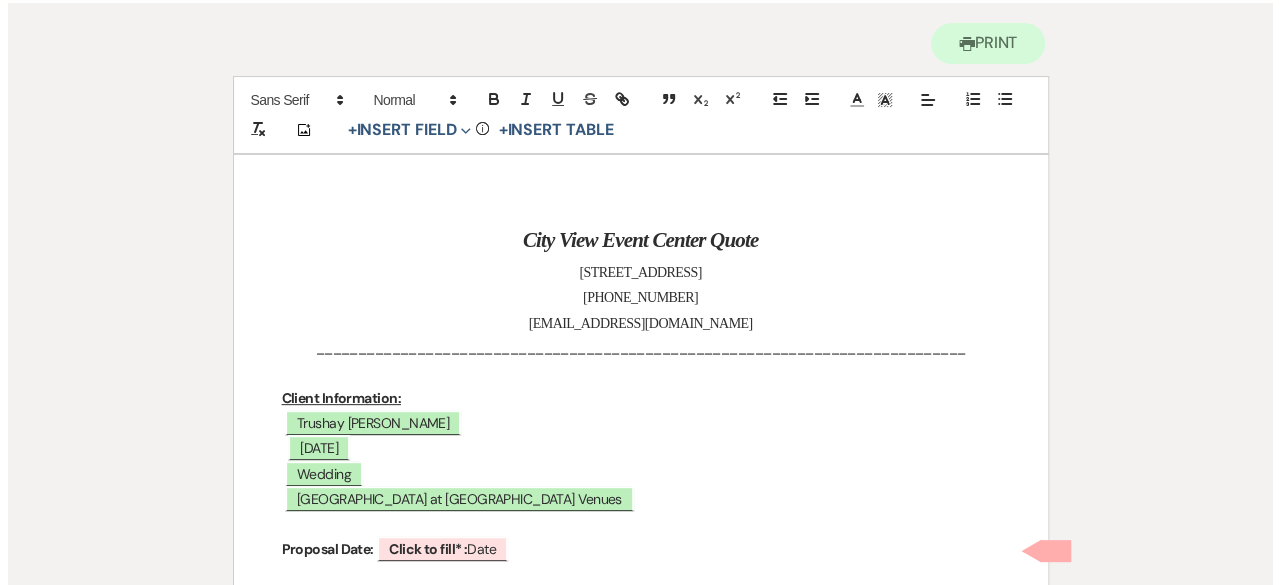 scroll, scrollTop: 400, scrollLeft: 0, axis: vertical 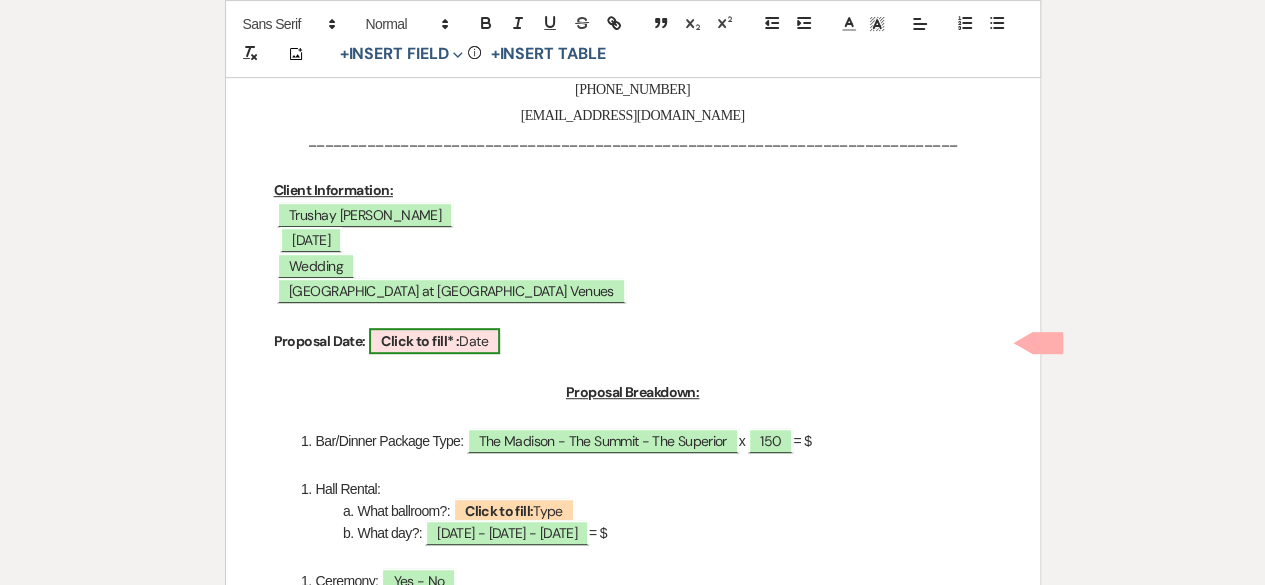 click on "Click to fill* :" at bounding box center [420, 341] 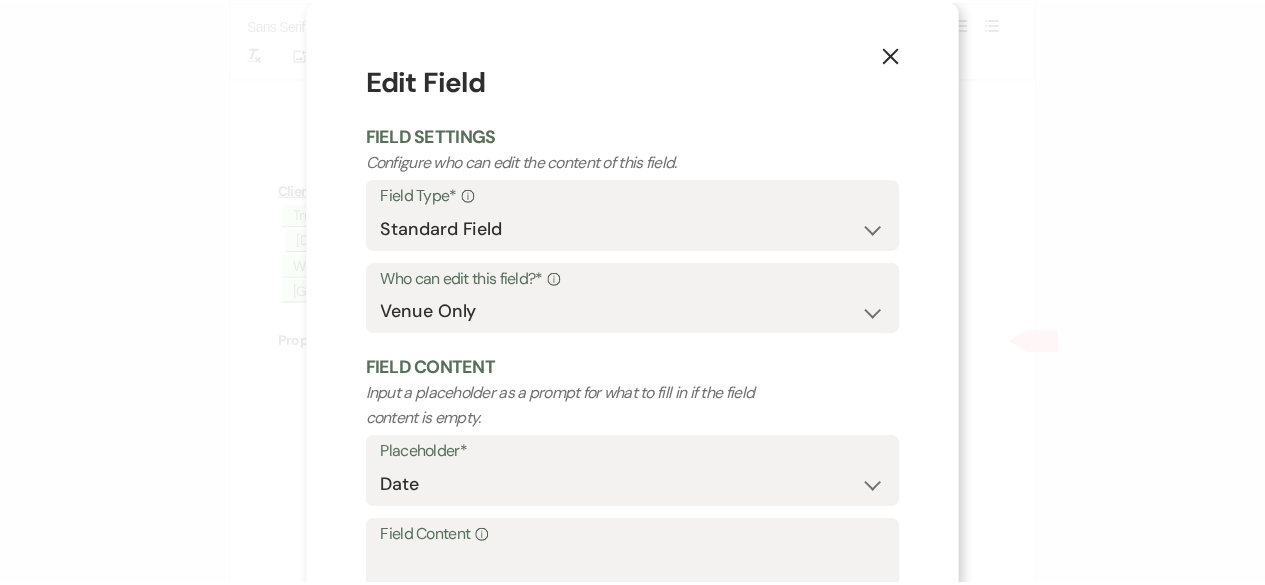 scroll, scrollTop: 190, scrollLeft: 0, axis: vertical 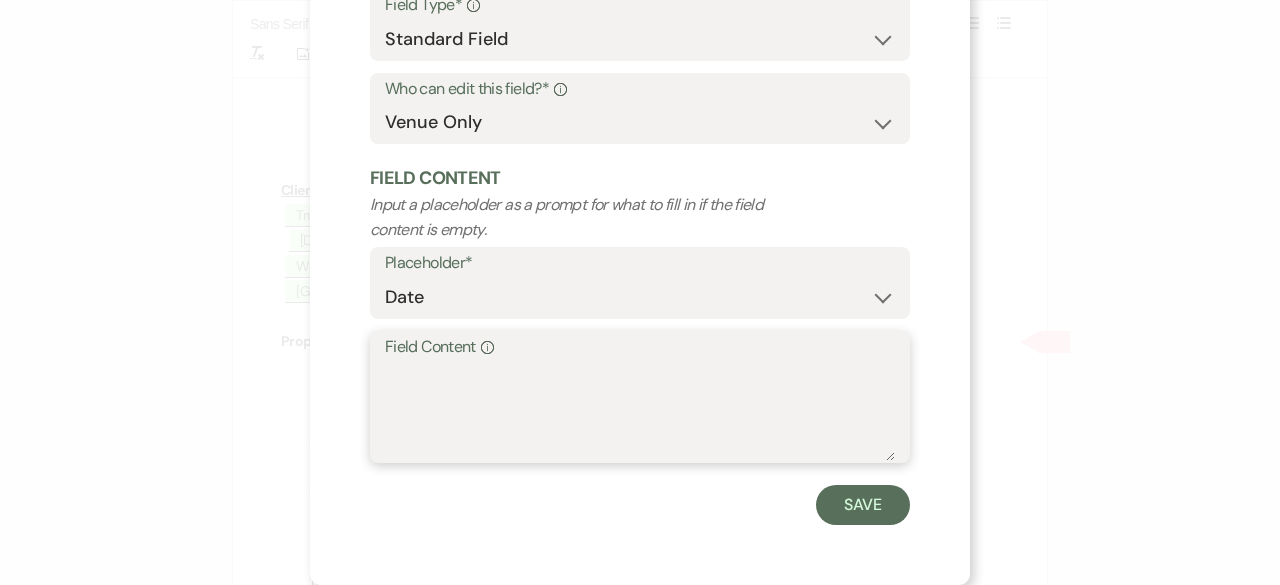 click on "Field Content Info" at bounding box center (640, 411) 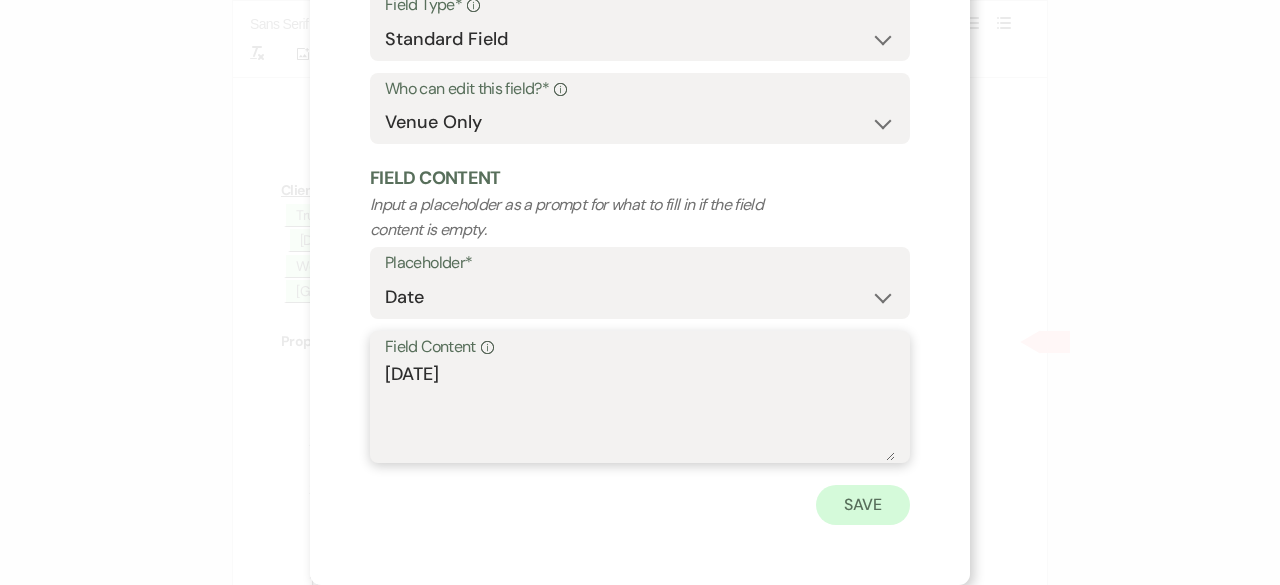 type on "[DATE]" 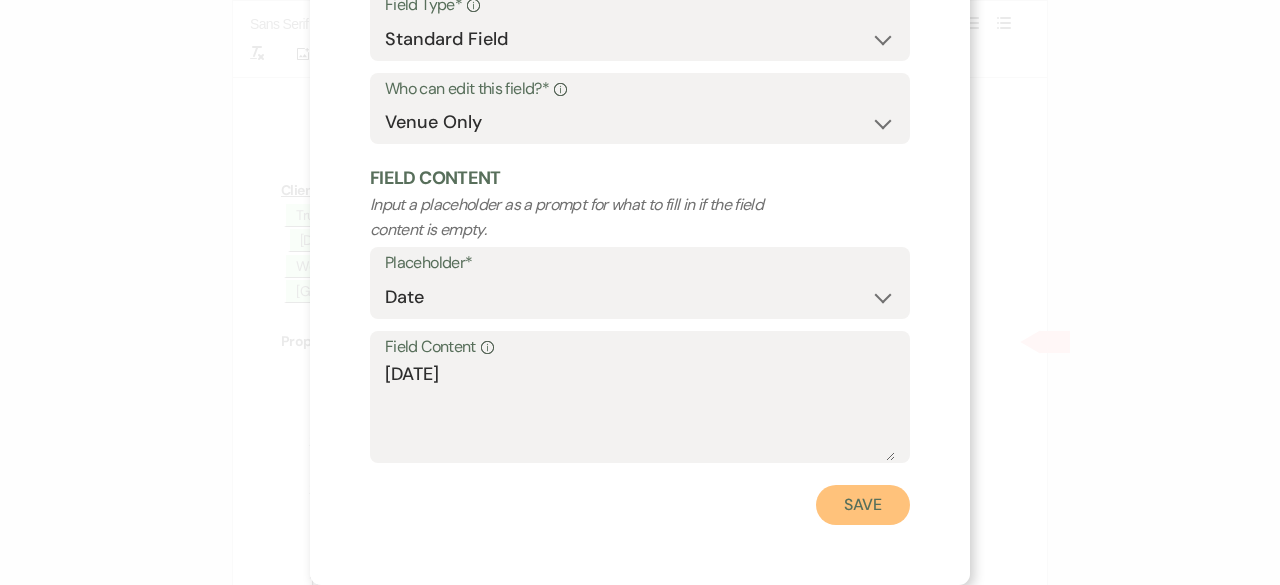 click on "Save" at bounding box center [863, 505] 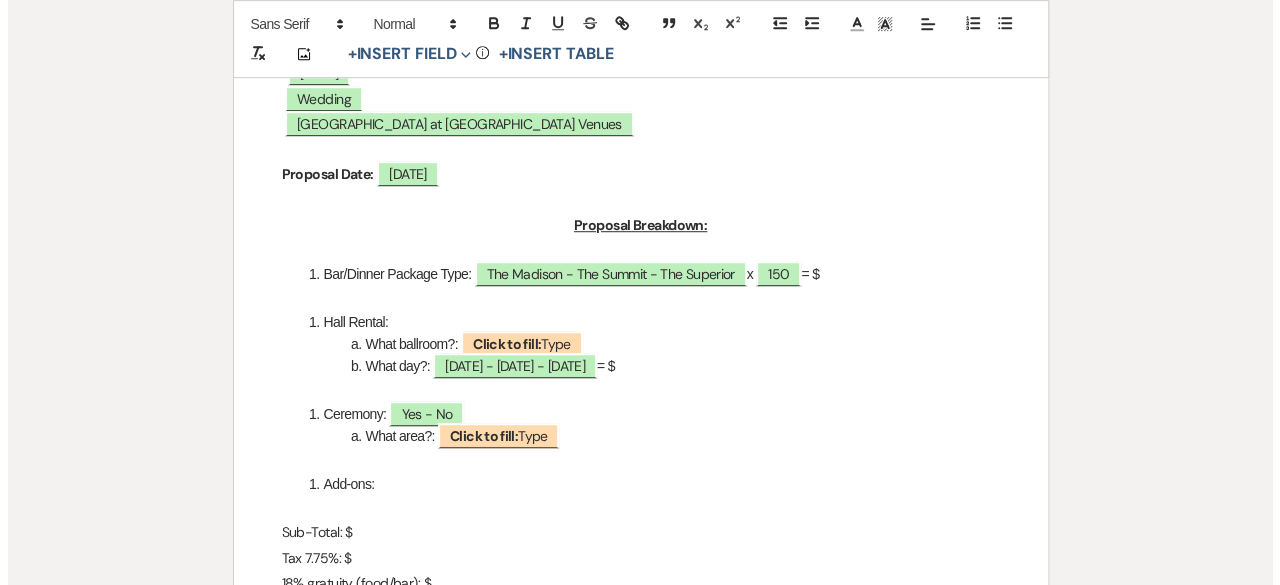scroll, scrollTop: 600, scrollLeft: 0, axis: vertical 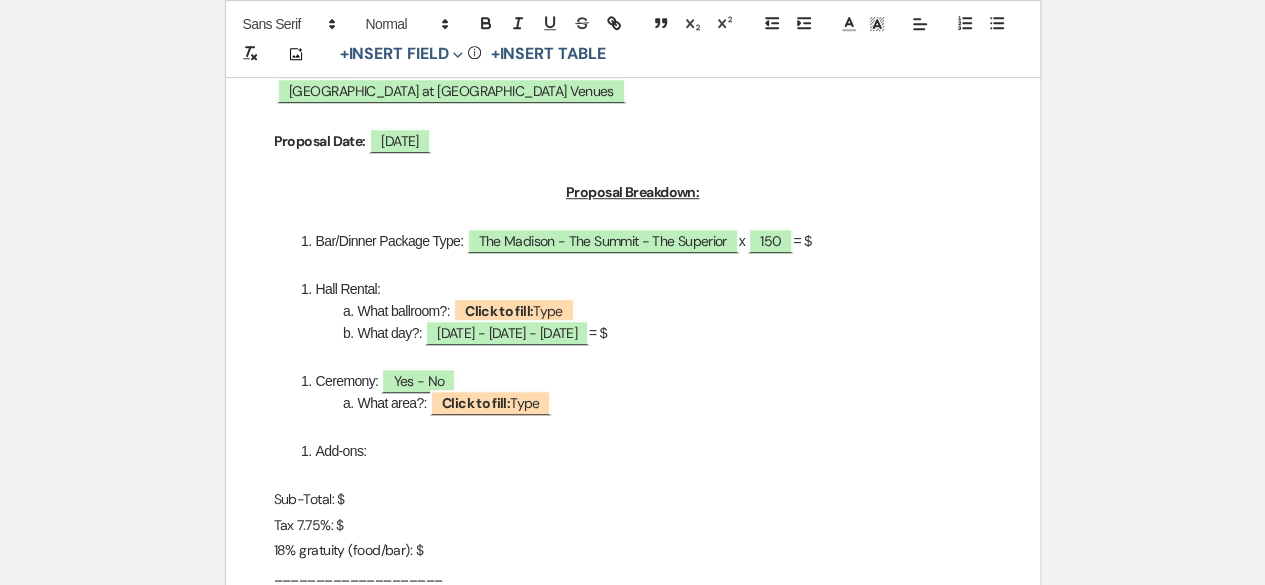 click on "Bar/Dinner Package Type:  ﻿
The Madison - The Summit - The Superior
﻿  x  ﻿
150
﻿  = $" at bounding box center [643, 241] 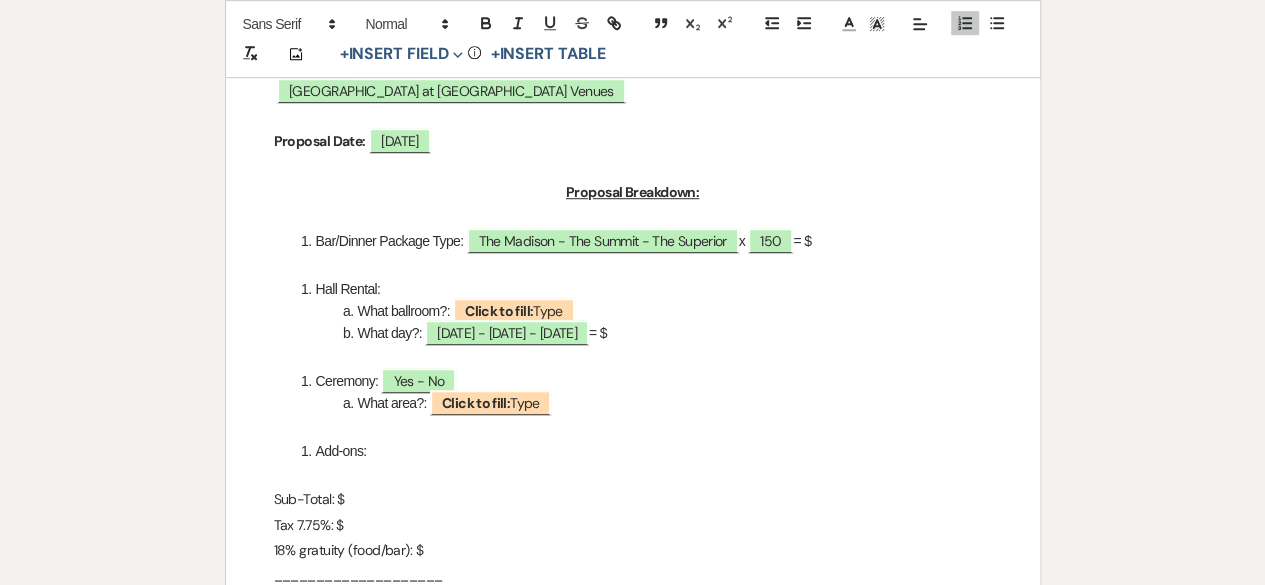 type 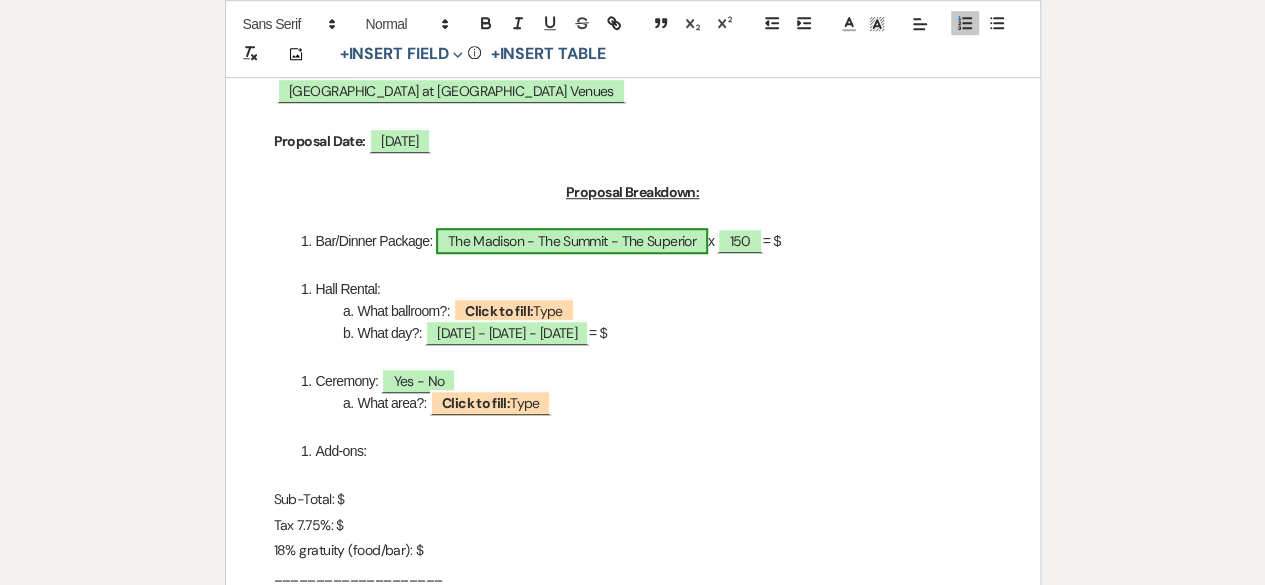 click on "The Madison - The Summit - The Superior" at bounding box center (572, 241) 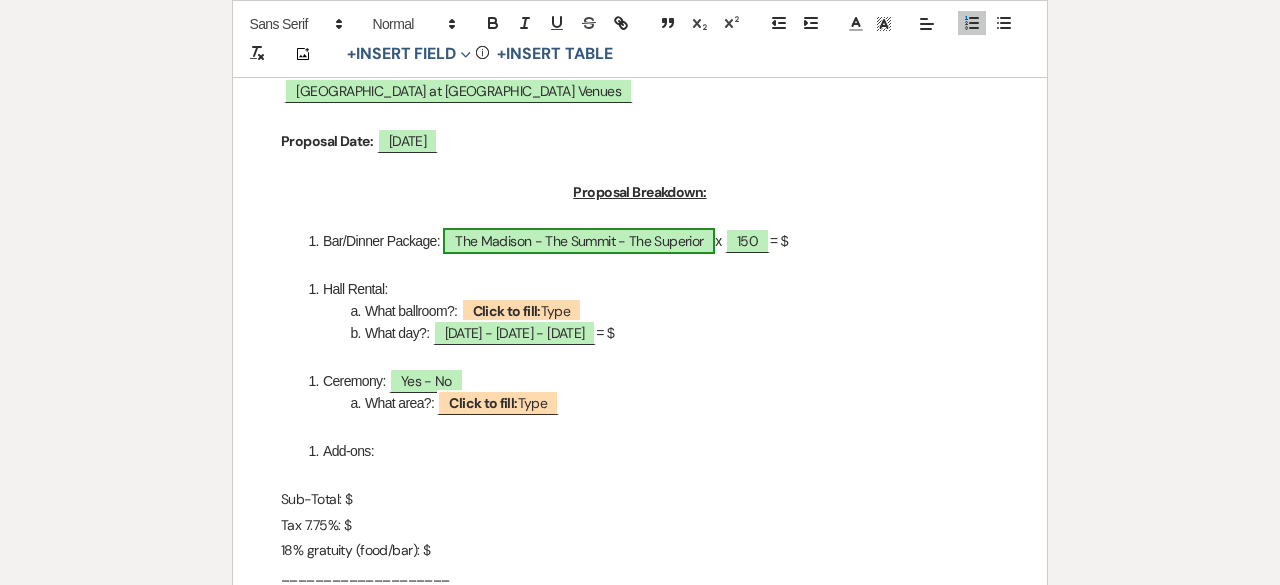 select on "owner" 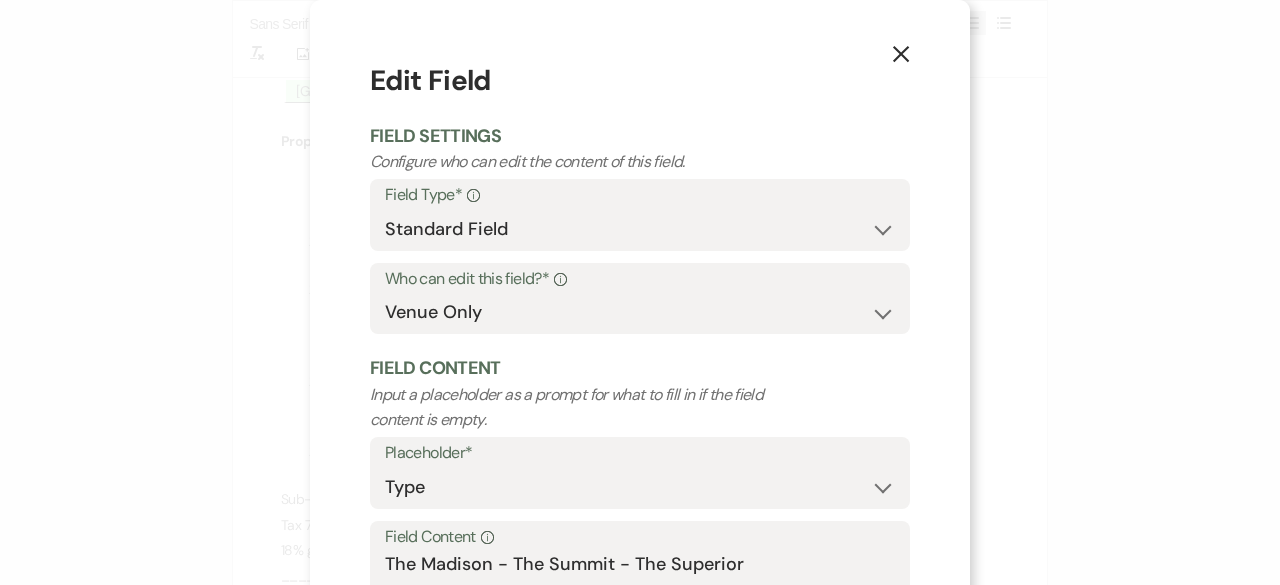 scroll, scrollTop: 190, scrollLeft: 0, axis: vertical 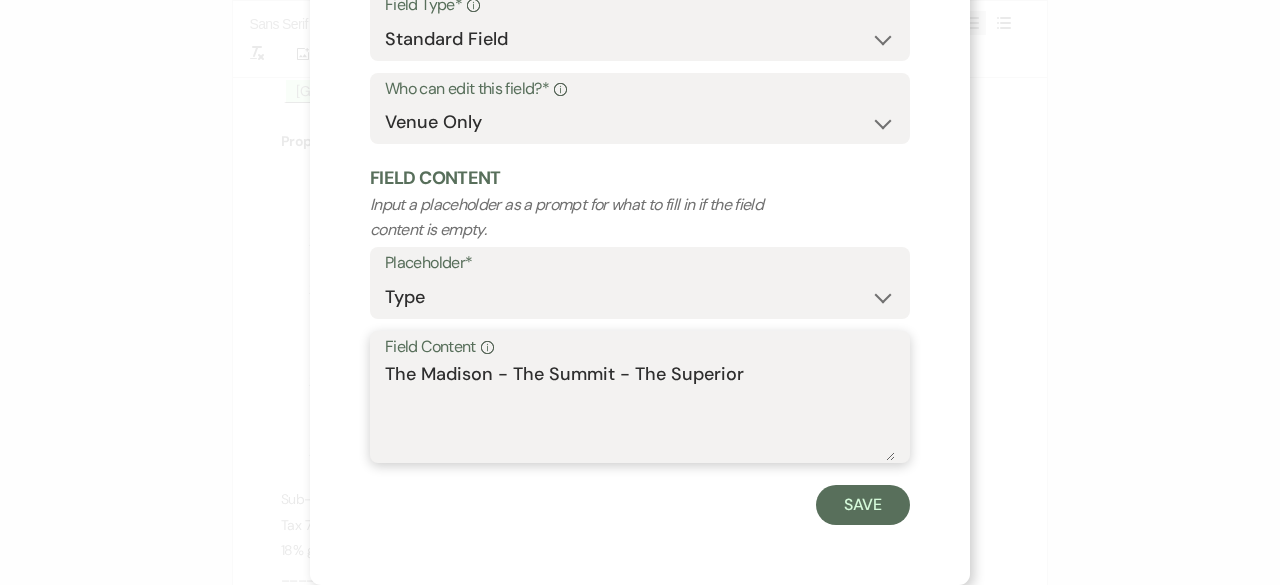 drag, startPoint x: 752, startPoint y: 373, endPoint x: 384, endPoint y: 366, distance: 368.06656 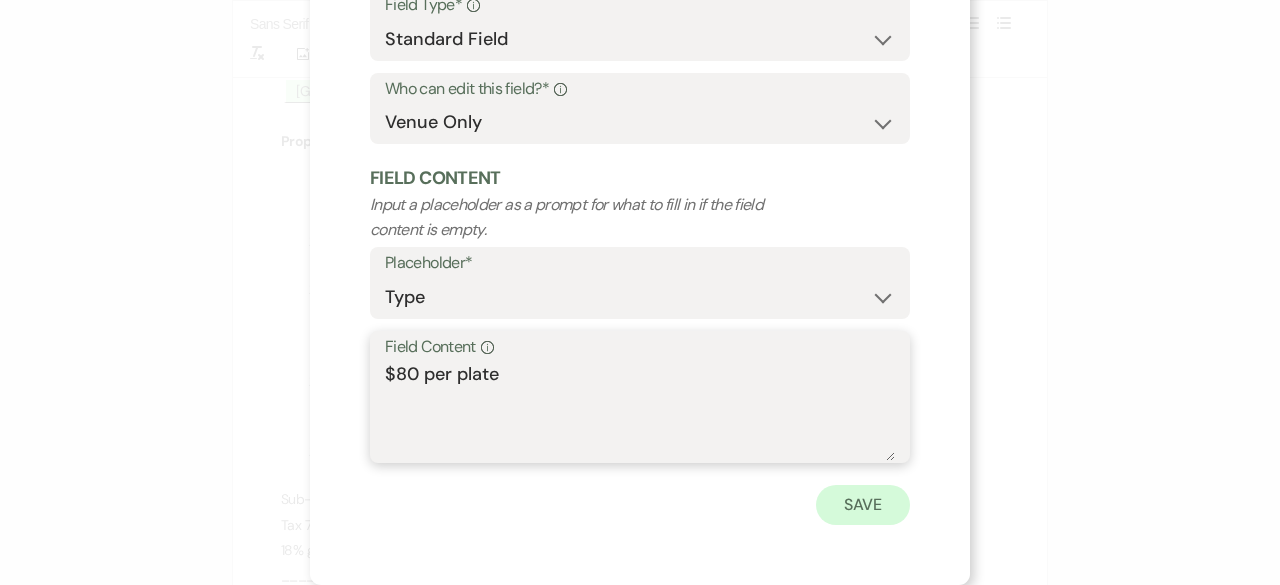 type on "$80 per plate" 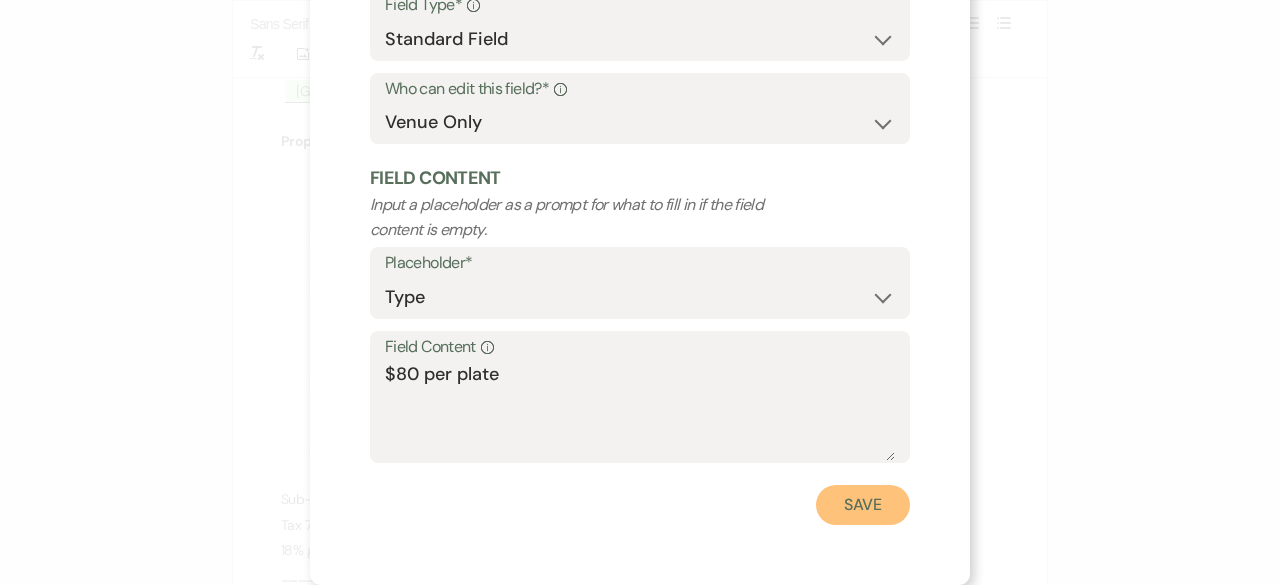click on "Save" at bounding box center [863, 505] 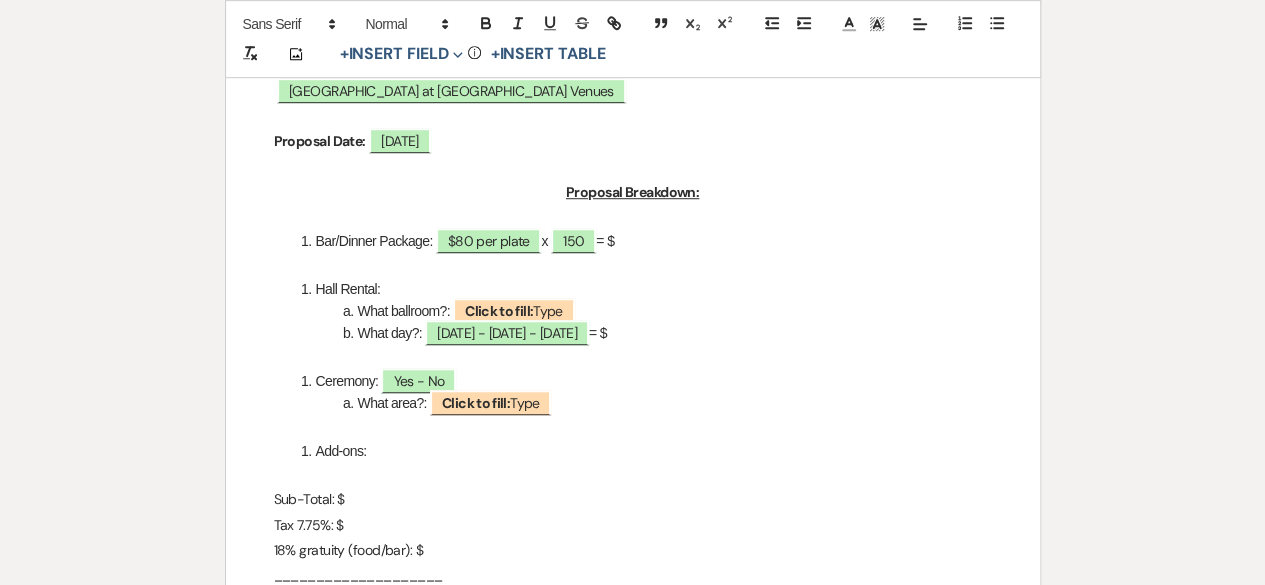 click on "Bar/Dinner Package:
$80 per plate
x  ﻿
150
﻿  = $" at bounding box center [643, 241] 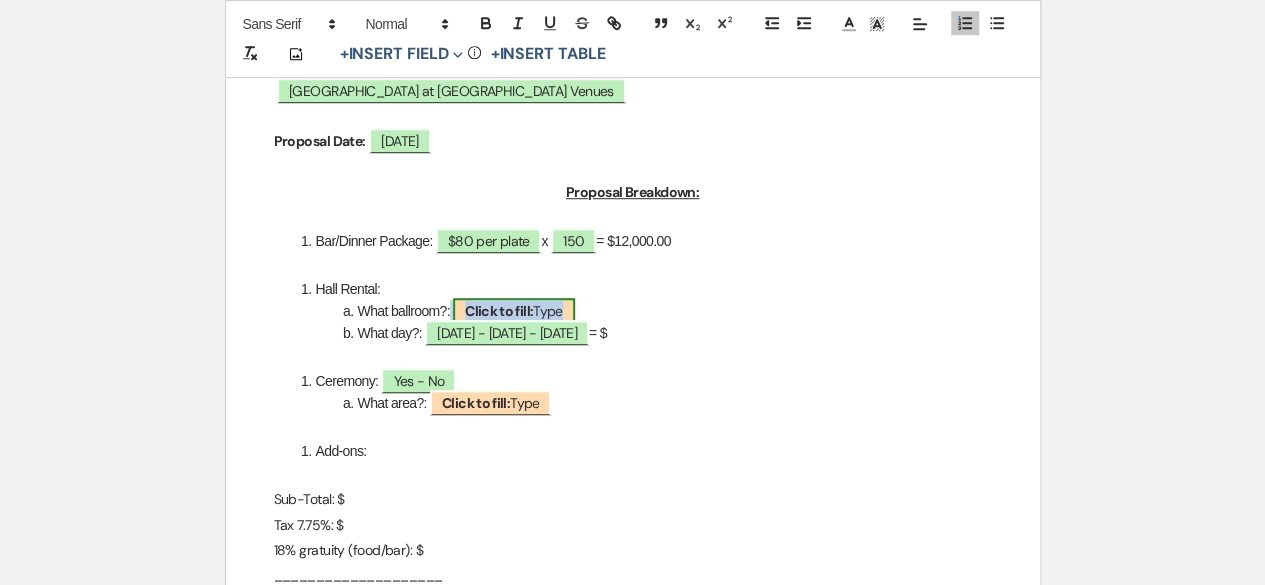 click on "Click to fill:" at bounding box center (499, 311) 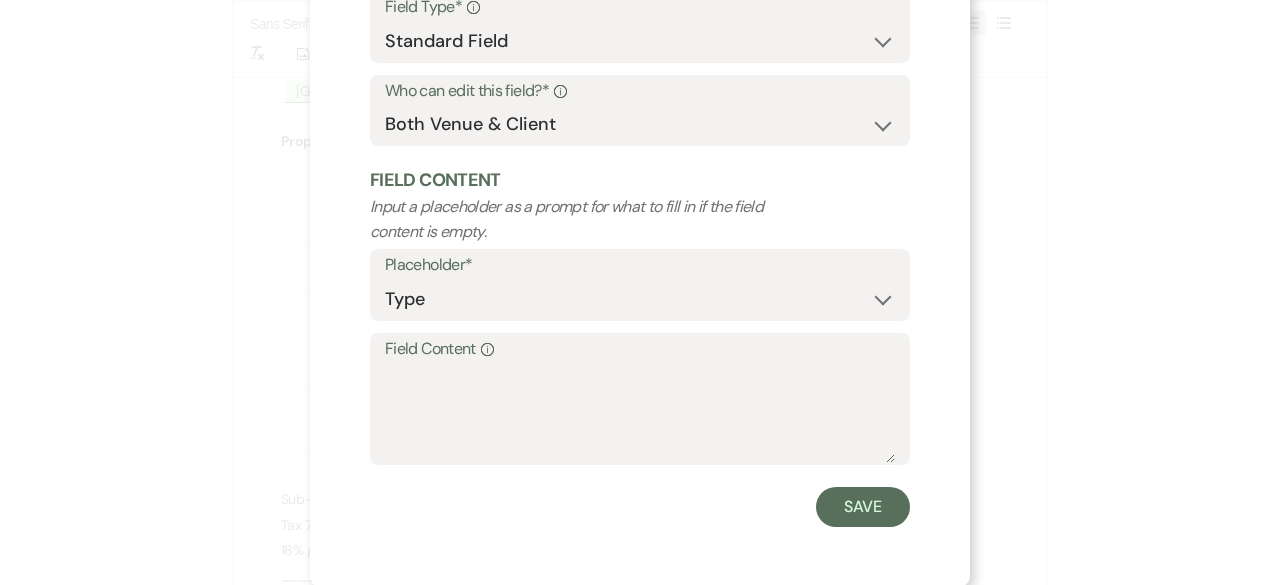 scroll, scrollTop: 190, scrollLeft: 0, axis: vertical 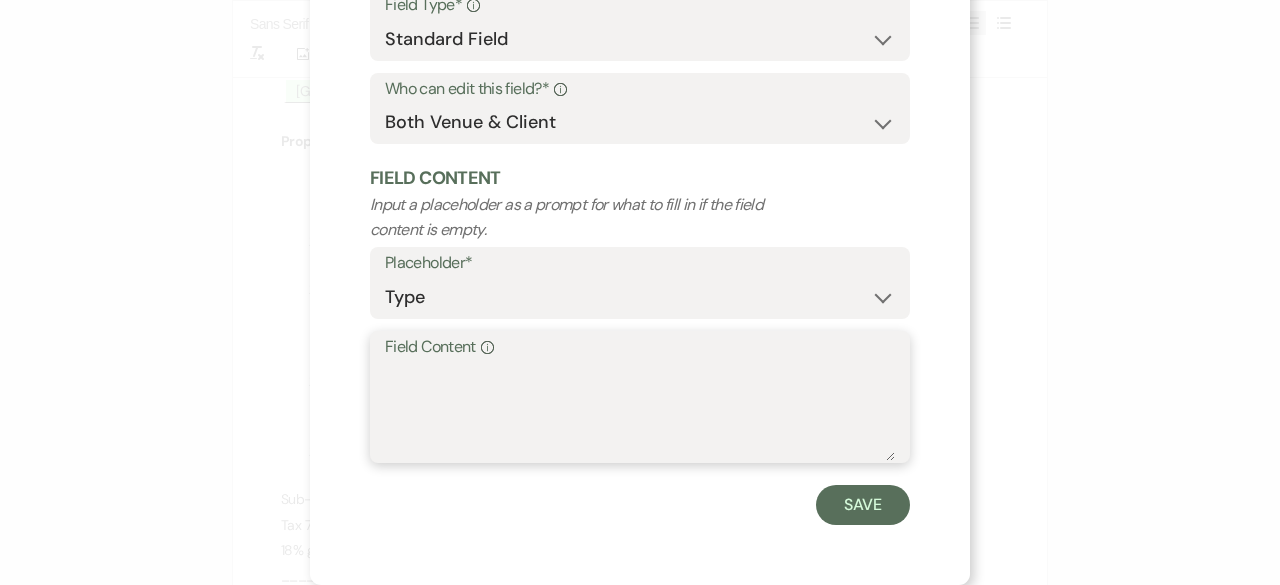 click on "Field Content Info" at bounding box center [640, 411] 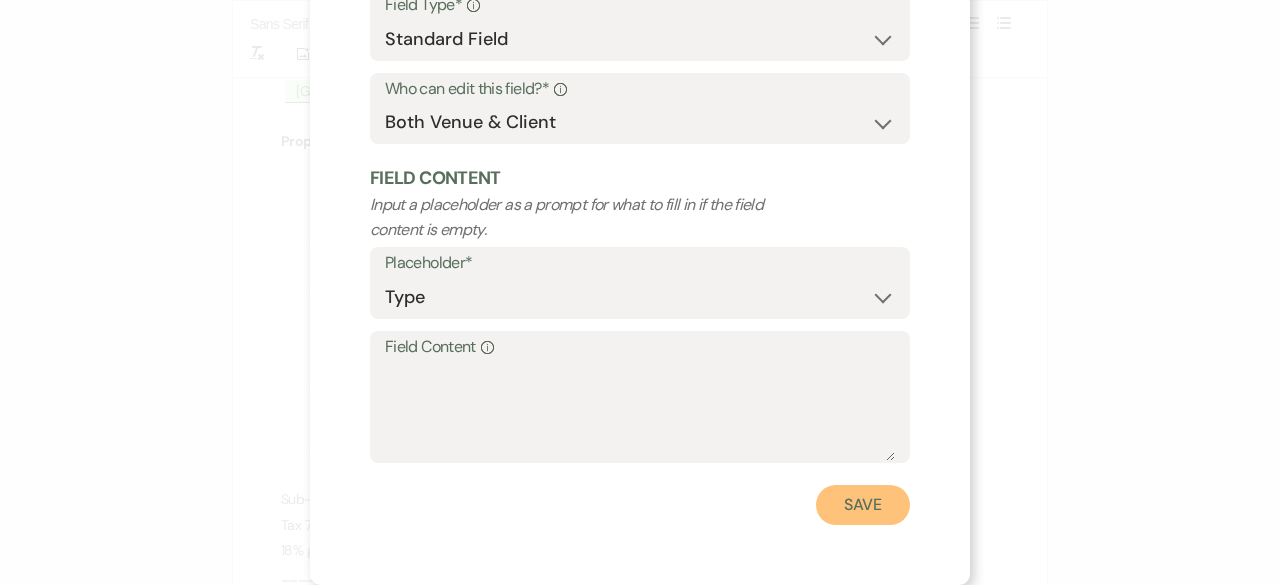 click on "Save" at bounding box center [863, 505] 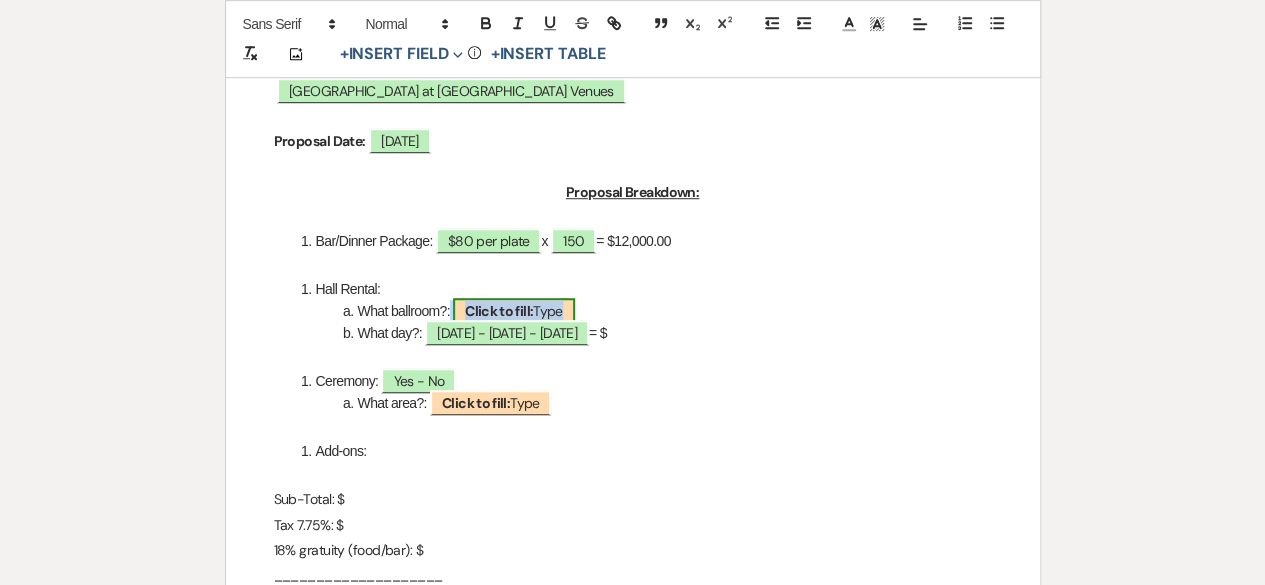 click on "Click to fill:" at bounding box center [499, 311] 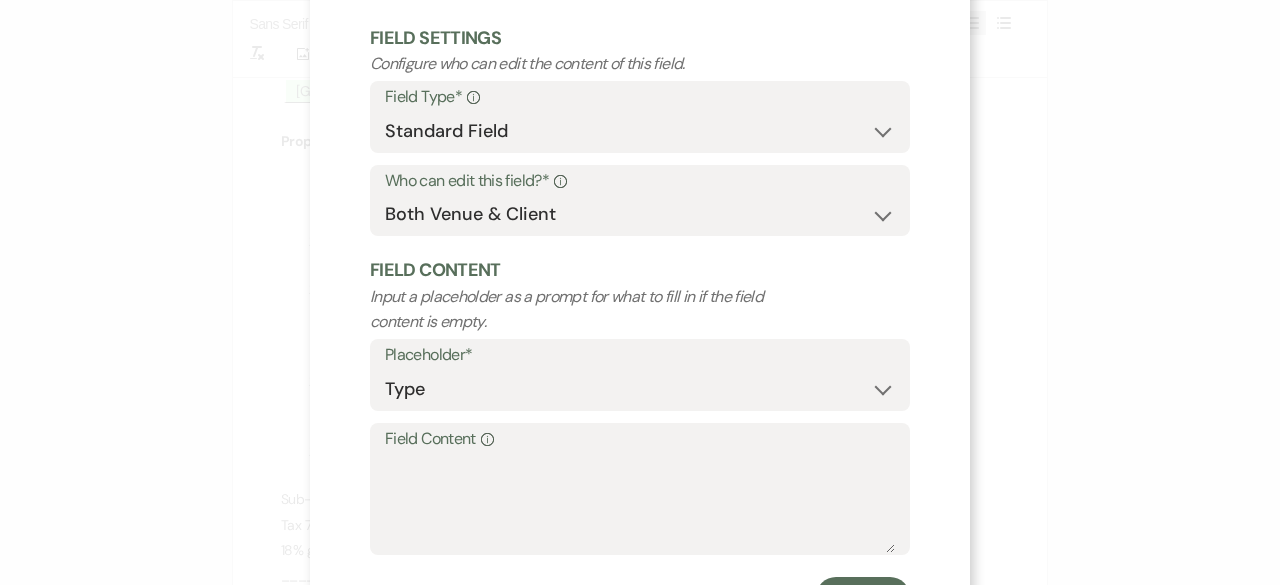 scroll, scrollTop: 190, scrollLeft: 0, axis: vertical 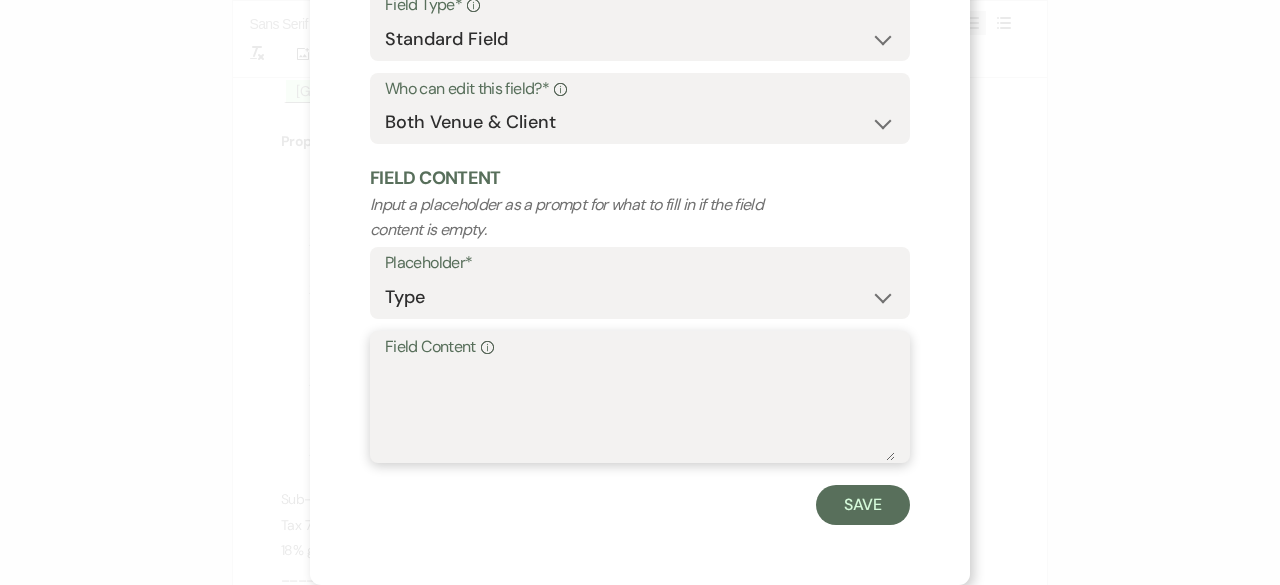 click on "Field Content Info" at bounding box center (640, 411) 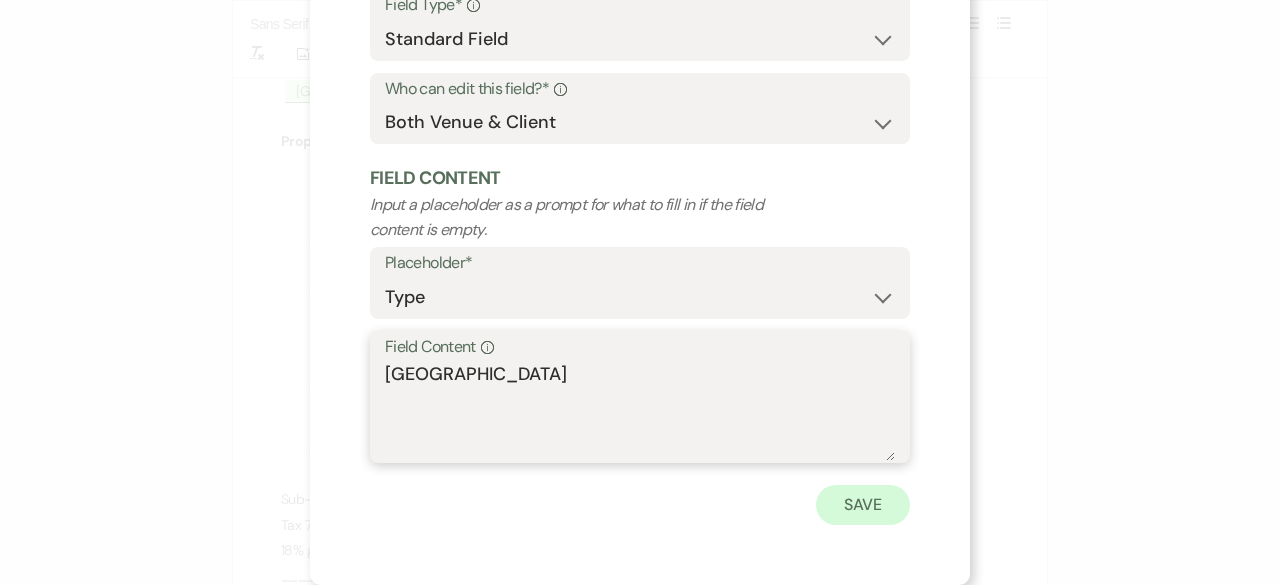 type on "[GEOGRAPHIC_DATA]" 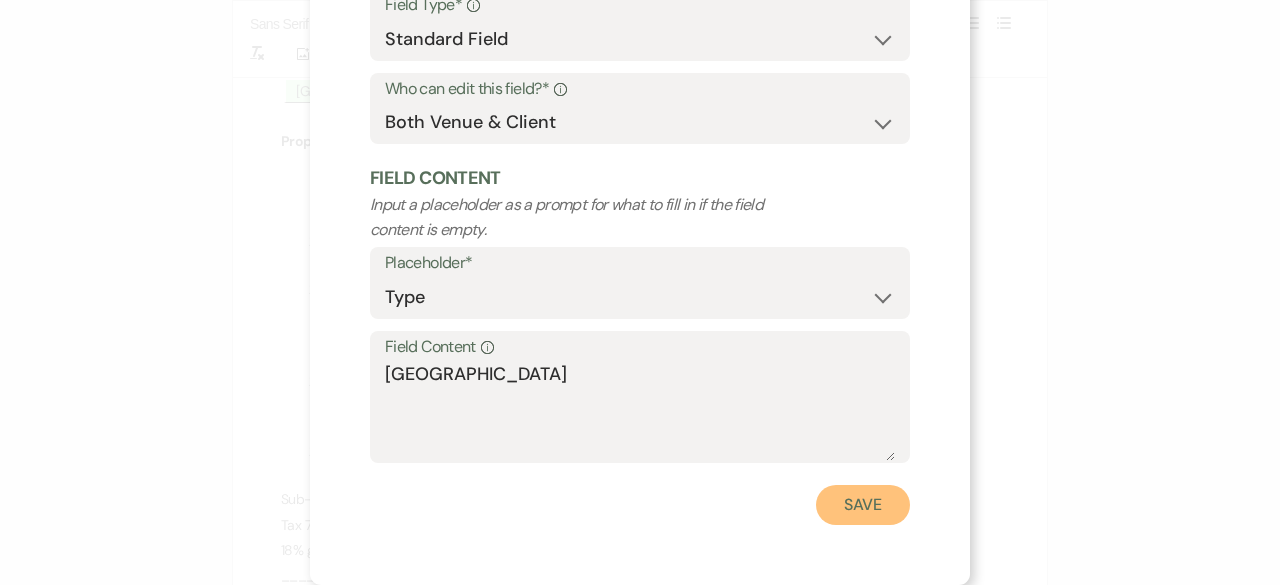 click on "Save" at bounding box center [863, 505] 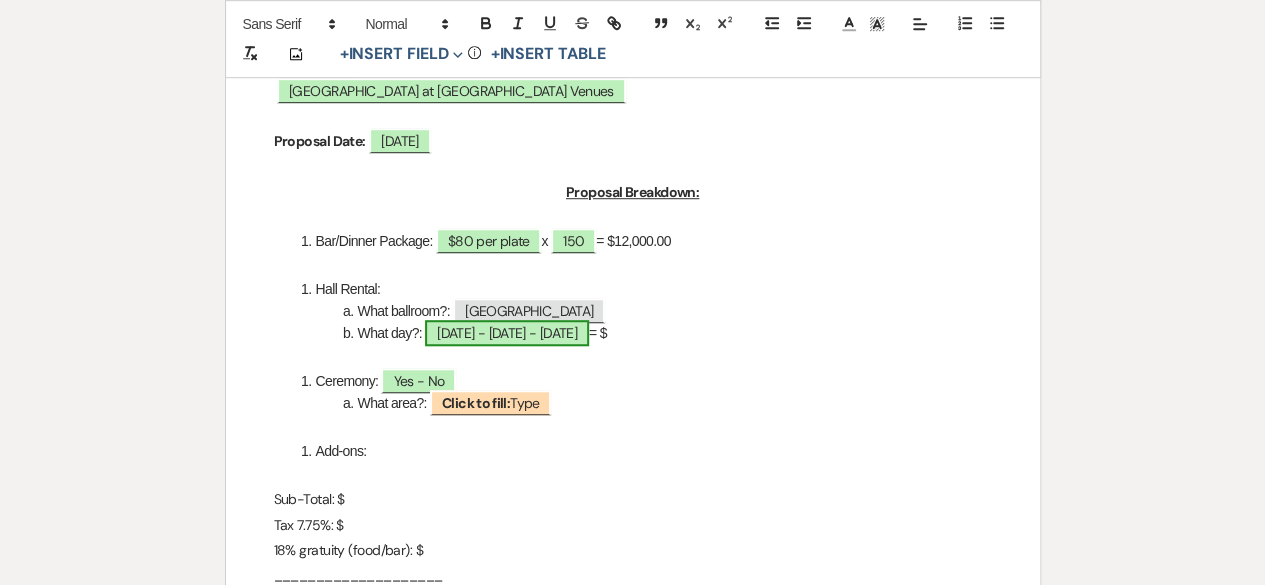 click on "[DATE] - [DATE] - [DATE]" at bounding box center (507, 333) 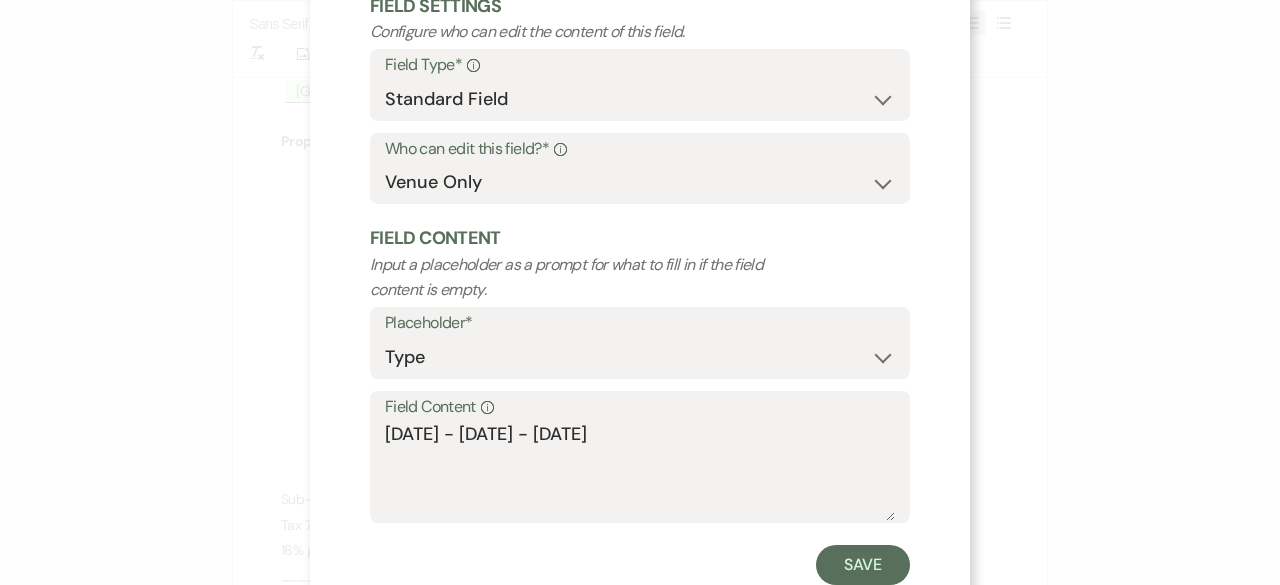 scroll, scrollTop: 190, scrollLeft: 0, axis: vertical 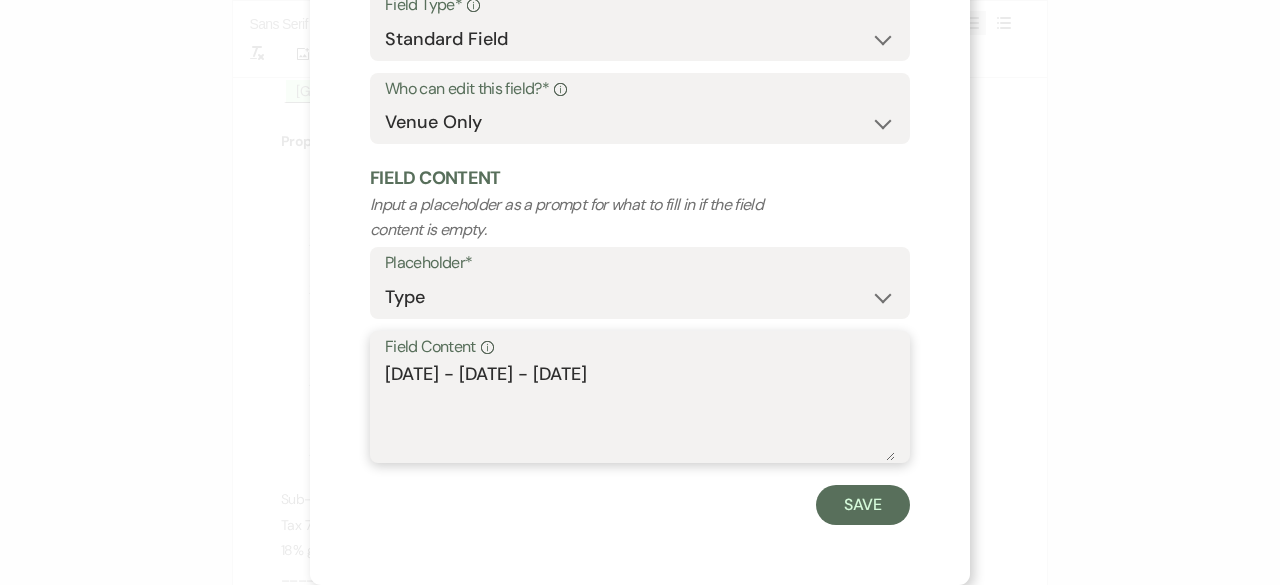 drag, startPoint x: 451, startPoint y: 375, endPoint x: 266, endPoint y: 361, distance: 185.52898 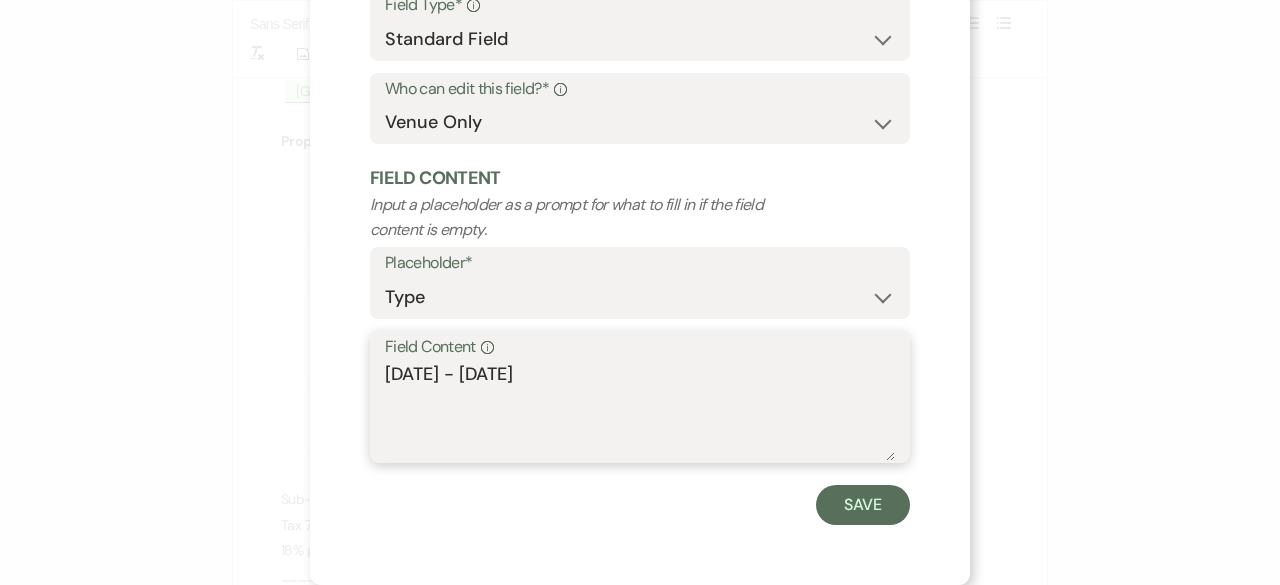 drag, startPoint x: 452, startPoint y: 379, endPoint x: 630, endPoint y: 394, distance: 178.6309 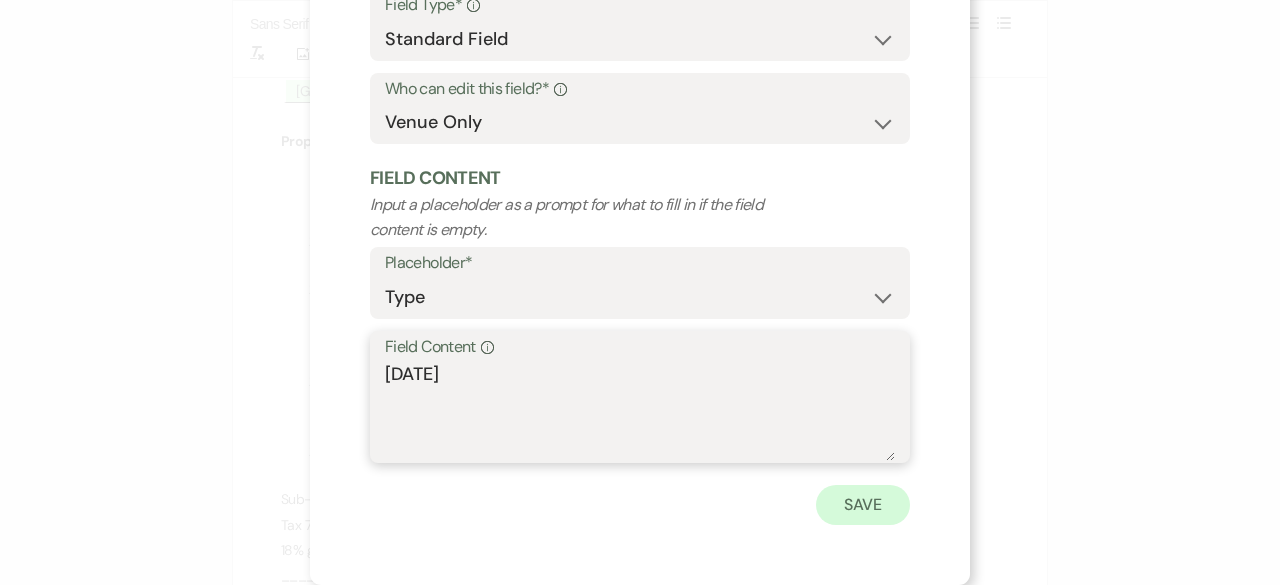 type on "[DATE]" 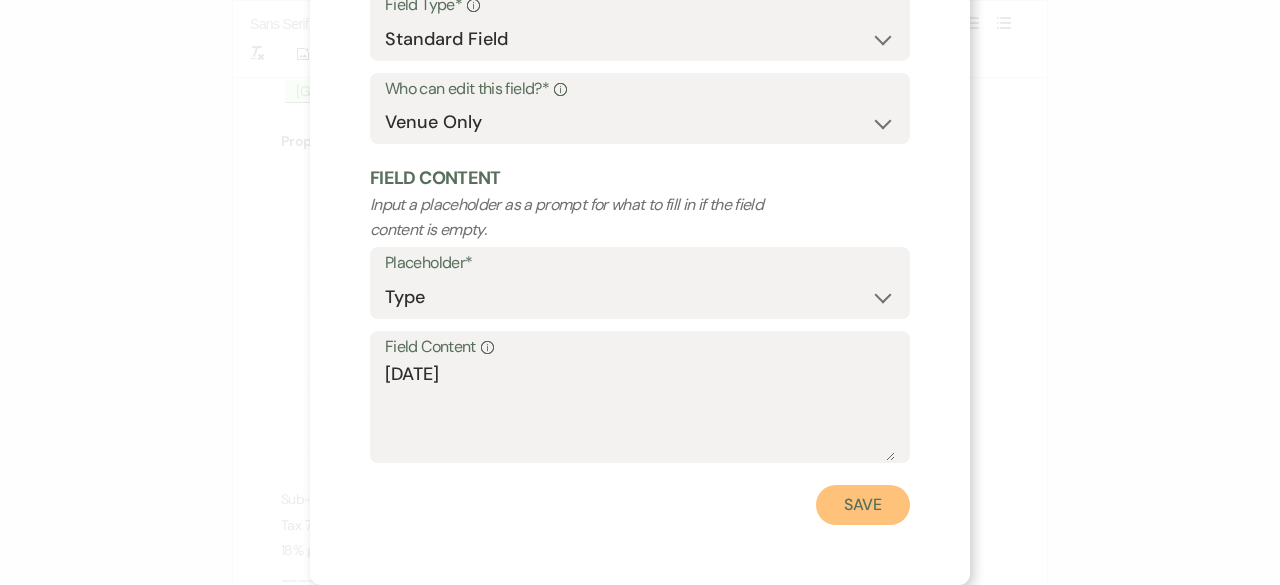 click on "Save" at bounding box center [863, 505] 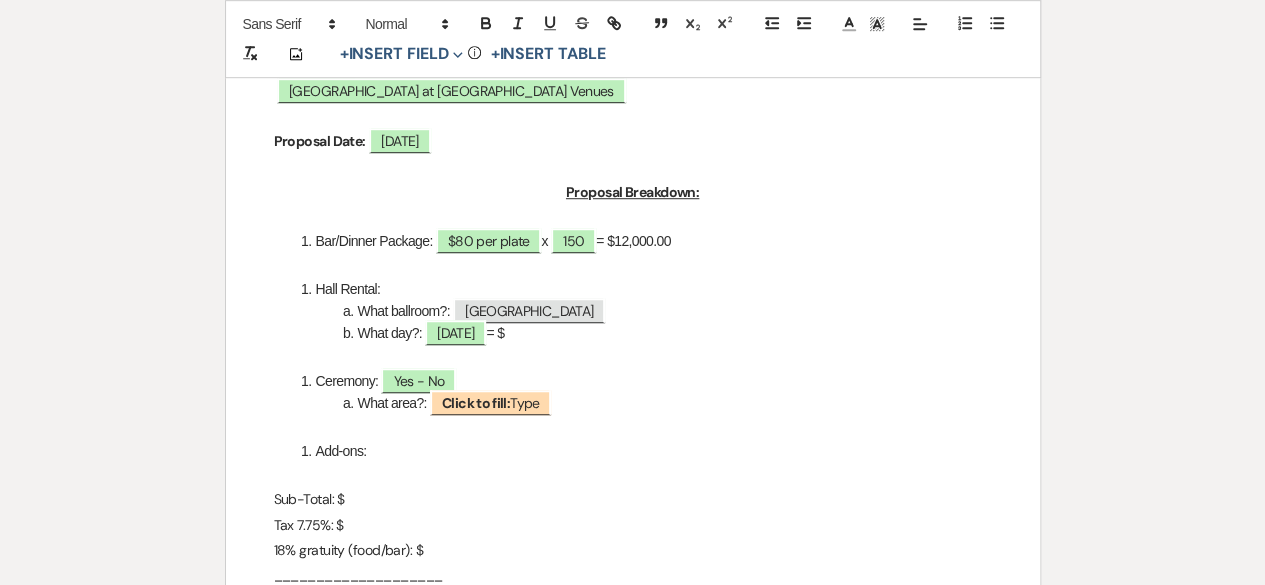 click on "What day?:
[DATE]
= $" at bounding box center [643, 333] 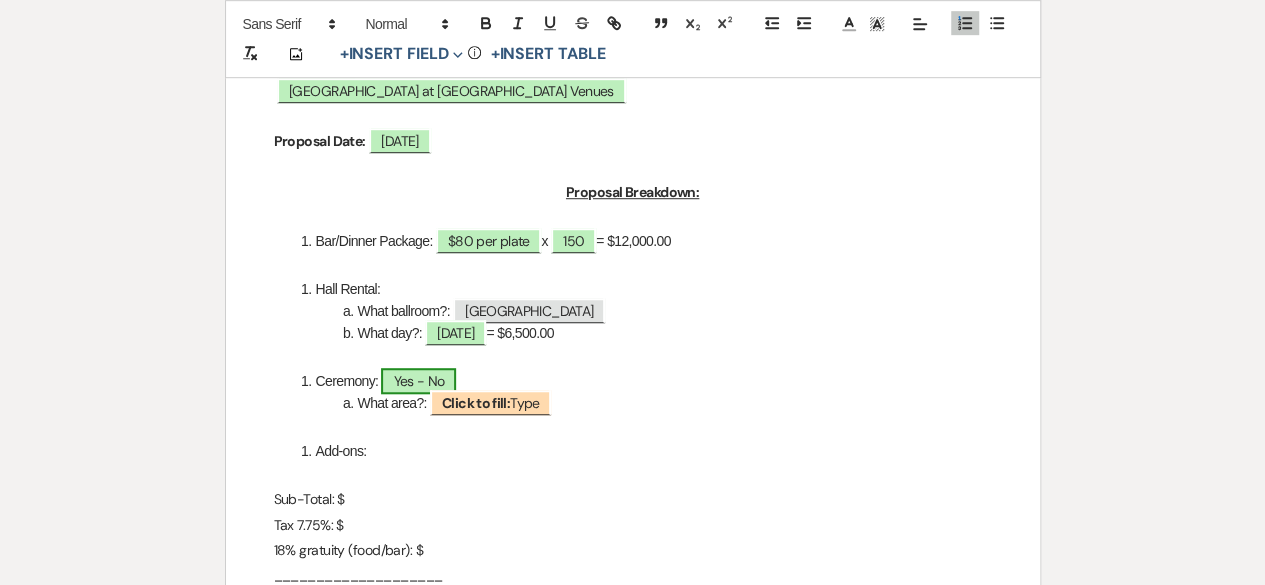 click on "Yes - No" at bounding box center (418, 381) 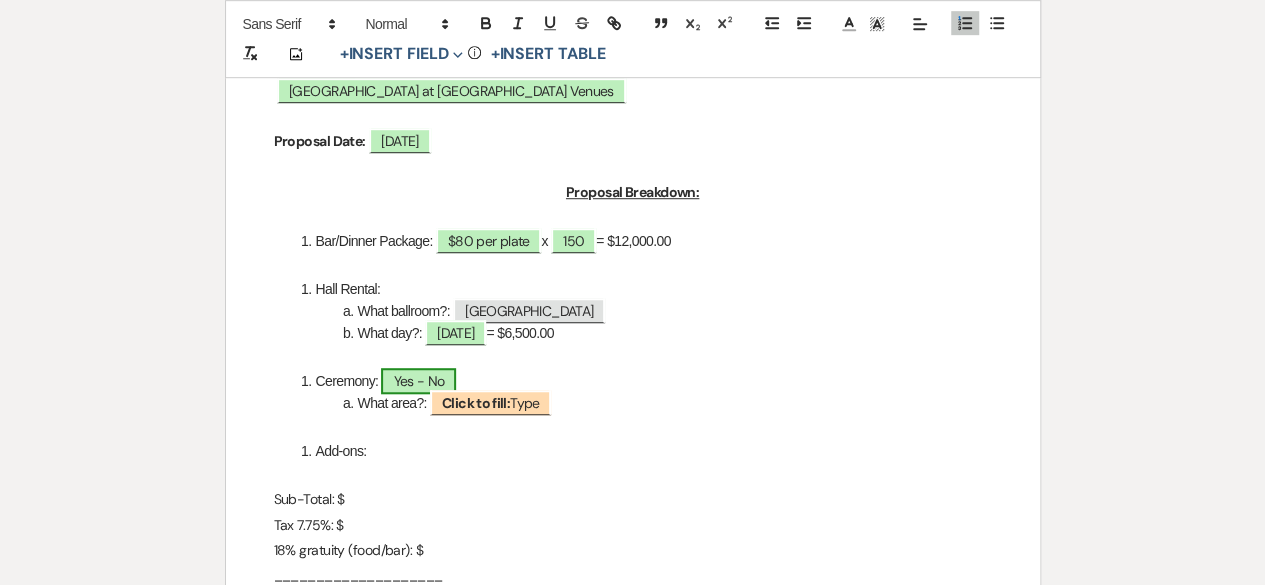 select on "owner" 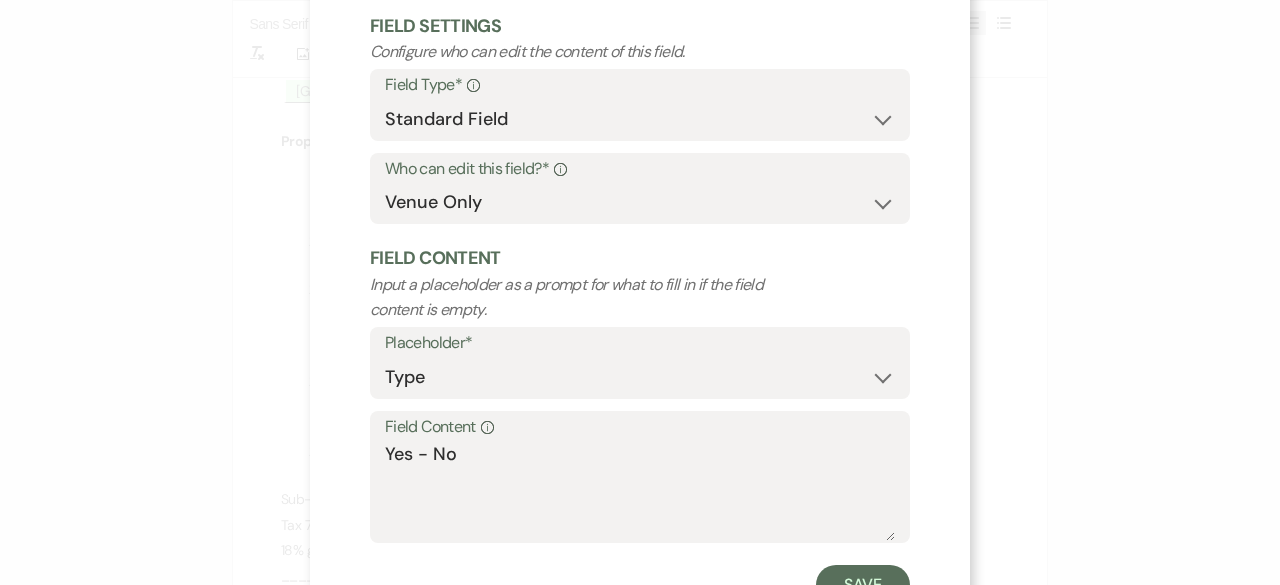 scroll, scrollTop: 190, scrollLeft: 0, axis: vertical 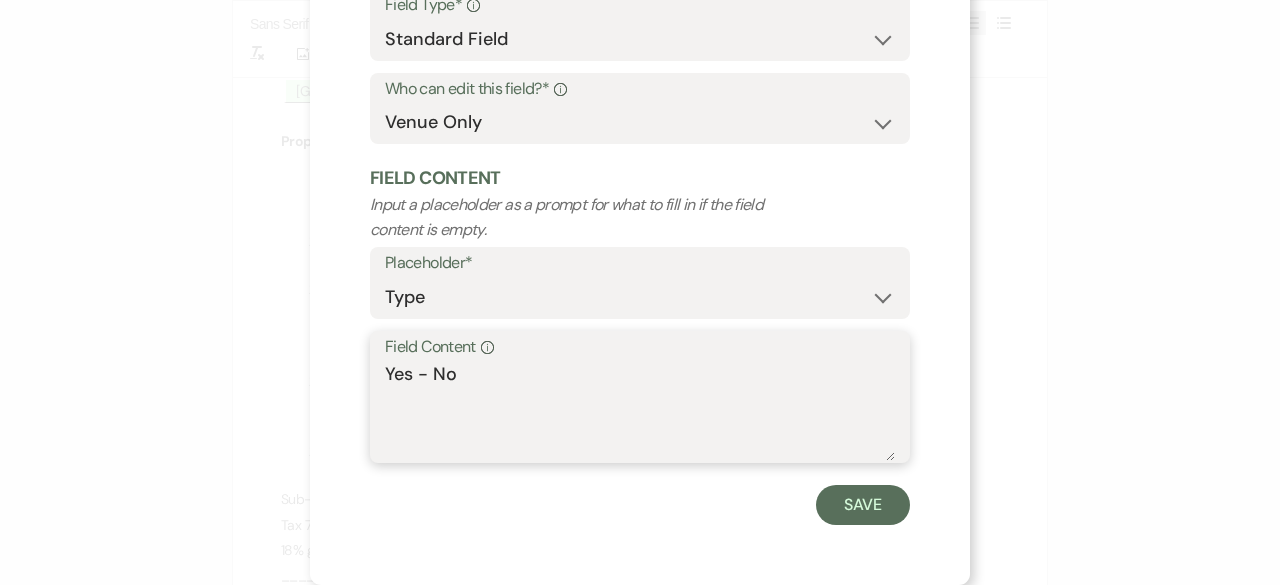 drag, startPoint x: 425, startPoint y: 375, endPoint x: 332, endPoint y: 364, distance: 93.64828 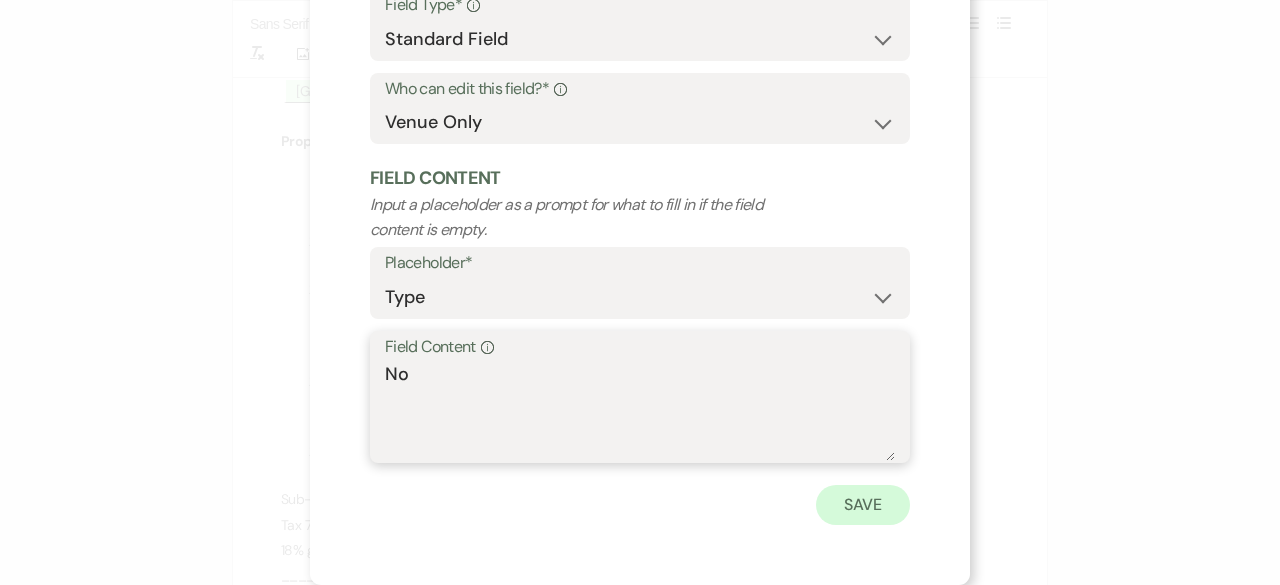 type on "No" 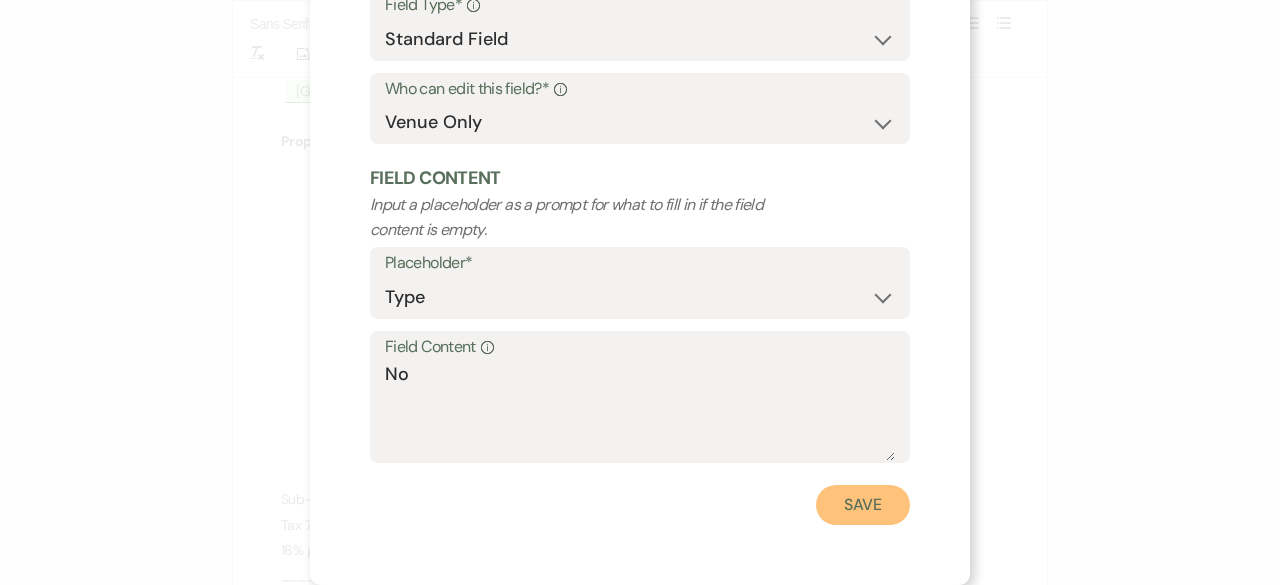 click on "Save" at bounding box center (863, 505) 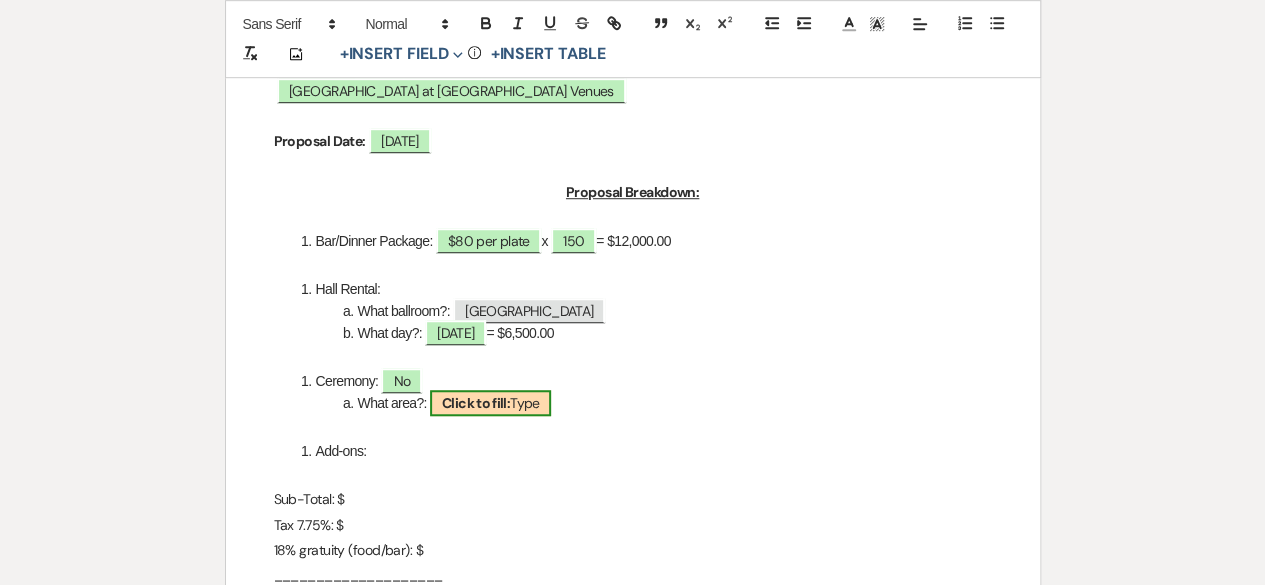 click on "Click to fill:" at bounding box center [476, 403] 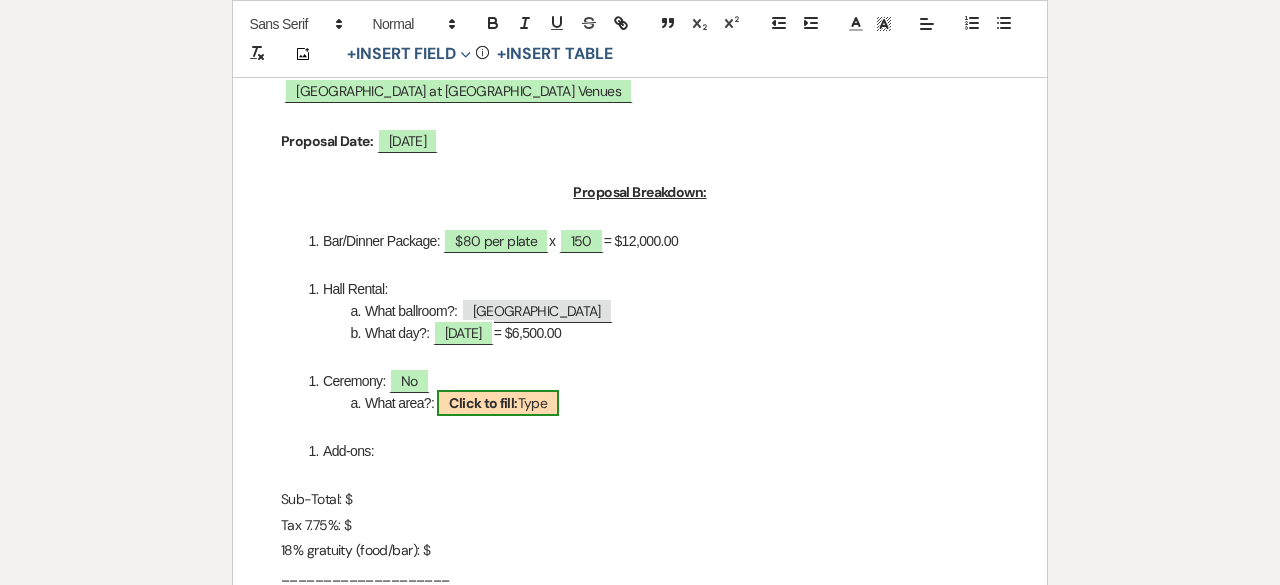 select on "Type" 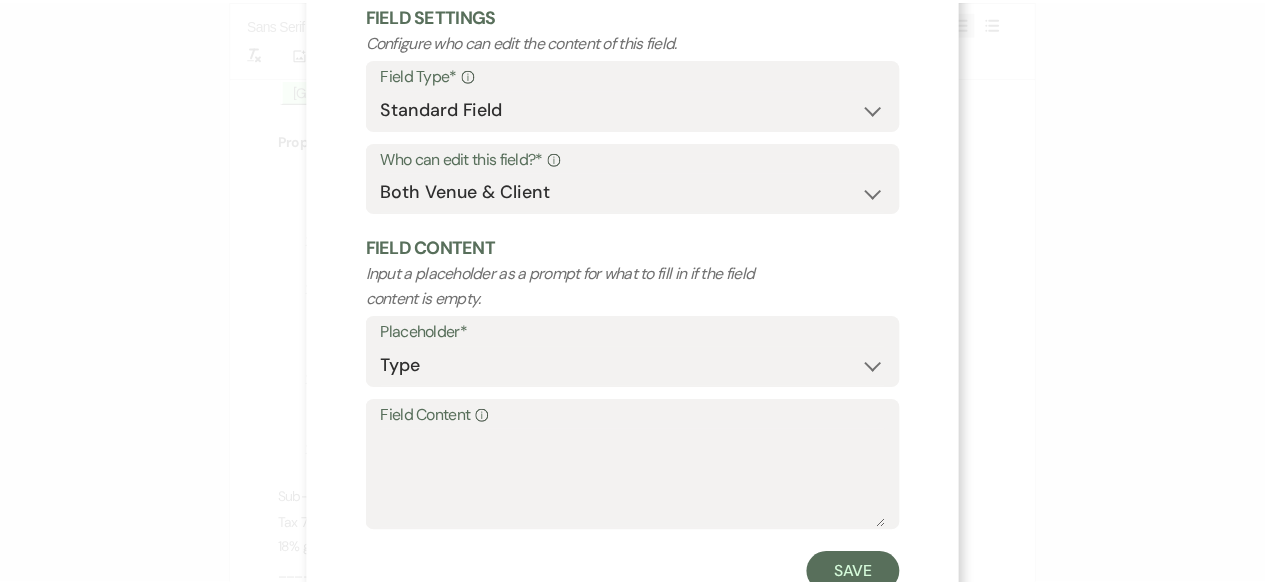 scroll, scrollTop: 190, scrollLeft: 0, axis: vertical 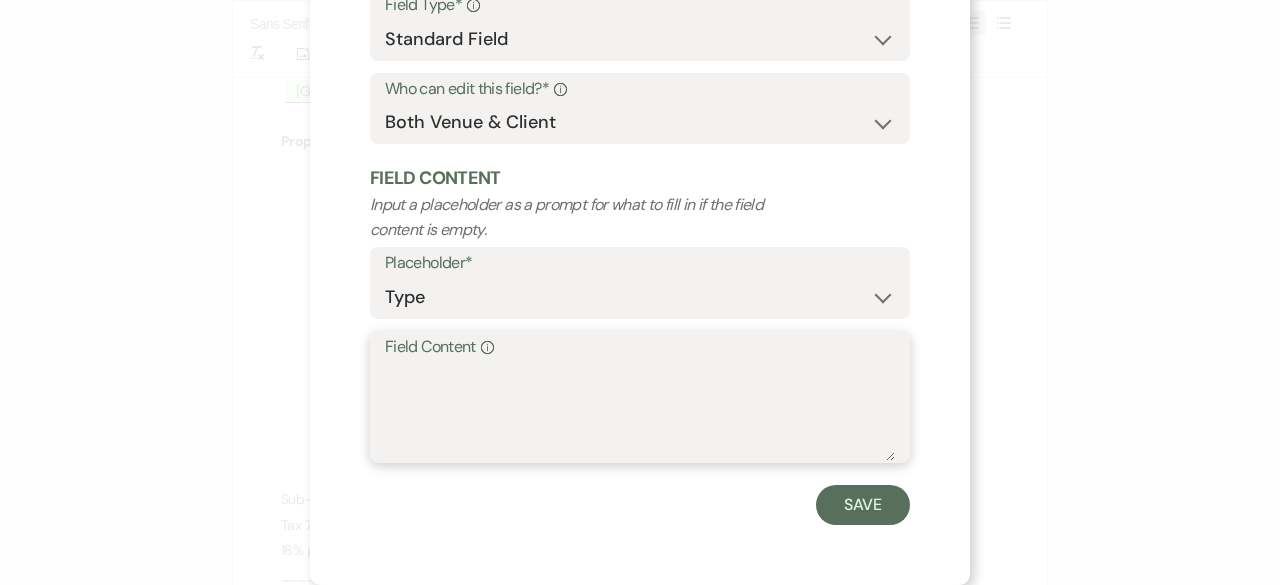 click on "Field Content Info" at bounding box center (640, 411) 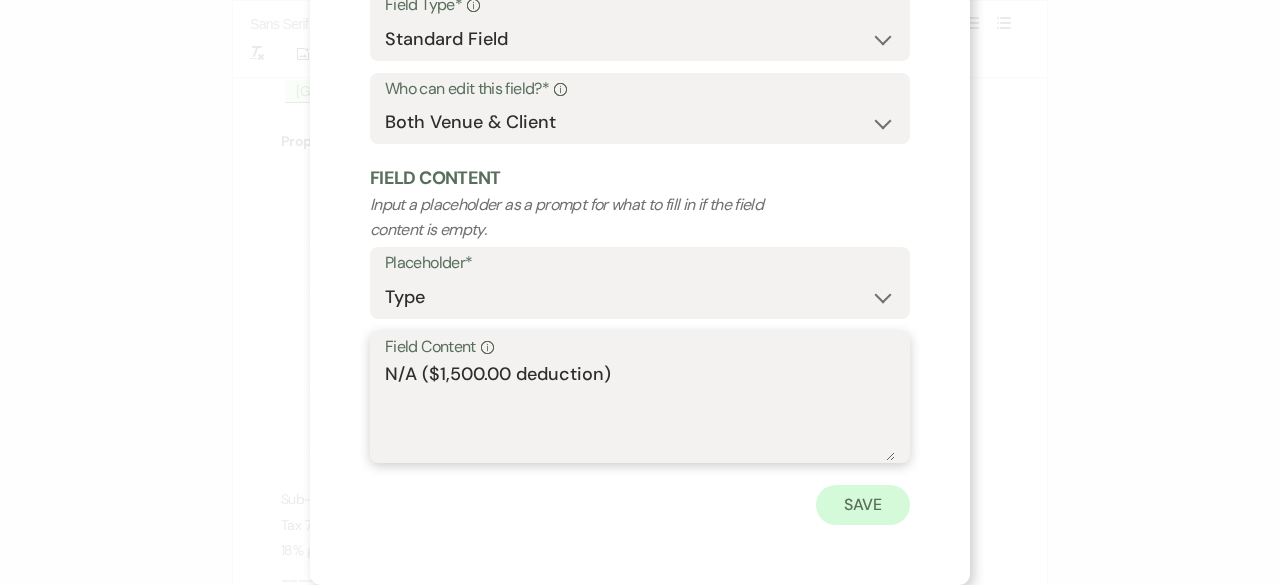 type on "N/A ($1,500.00 deduction)" 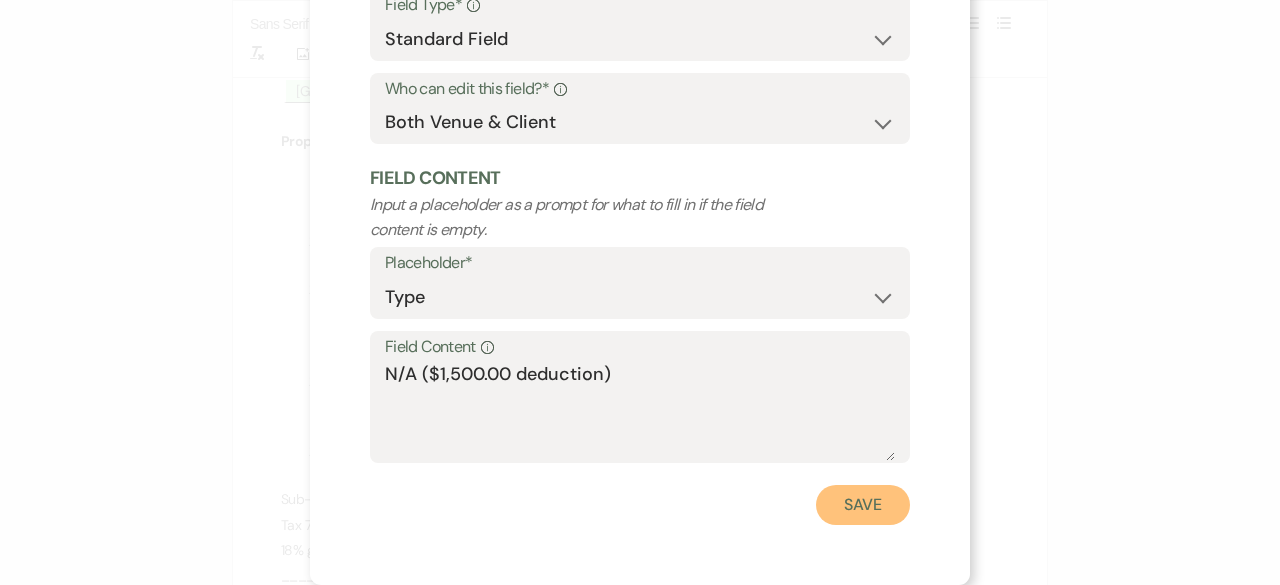 click on "Save" at bounding box center (863, 505) 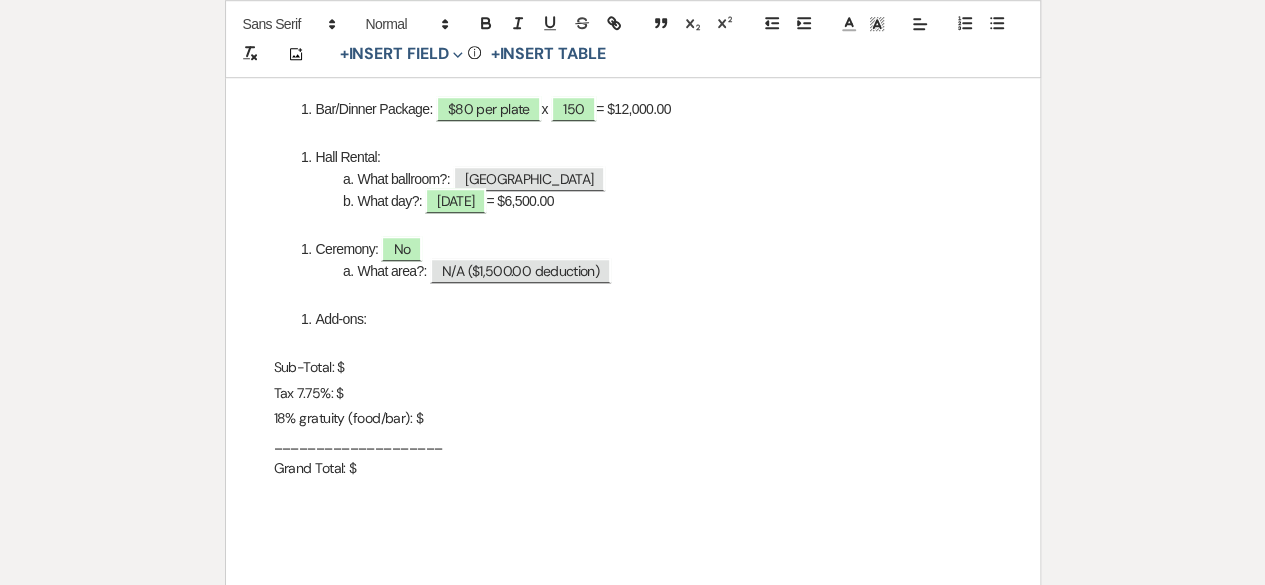 scroll, scrollTop: 800, scrollLeft: 0, axis: vertical 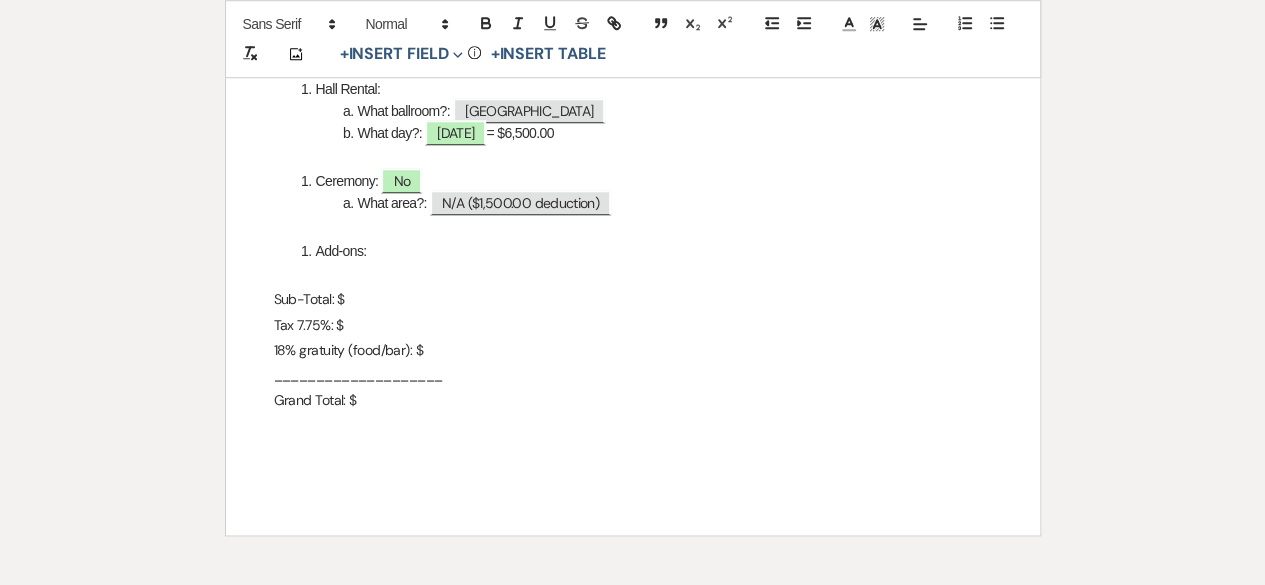 click on "Sub-Total: $" at bounding box center [633, 299] 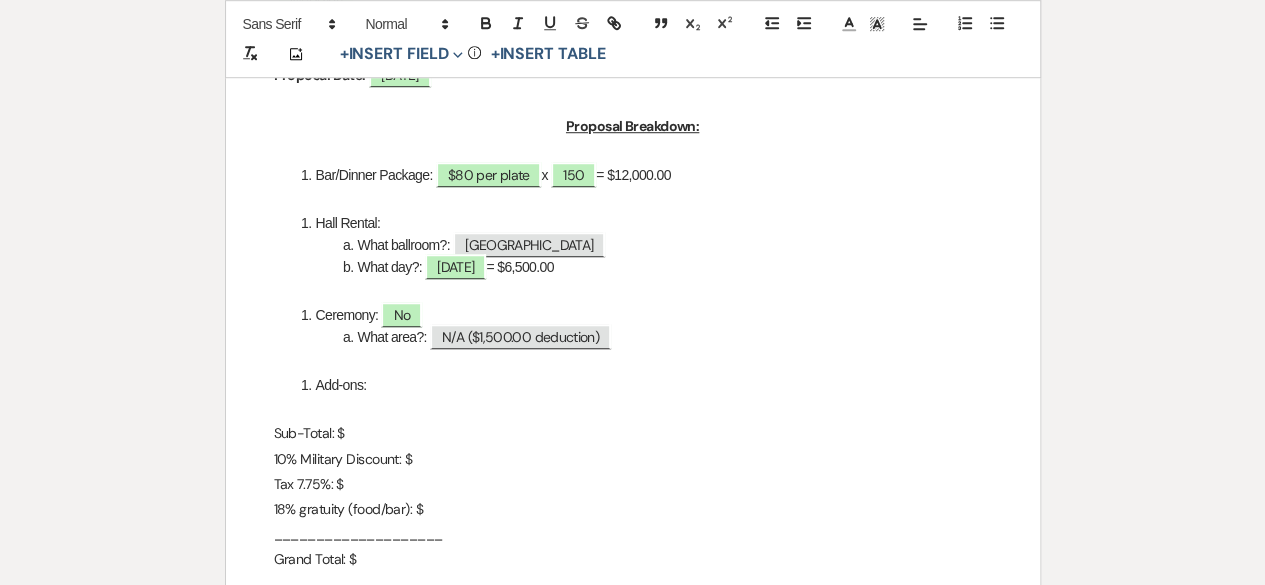 scroll, scrollTop: 900, scrollLeft: 0, axis: vertical 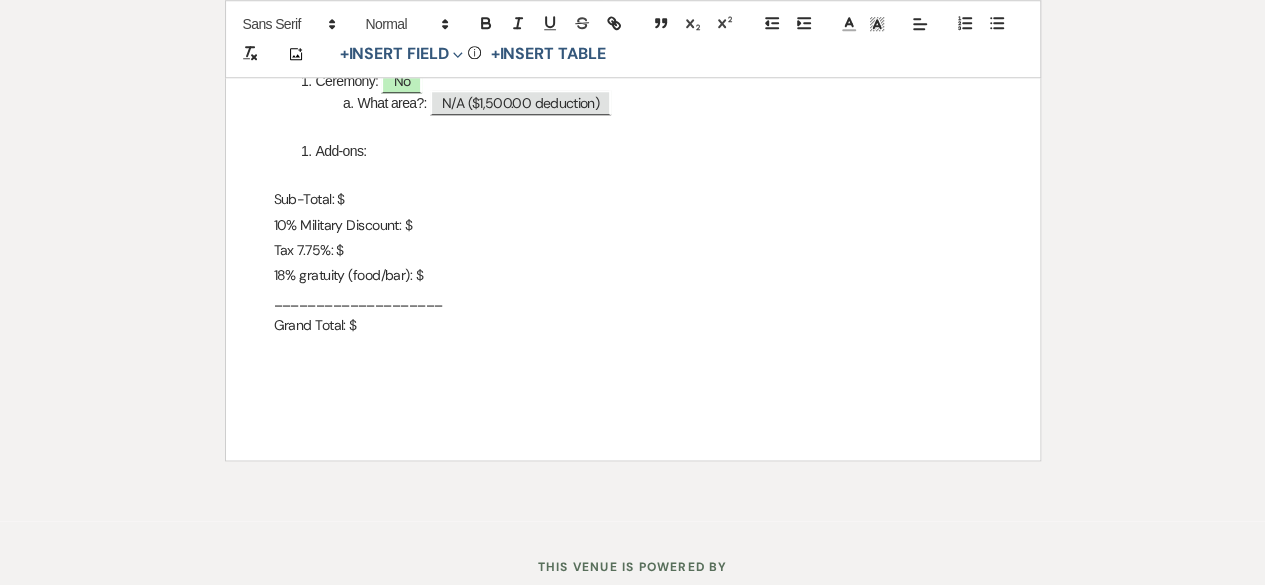 click on "18% gratuity (food/bar): $" at bounding box center (633, 275) 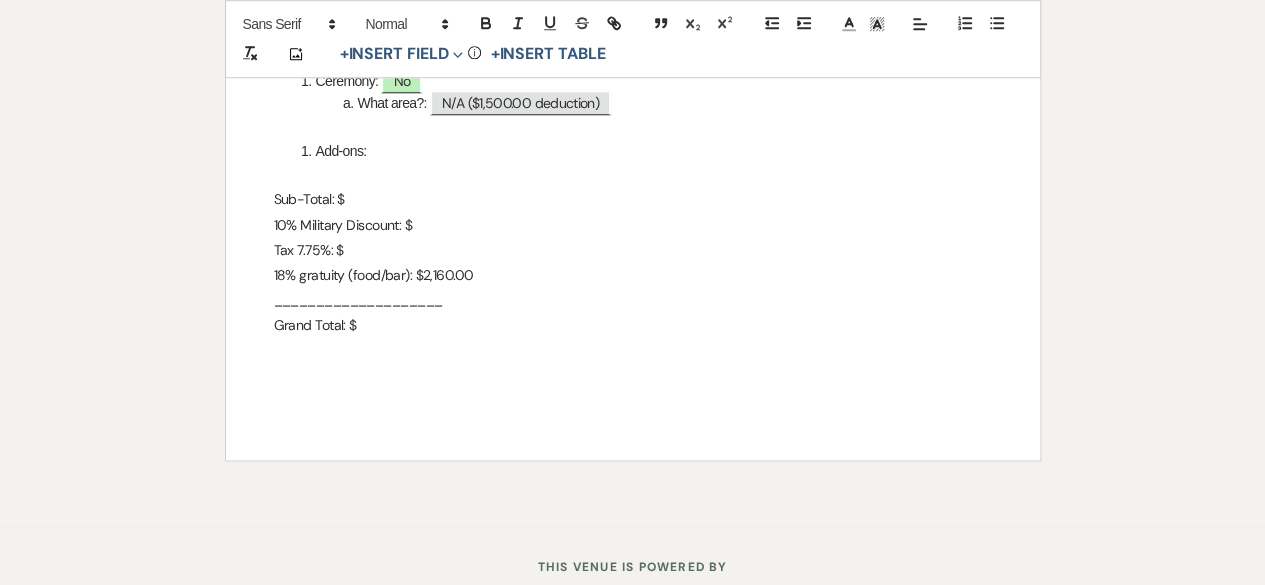 click on "Sub-Total: $" at bounding box center [633, 199] 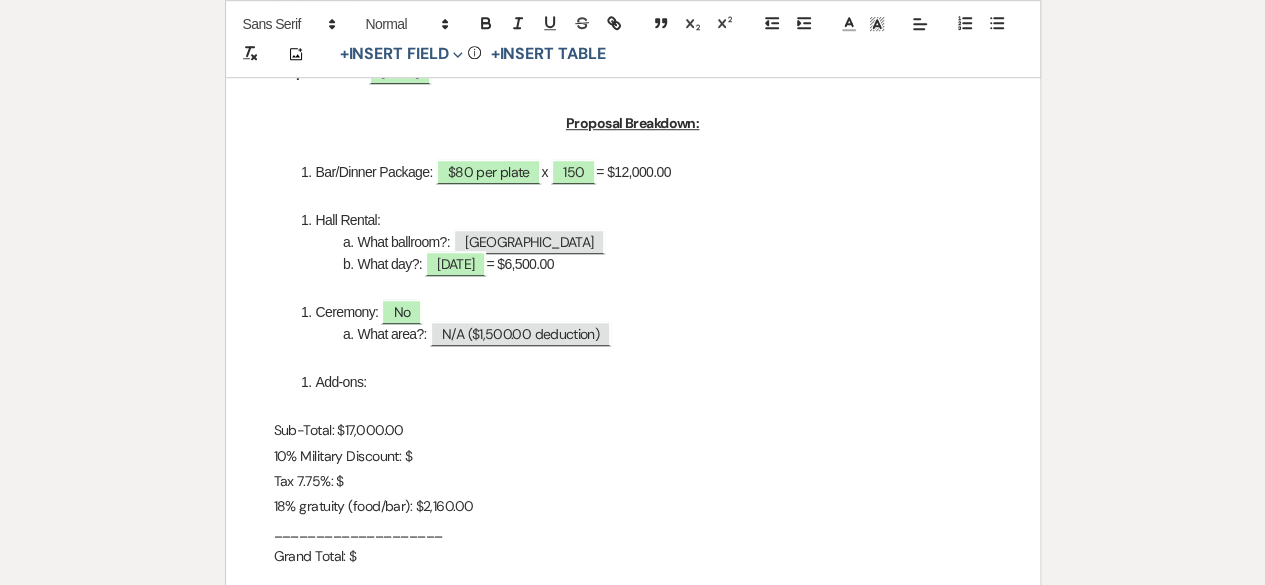 scroll, scrollTop: 700, scrollLeft: 0, axis: vertical 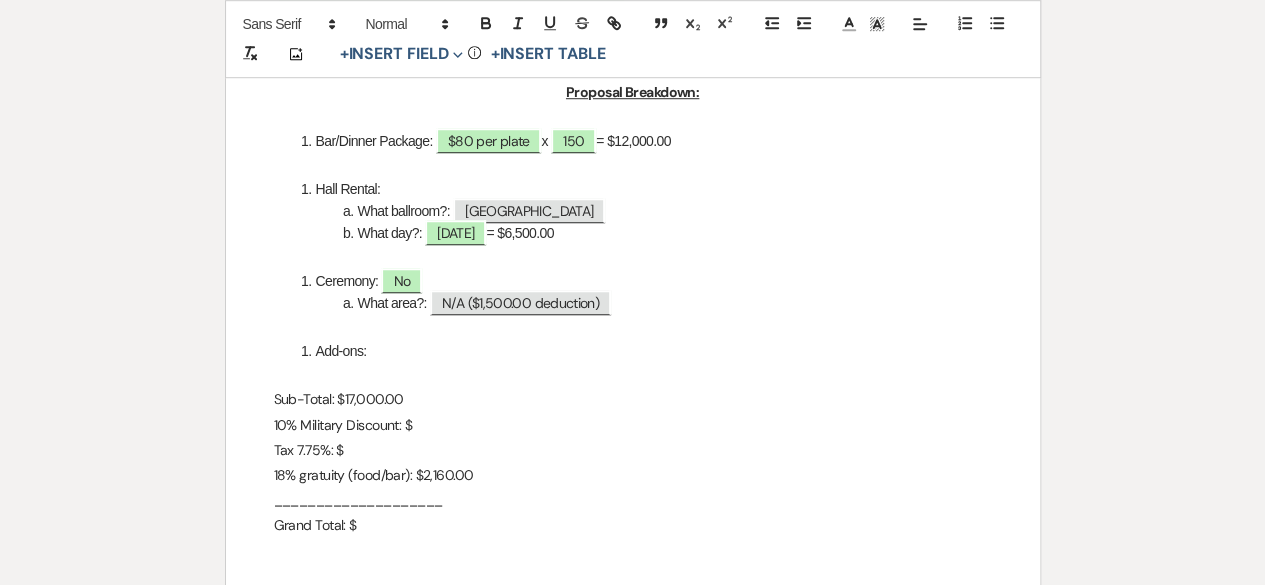 click on "10% Military Discount: $" at bounding box center (633, 425) 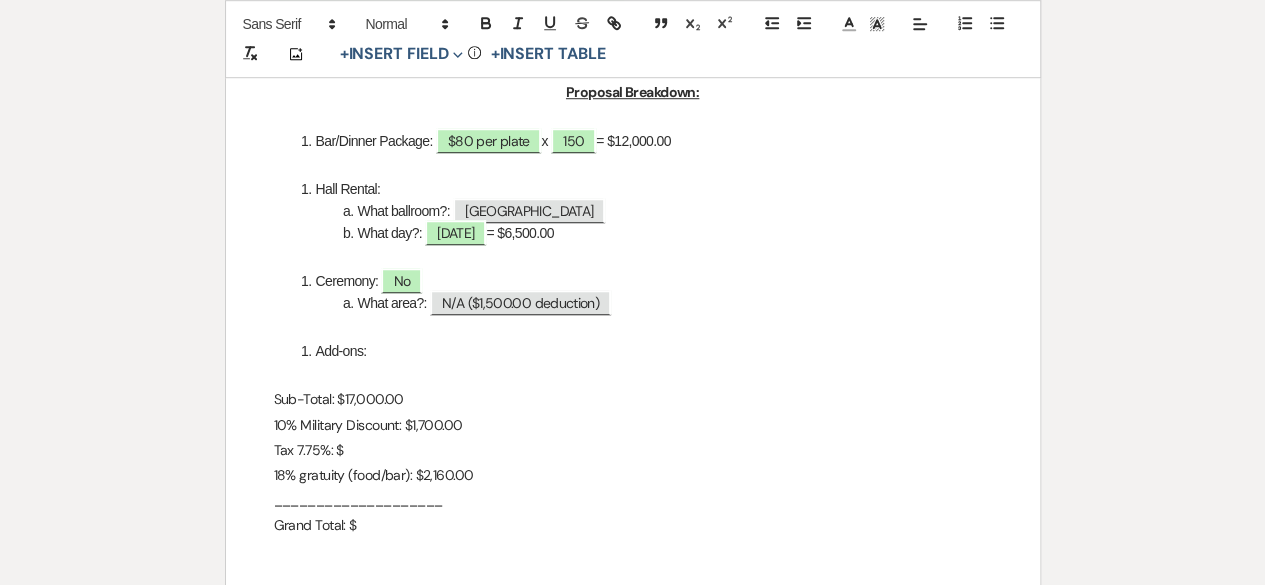 click on "Tax 7.75%: $" at bounding box center (633, 450) 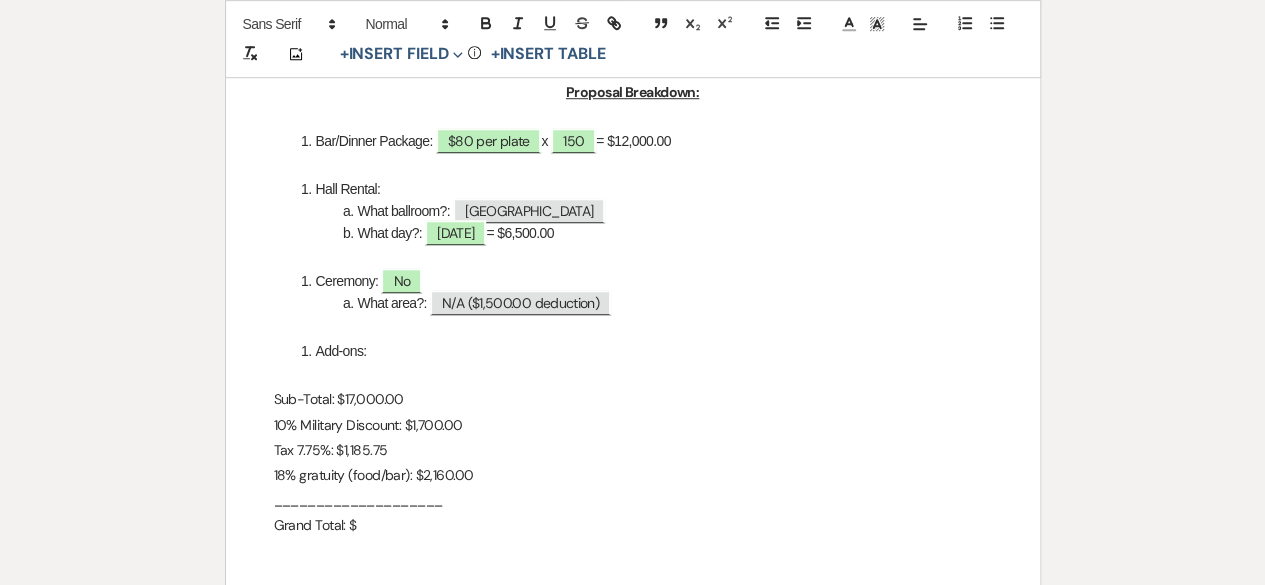click on "Grand Total: $" at bounding box center (633, 525) 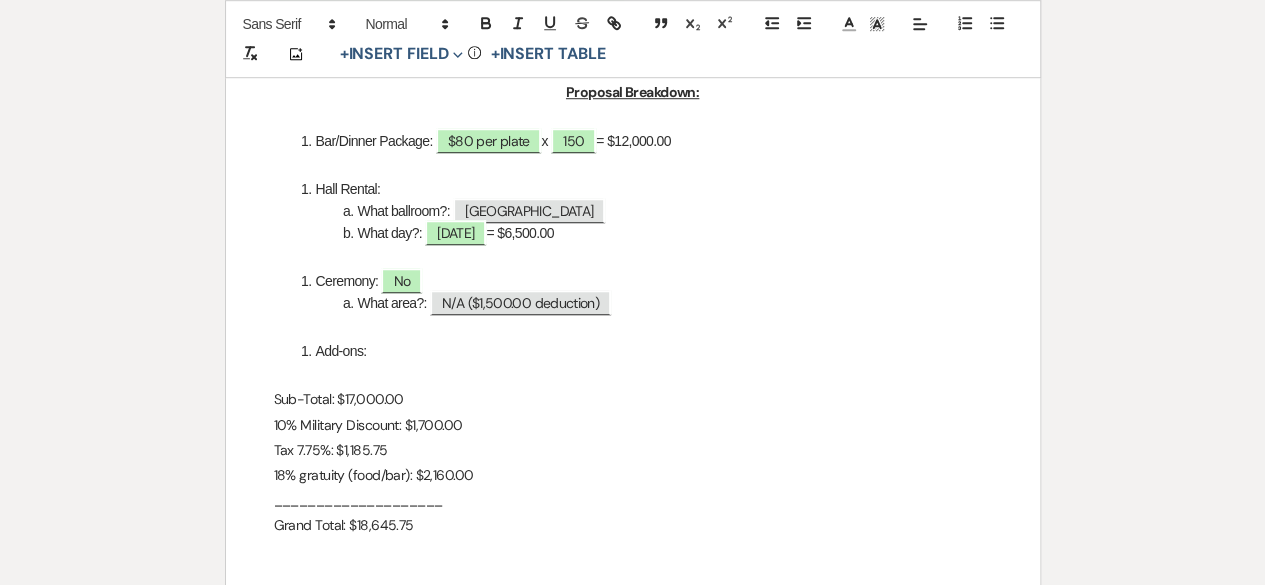 click at bounding box center (633, 327) 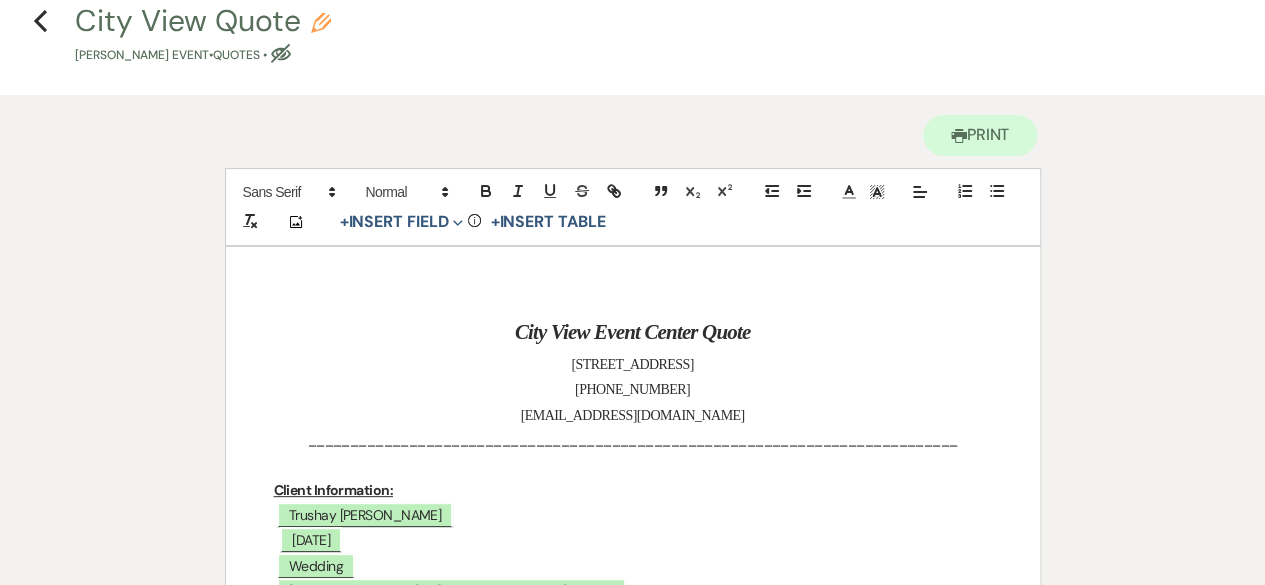 scroll, scrollTop: 0, scrollLeft: 0, axis: both 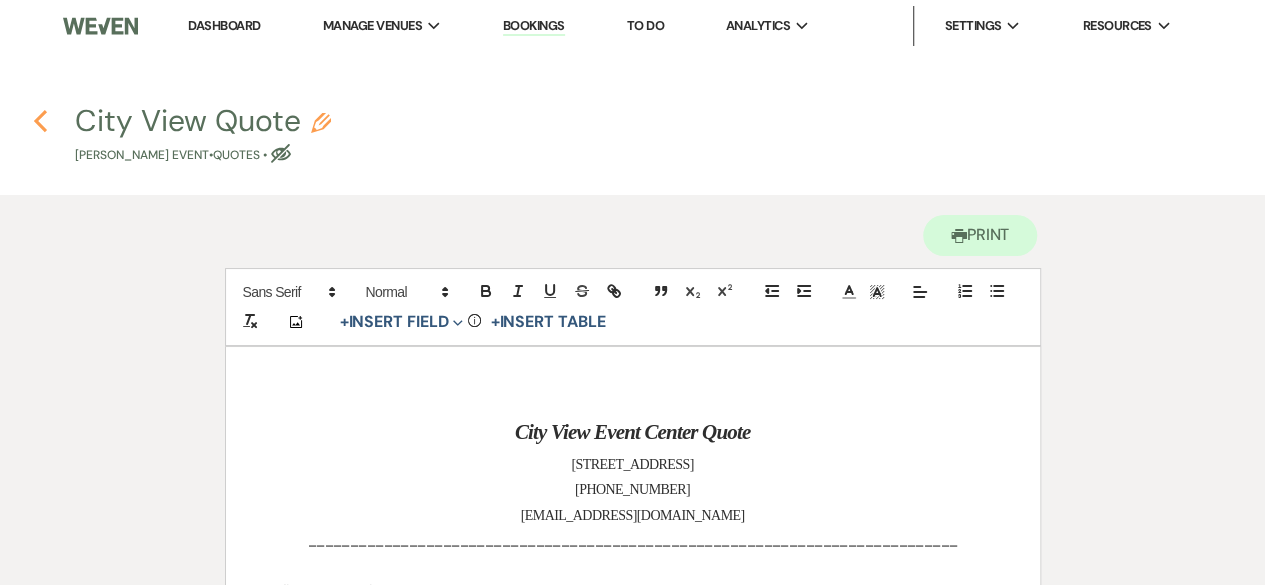 click 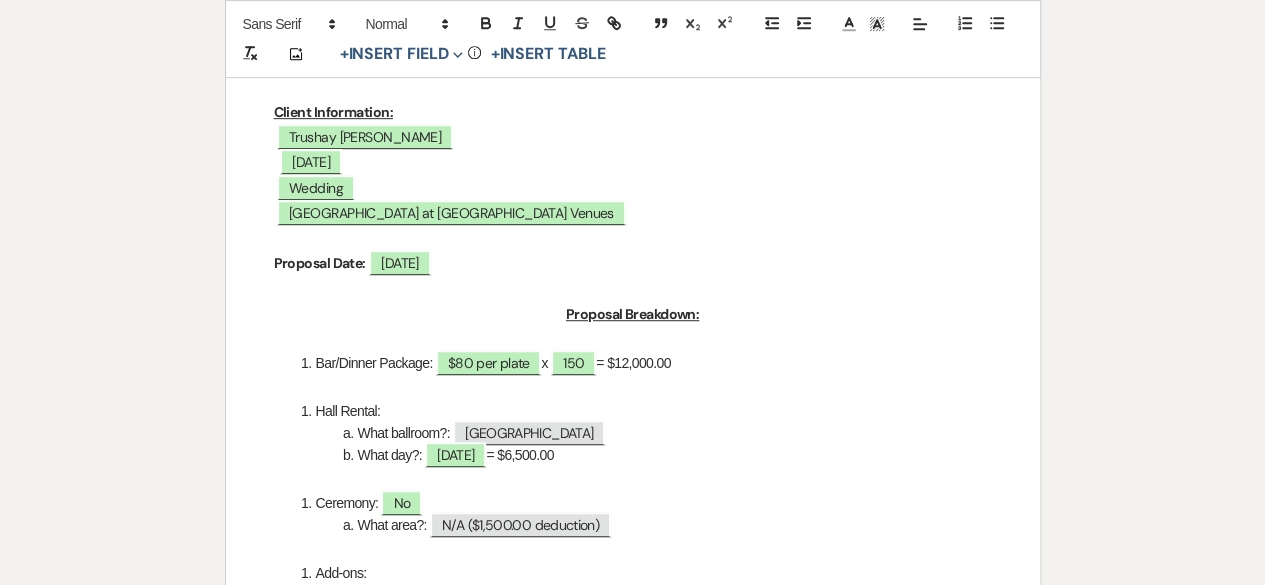select on "6" 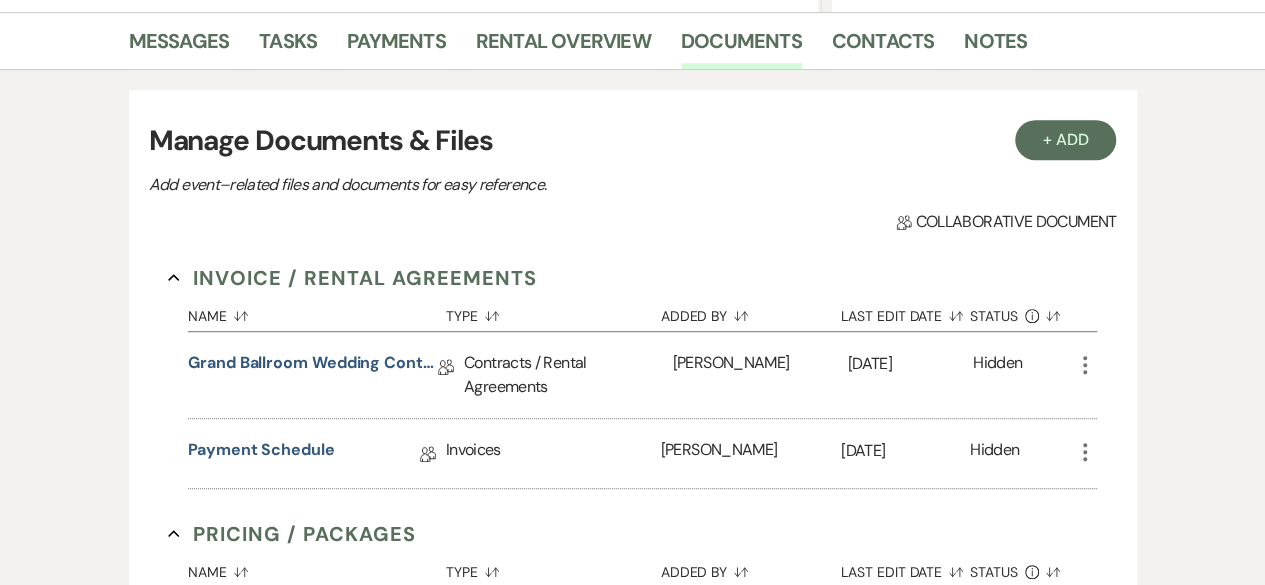 scroll, scrollTop: 178, scrollLeft: 0, axis: vertical 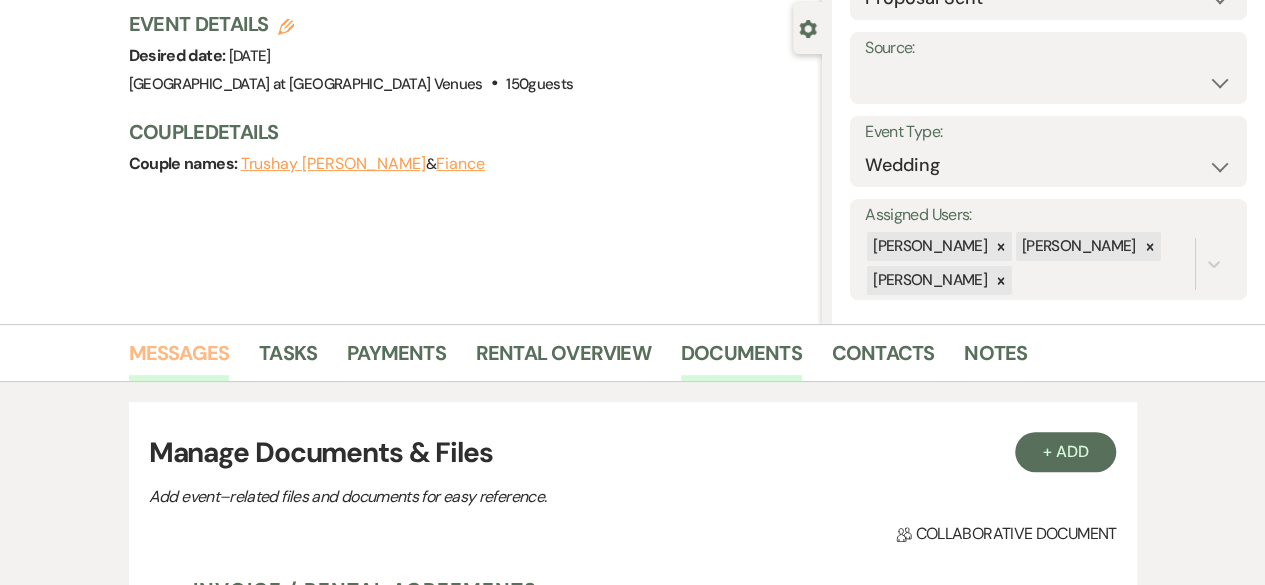 click on "Messages" at bounding box center [179, 359] 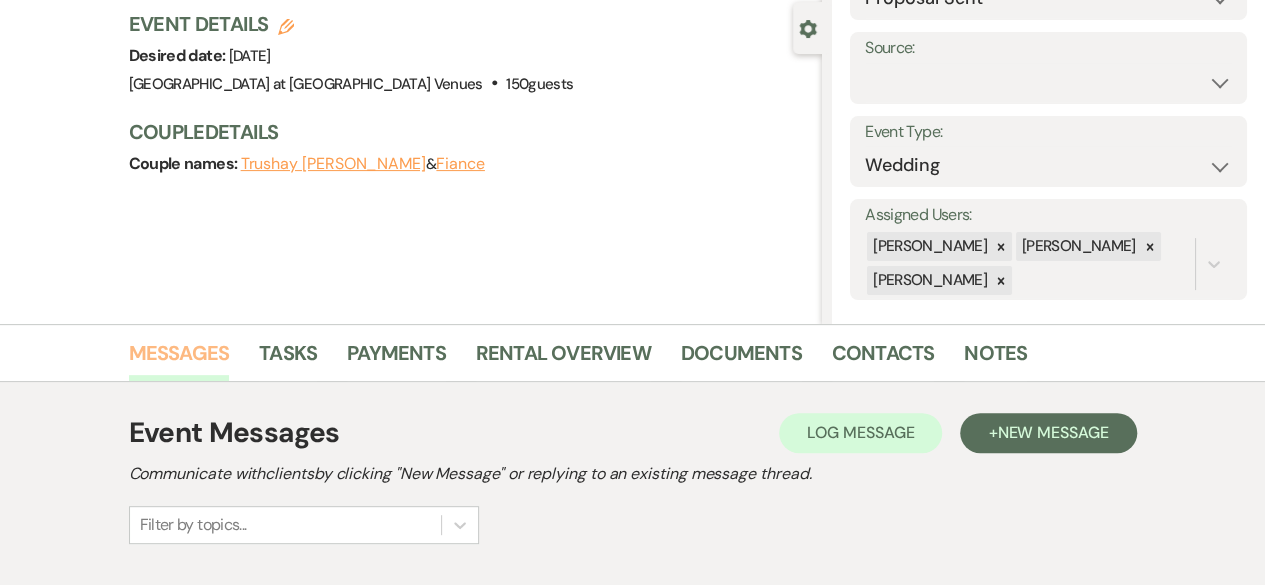 scroll, scrollTop: 440, scrollLeft: 0, axis: vertical 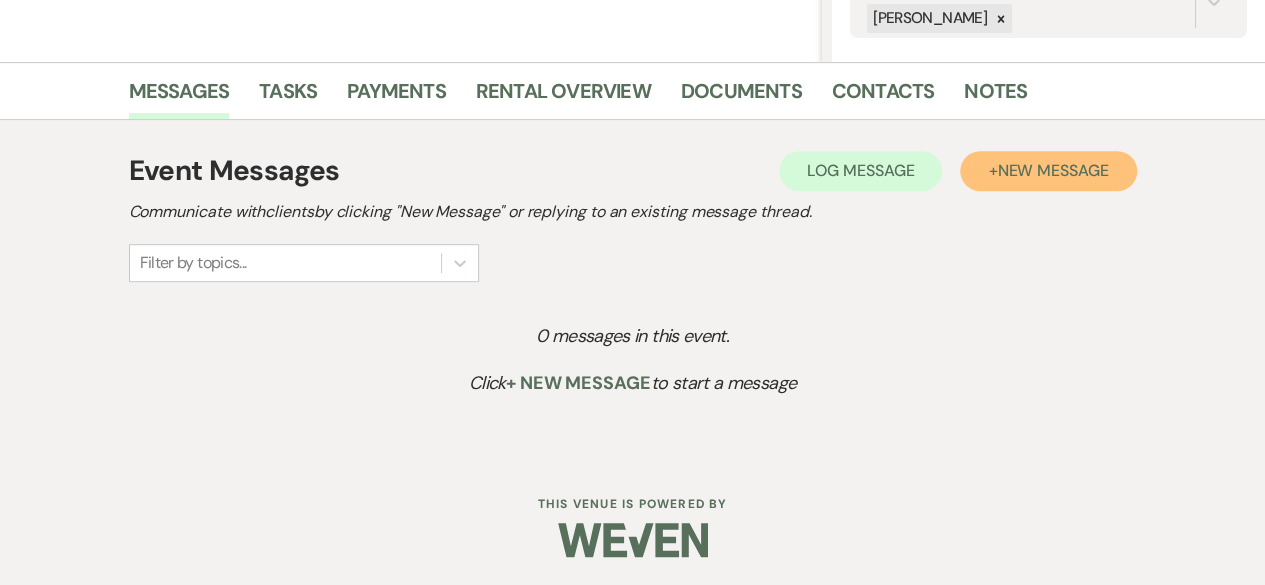 click on "New Message" at bounding box center [1052, 170] 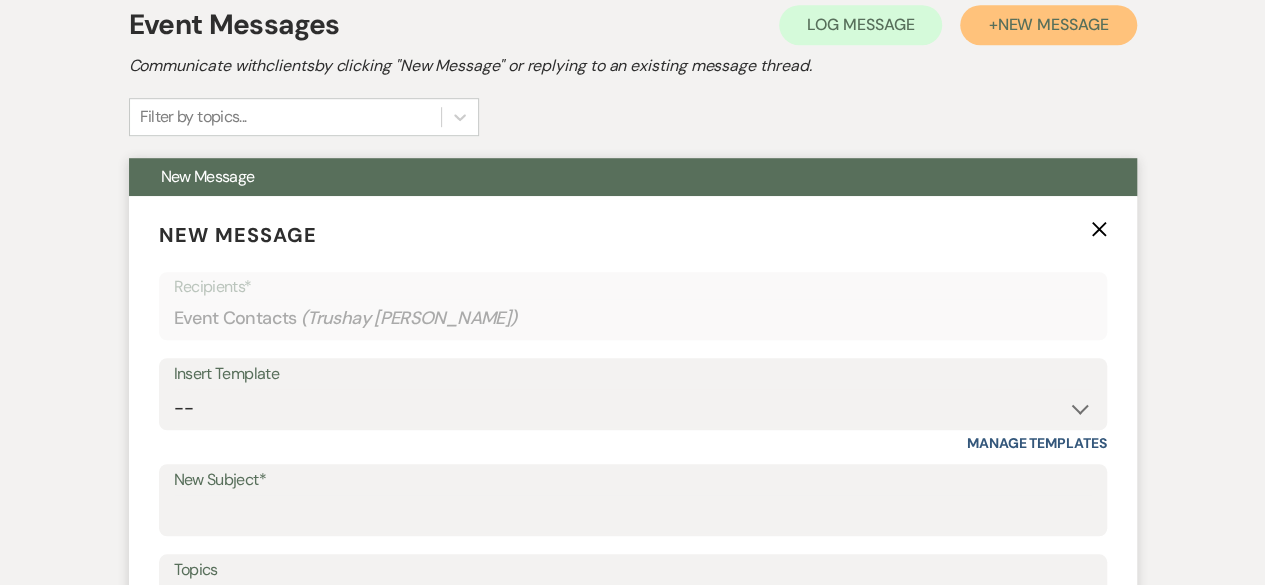 scroll, scrollTop: 840, scrollLeft: 0, axis: vertical 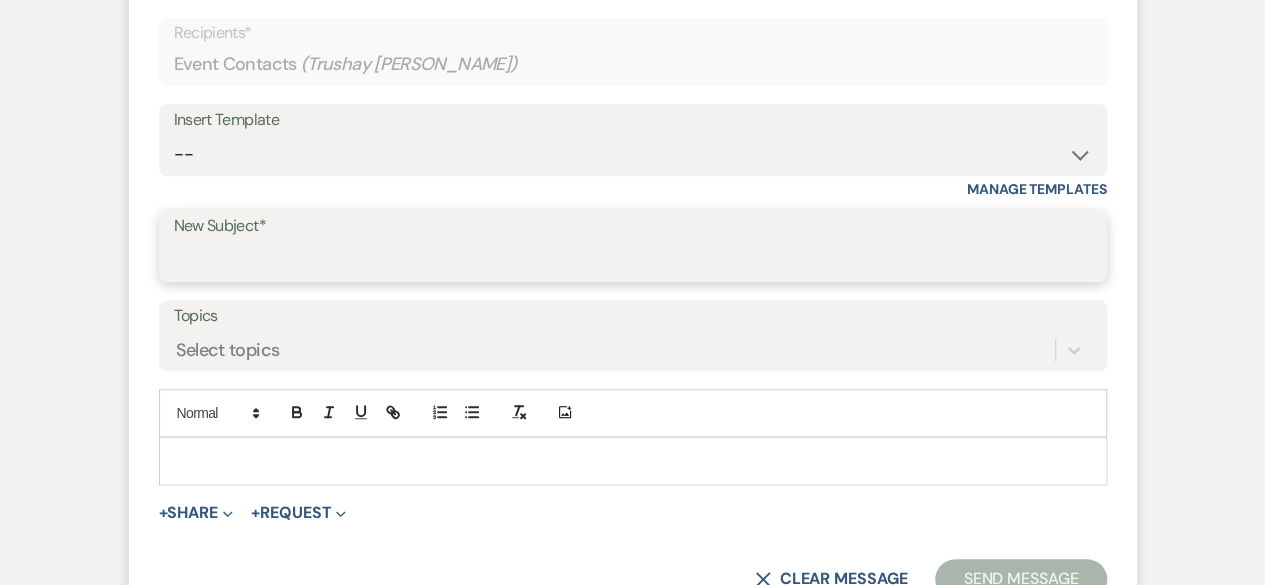 click on "New Subject*" at bounding box center (633, 260) 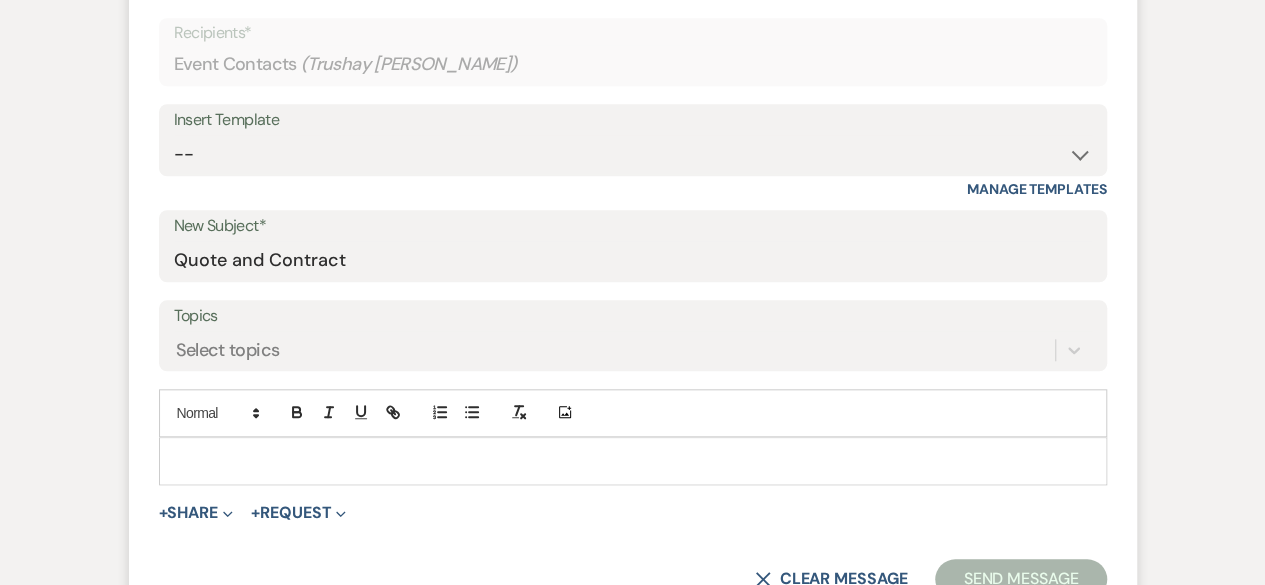 click at bounding box center (633, 461) 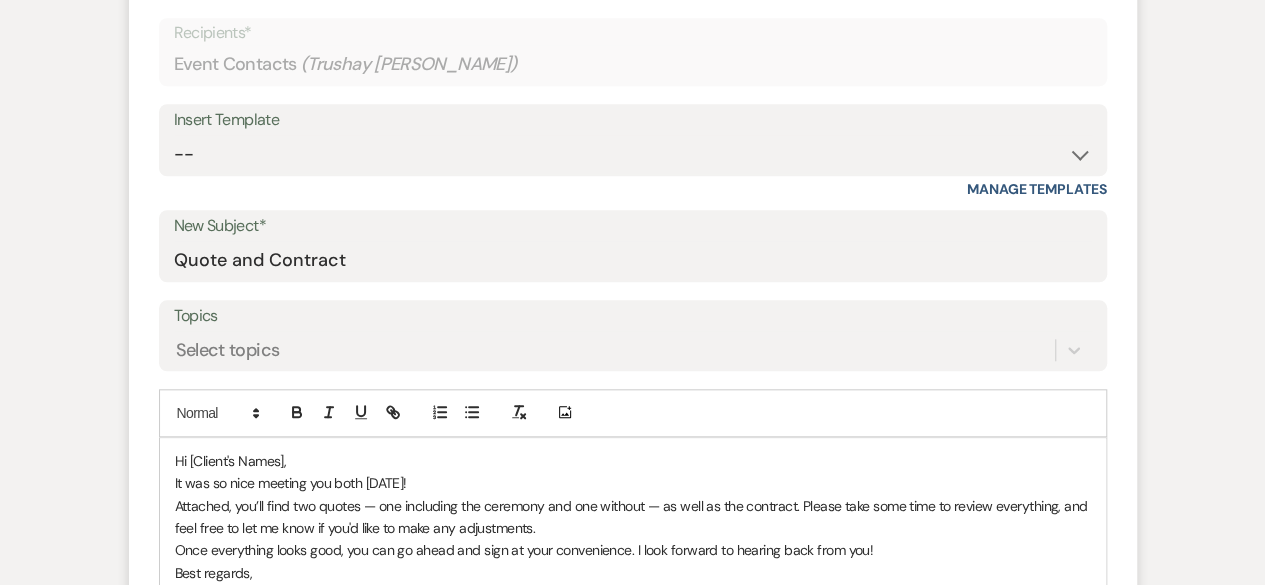 click on "Hi [Client's Names]," at bounding box center [633, 461] 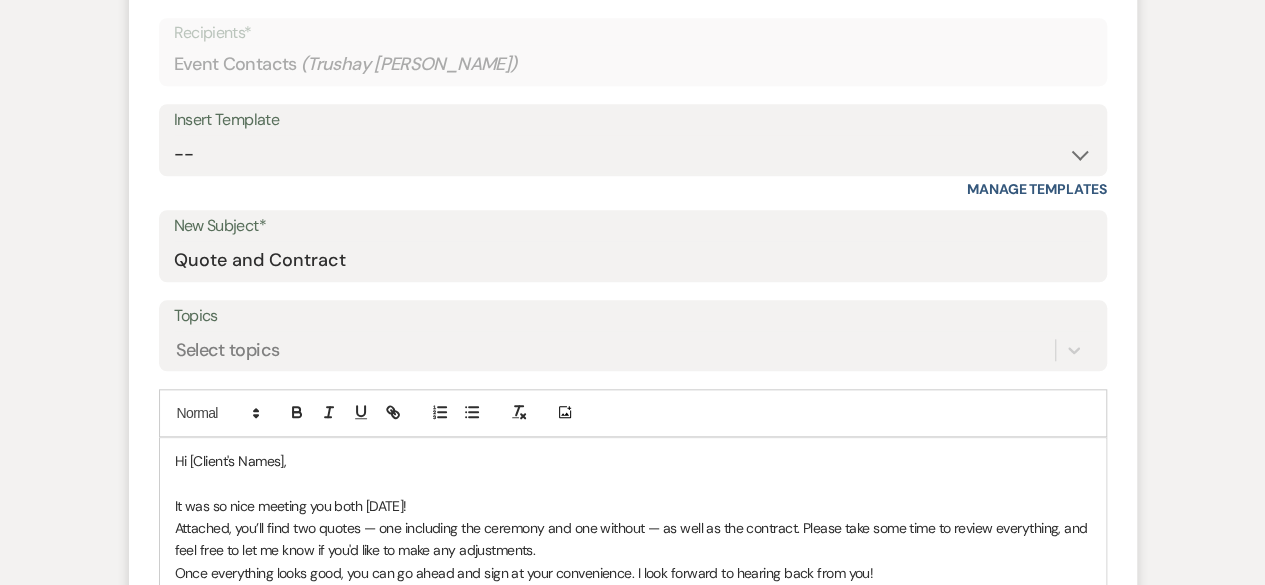click on "It was so nice meeting you both [DATE]!" at bounding box center (633, 506) 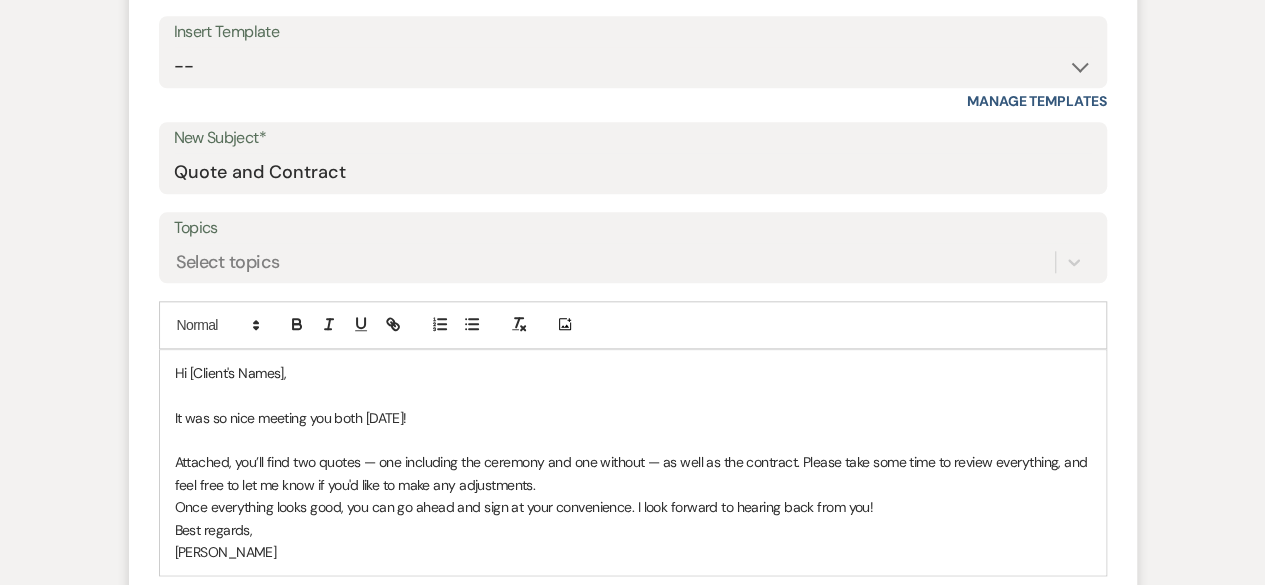 scroll, scrollTop: 1040, scrollLeft: 0, axis: vertical 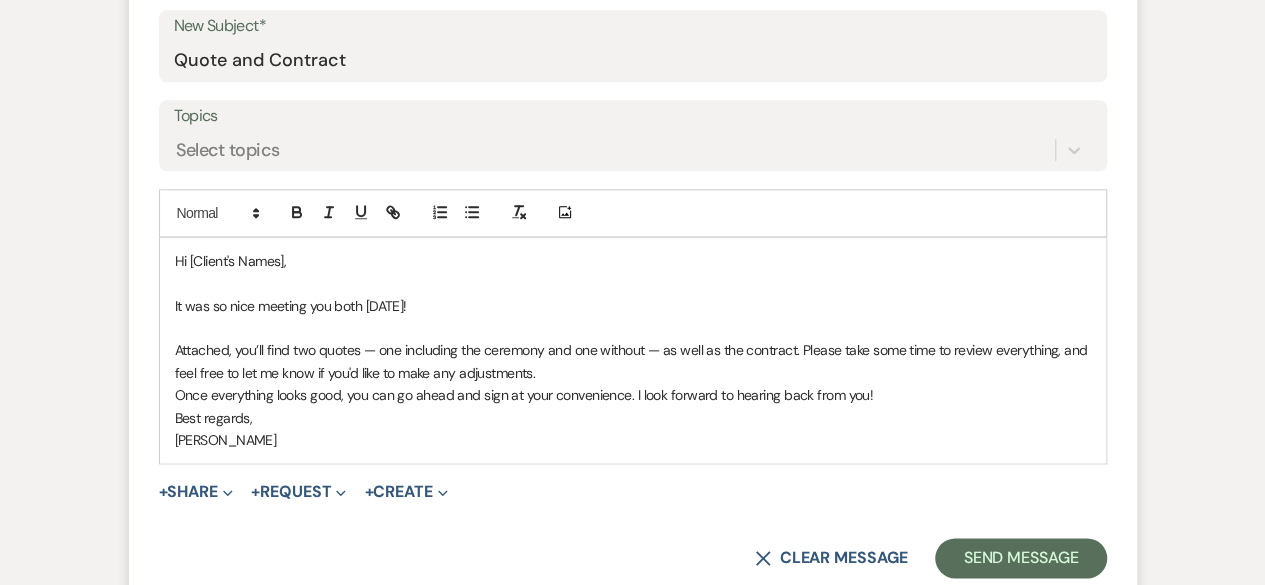 click on "Attached, you’ll find two quotes — one including the ceremony and one without — as well as the contract. Please take some time to review everything, and feel free to let me know if you'd like to make any adjustments." at bounding box center [633, 361] 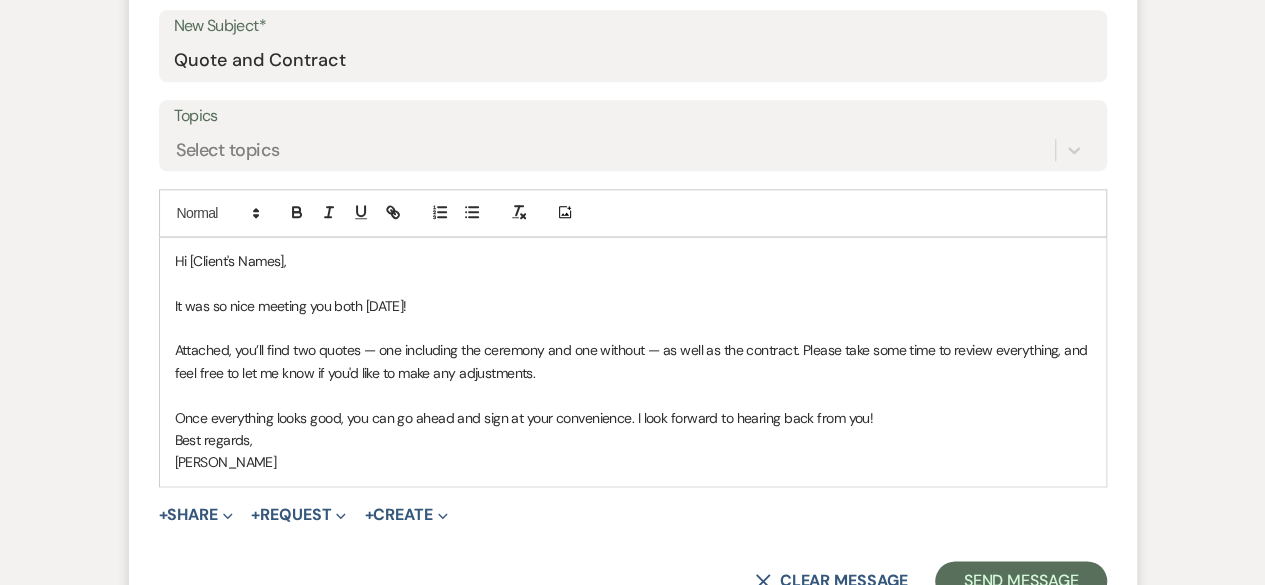 click on "Once everything looks good, you can go ahead and sign at your convenience. I look forward to hearing back from you!" at bounding box center [633, 418] 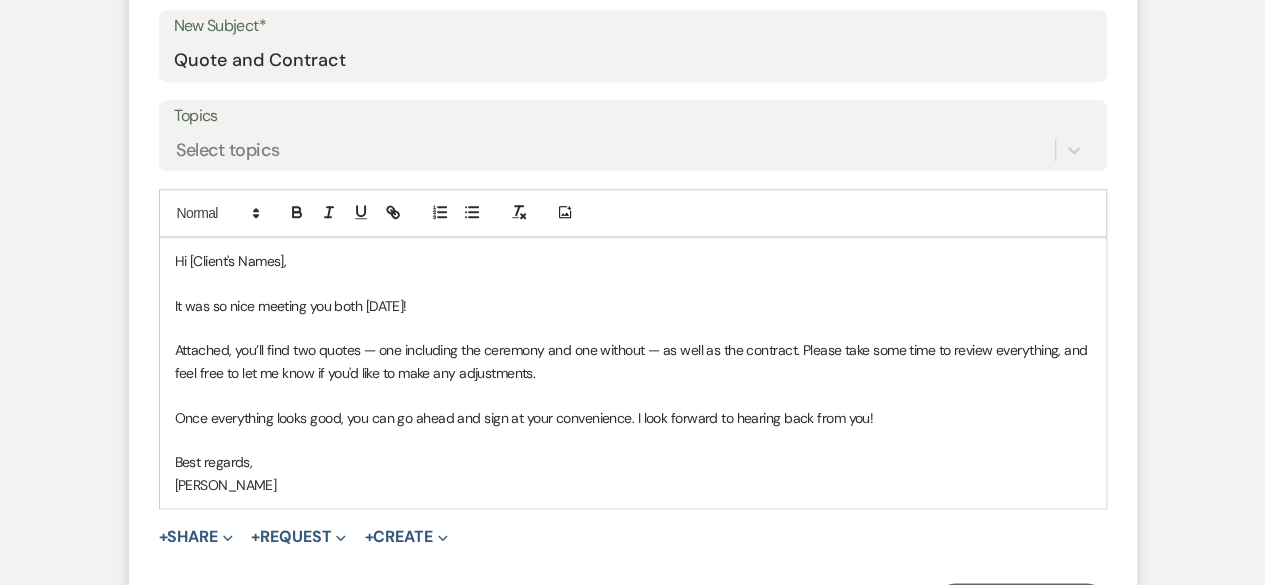 click on "Hi [Client's Names]," at bounding box center [633, 261] 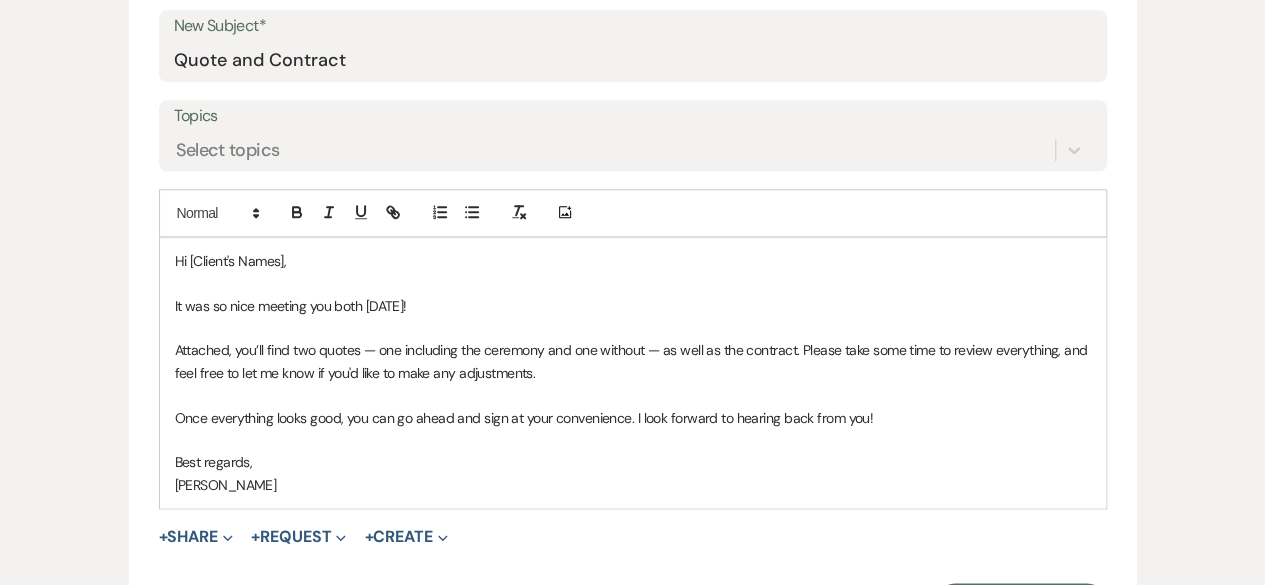 type 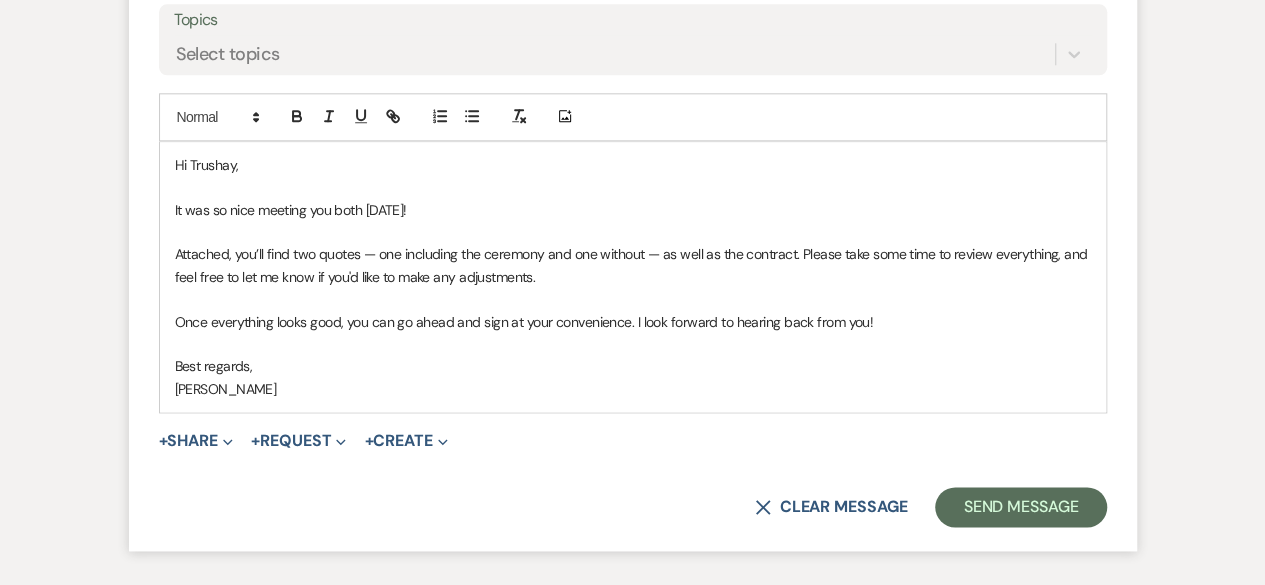 scroll, scrollTop: 1219, scrollLeft: 0, axis: vertical 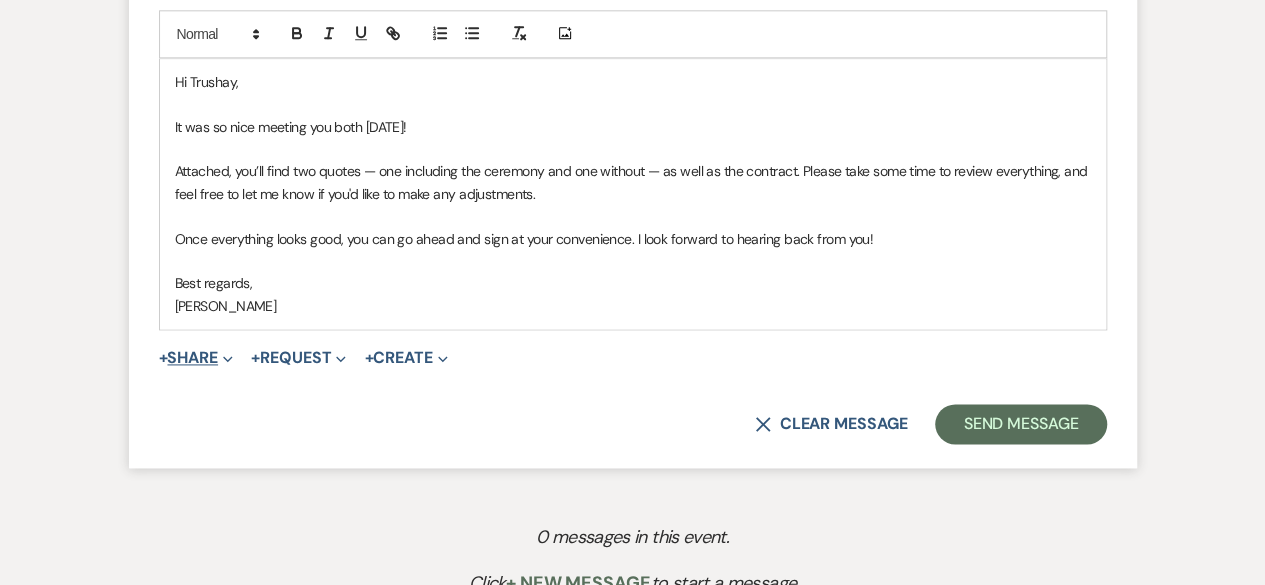 click on "Expand" at bounding box center (225, 357) 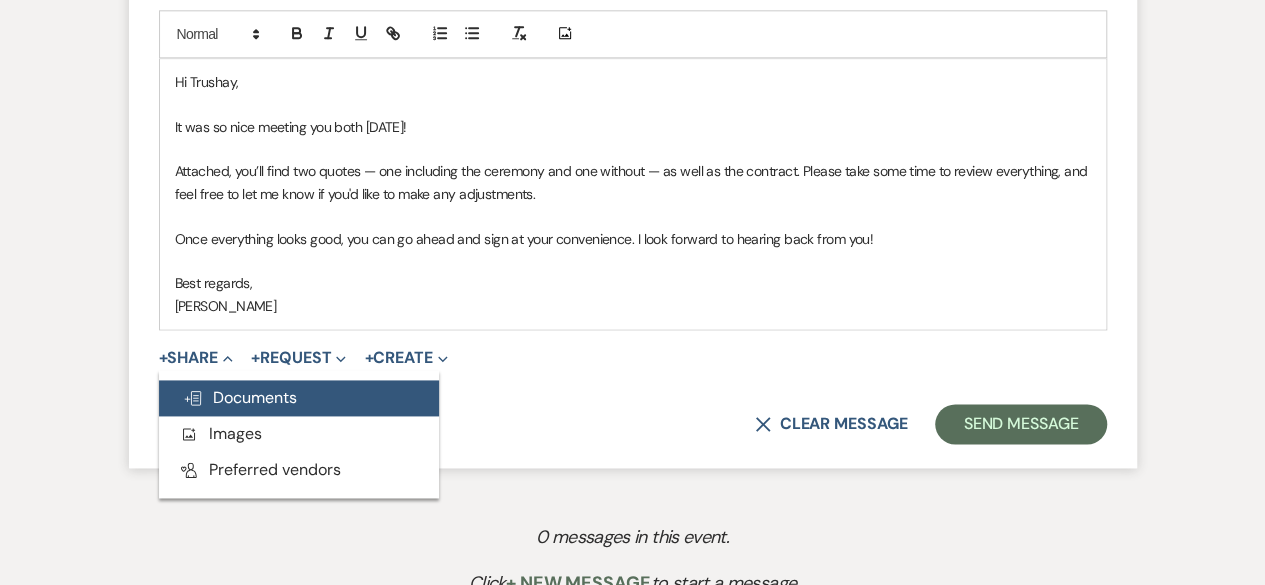 click on "Doc Upload Documents" at bounding box center [240, 397] 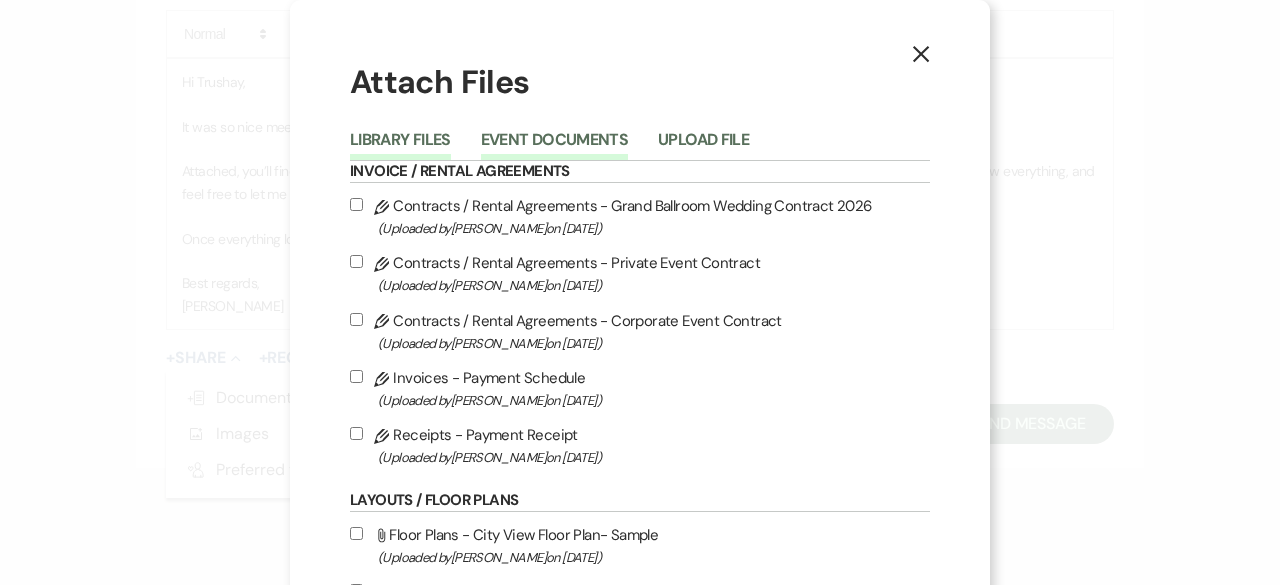 click on "Event Documents" at bounding box center [554, 146] 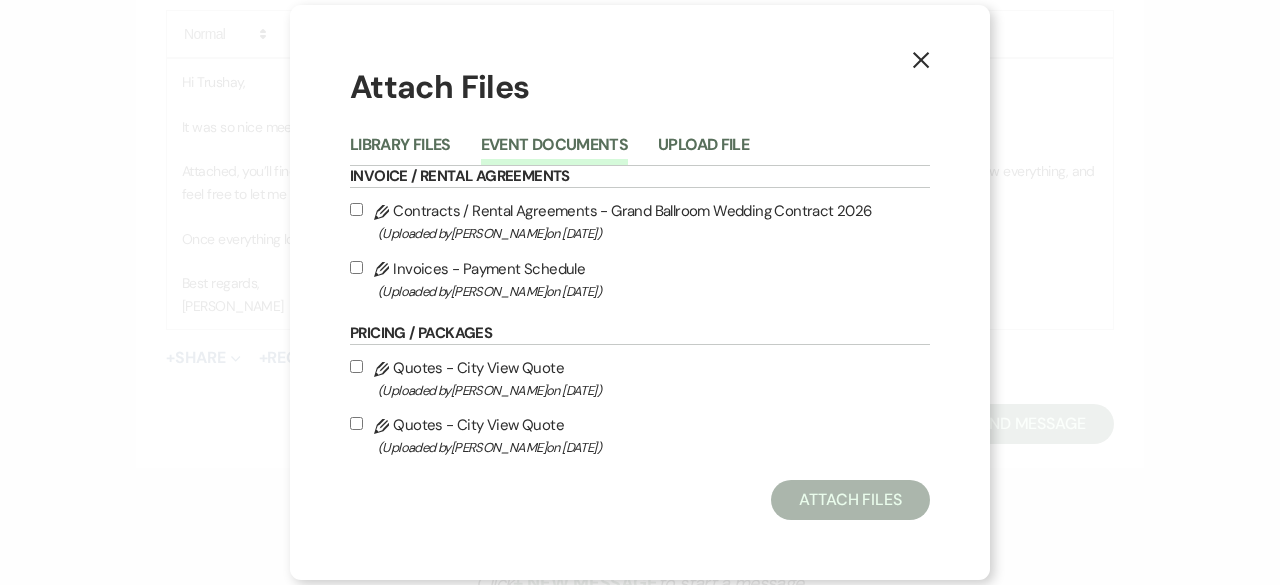 click on "Pencil Contracts / Rental Agreements - Grand Ballroom Wedding Contract 2026 (Uploaded by  [PERSON_NAME]  on   [DATE] )" at bounding box center (356, 209) 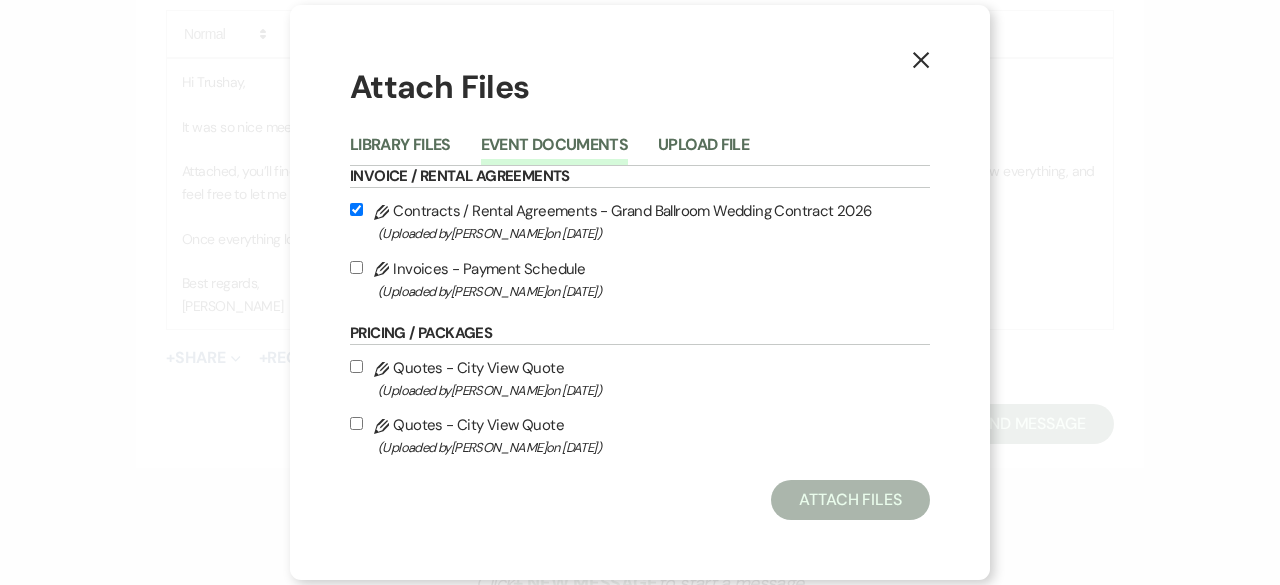 checkbox on "true" 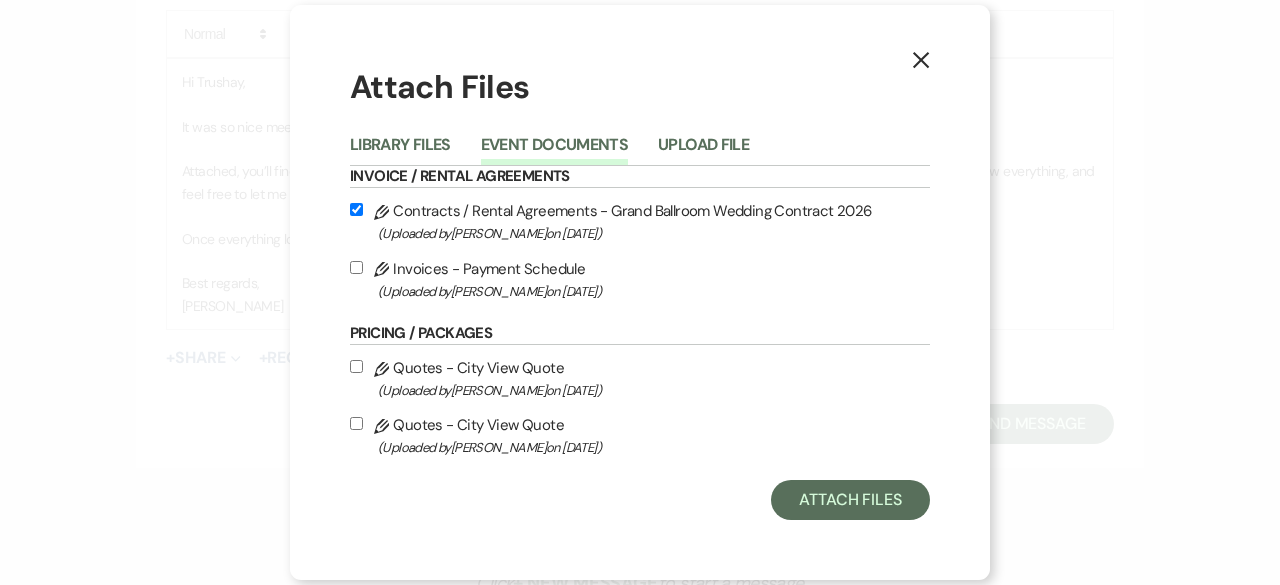click on "Pencil Quotes - City View Quote (Uploaded by  [PERSON_NAME]  on   [DATE] )" at bounding box center [356, 366] 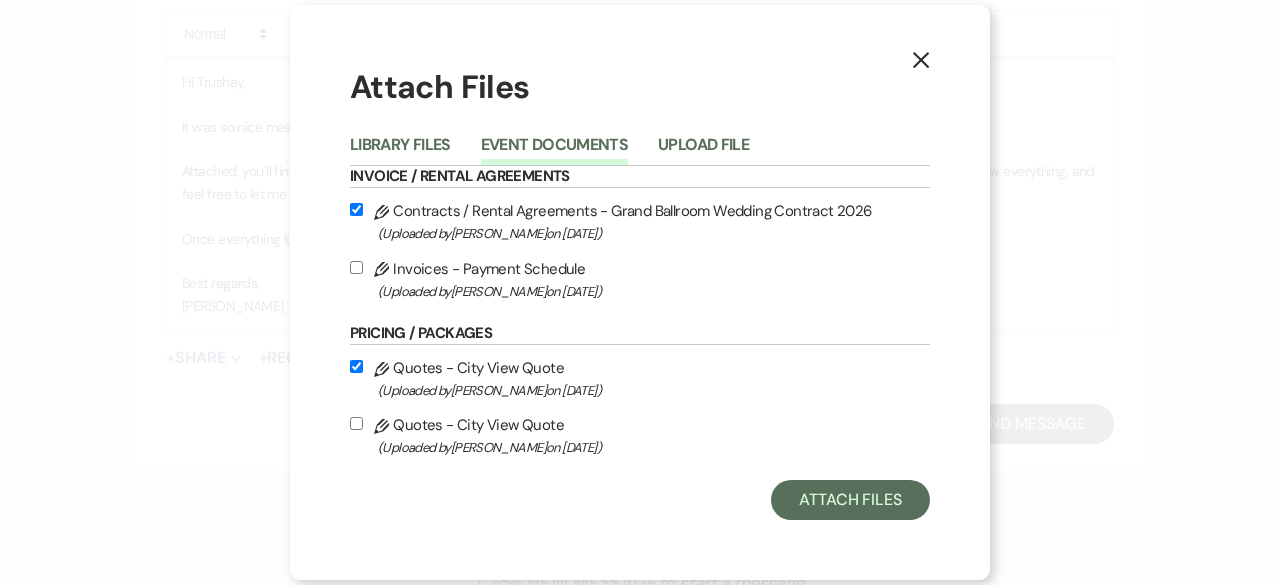 click on "Pencil Quotes - City View Quote (Uploaded by  [PERSON_NAME]  on   [DATE] )" at bounding box center [356, 423] 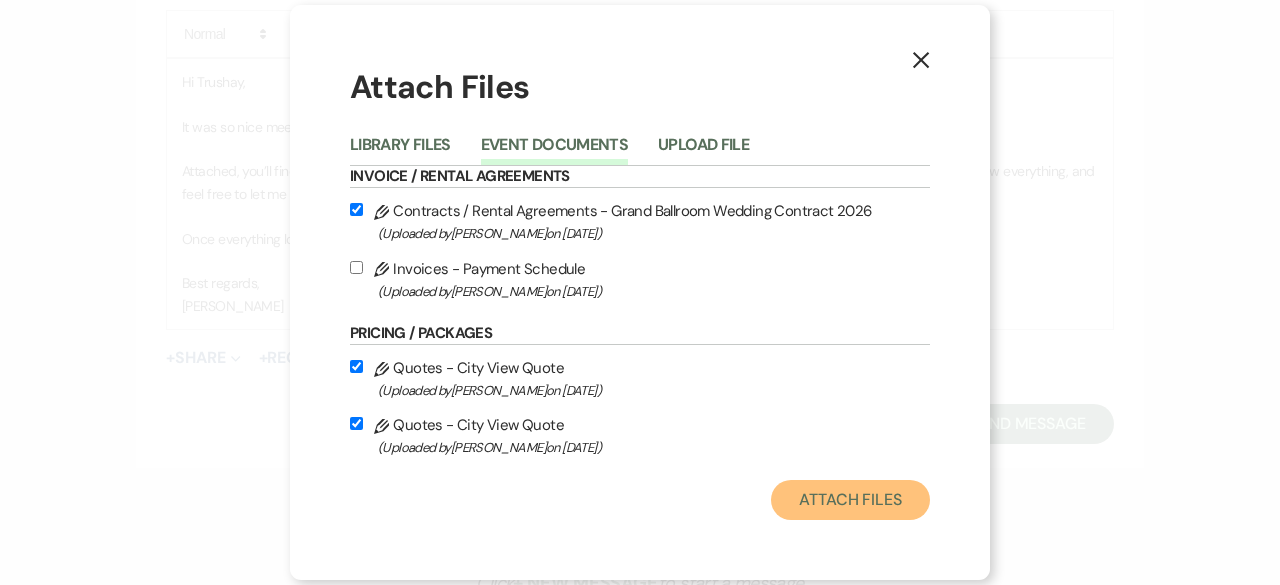 click on "Attach Files" at bounding box center [850, 500] 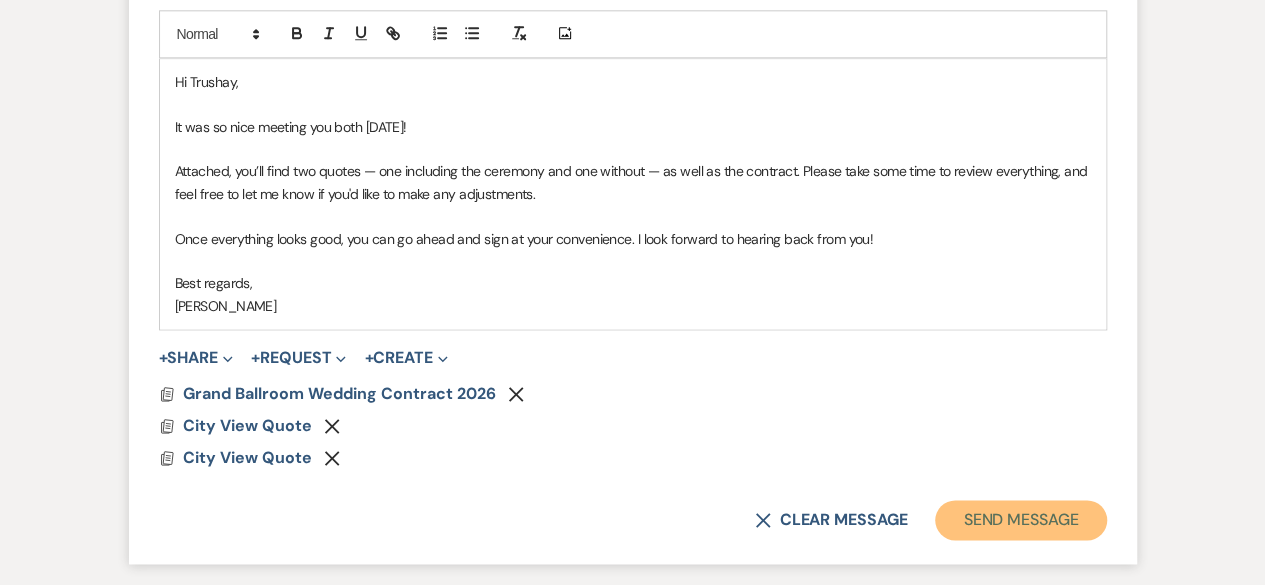 click on "Send Message" at bounding box center (1020, 520) 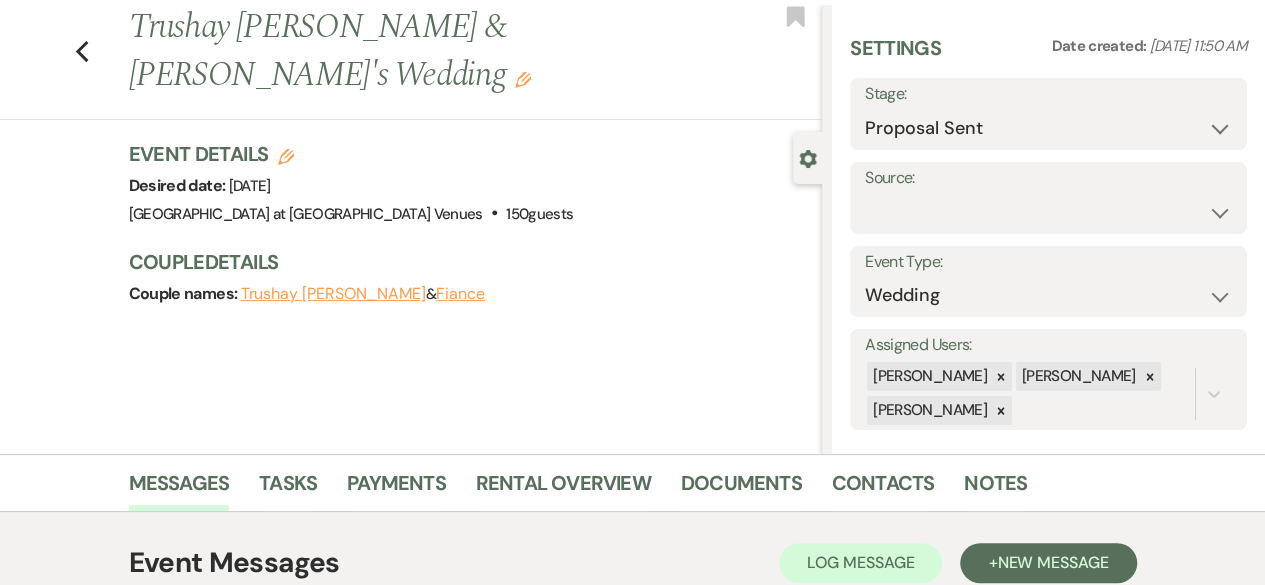 scroll, scrollTop: 0, scrollLeft: 0, axis: both 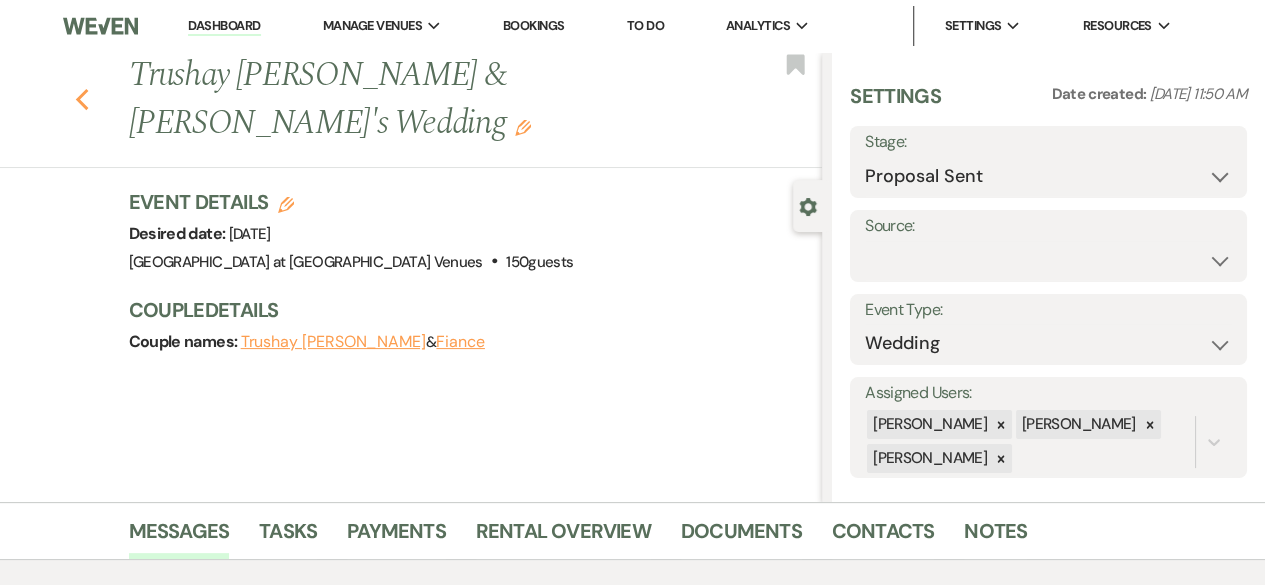 click on "Previous" 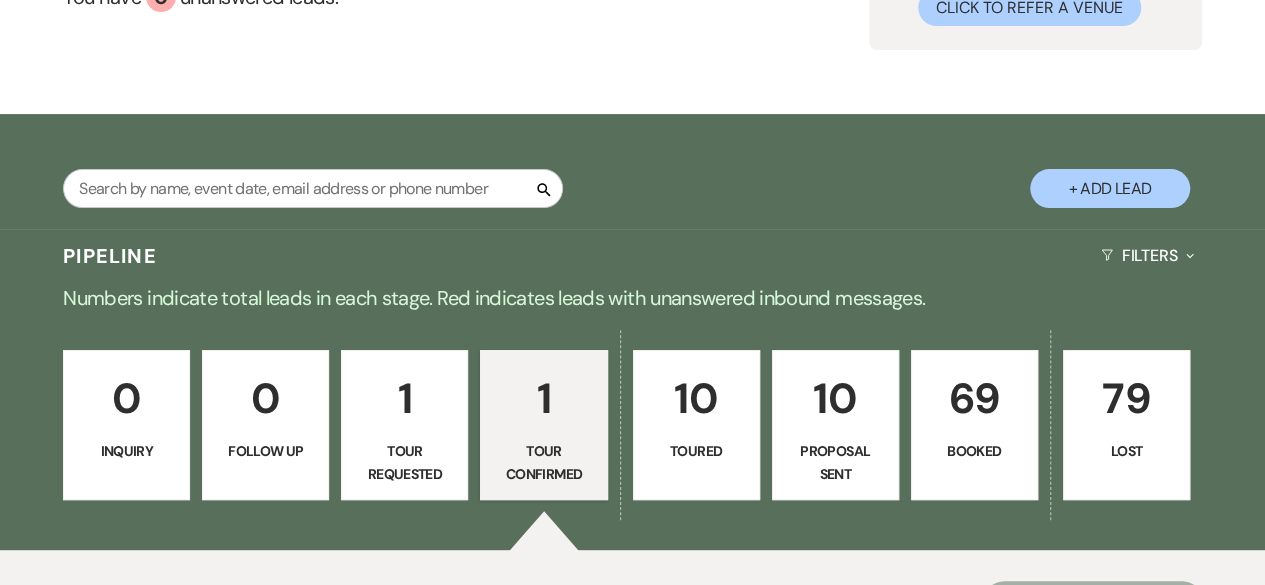 scroll, scrollTop: 490, scrollLeft: 0, axis: vertical 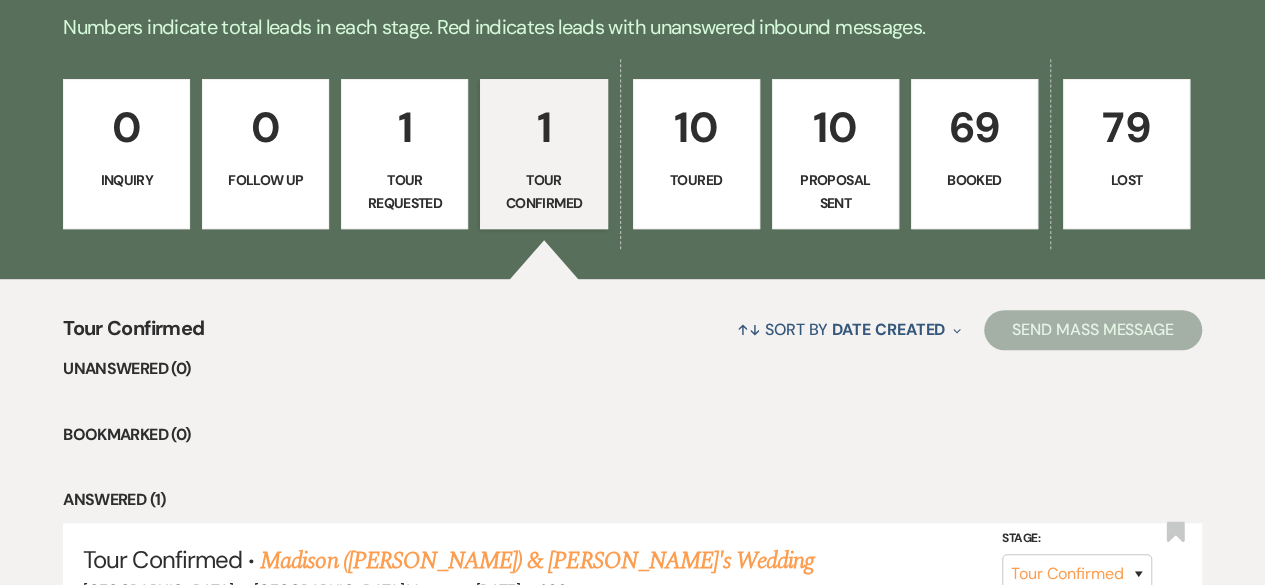 click on "10 Toured" at bounding box center (696, 154) 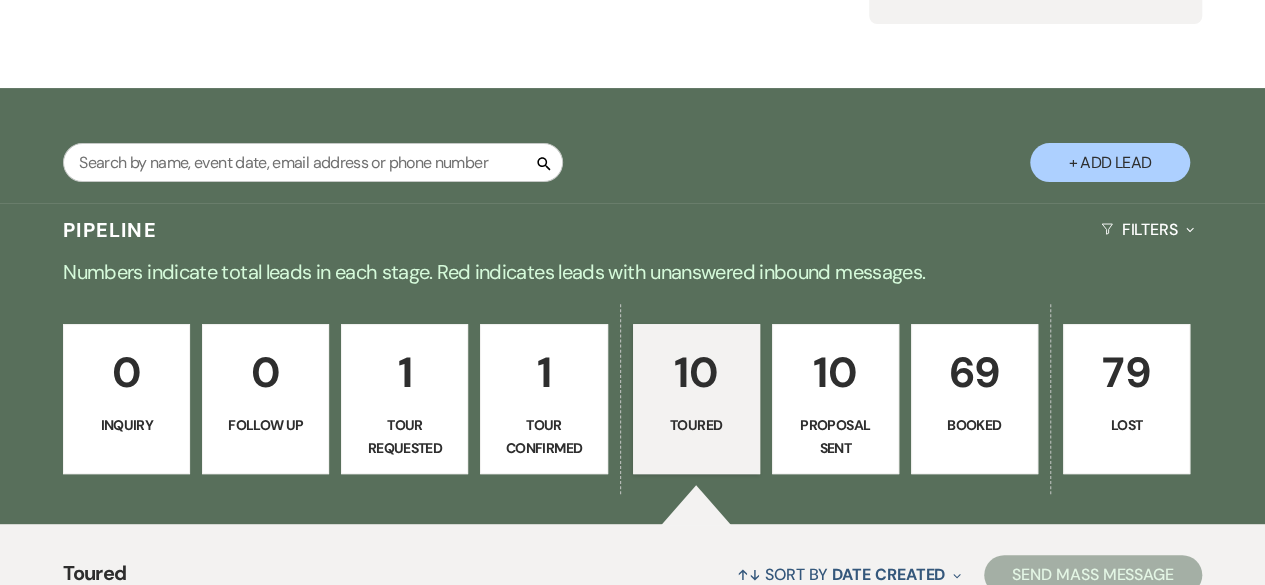 scroll, scrollTop: 500, scrollLeft: 0, axis: vertical 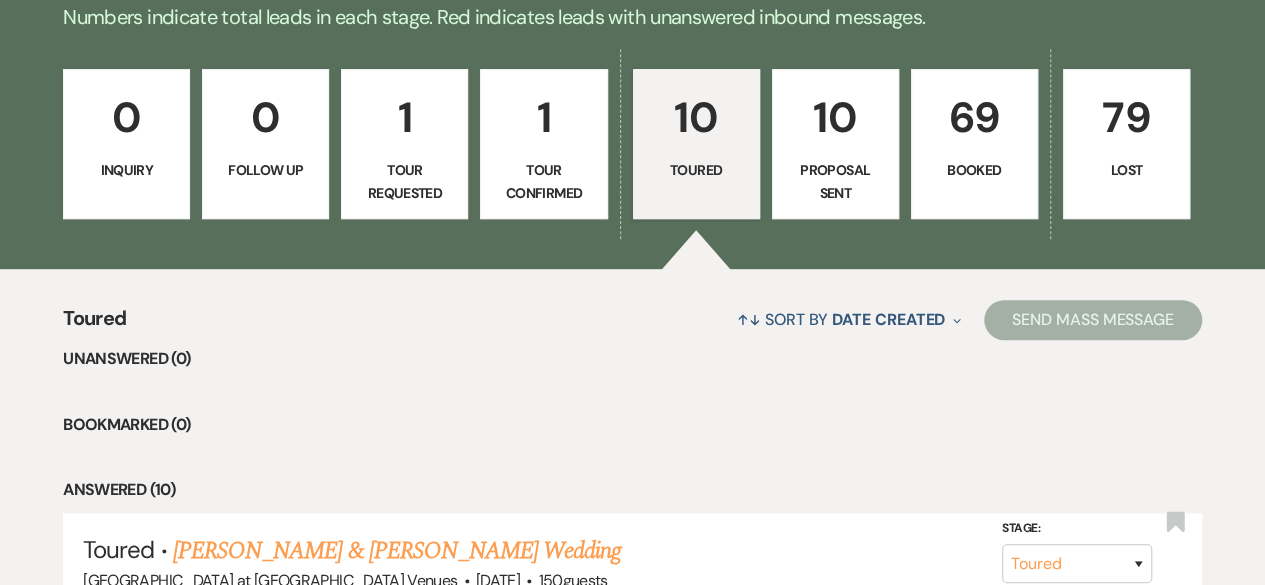 click on "Proposal Sent" at bounding box center (835, 181) 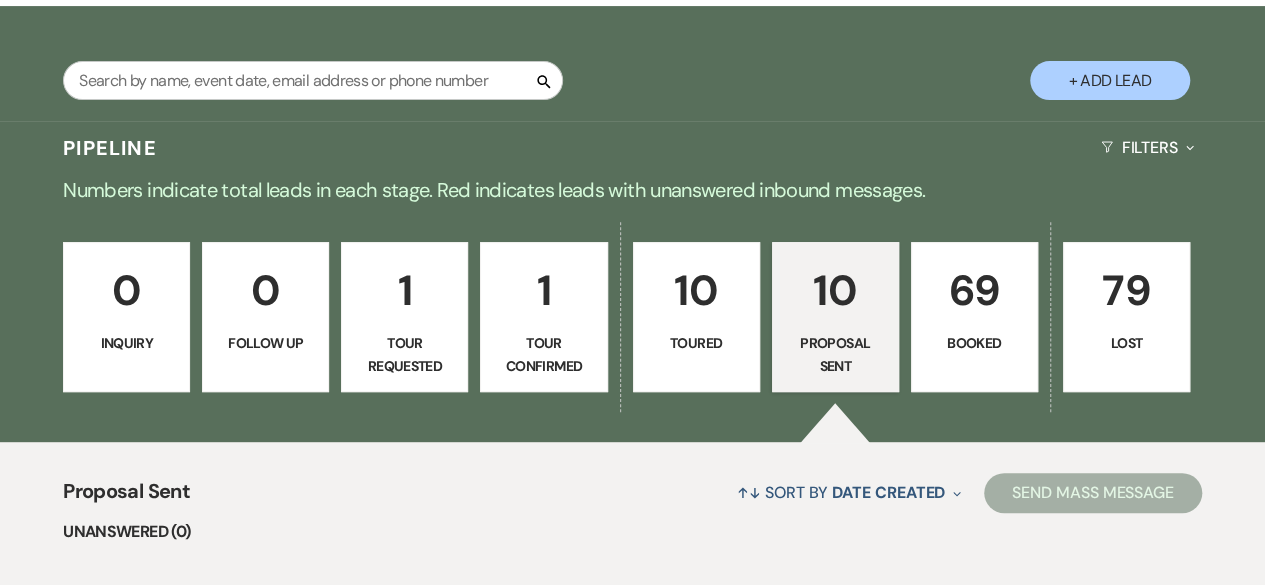 scroll, scrollTop: 185, scrollLeft: 0, axis: vertical 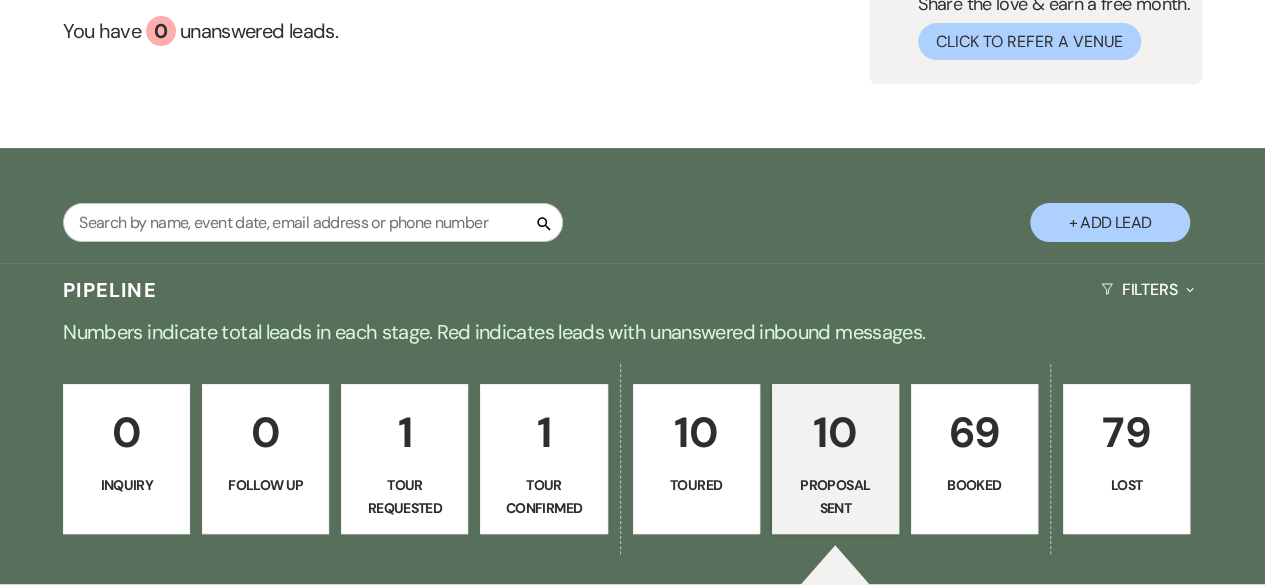 click on "69" at bounding box center (974, 432) 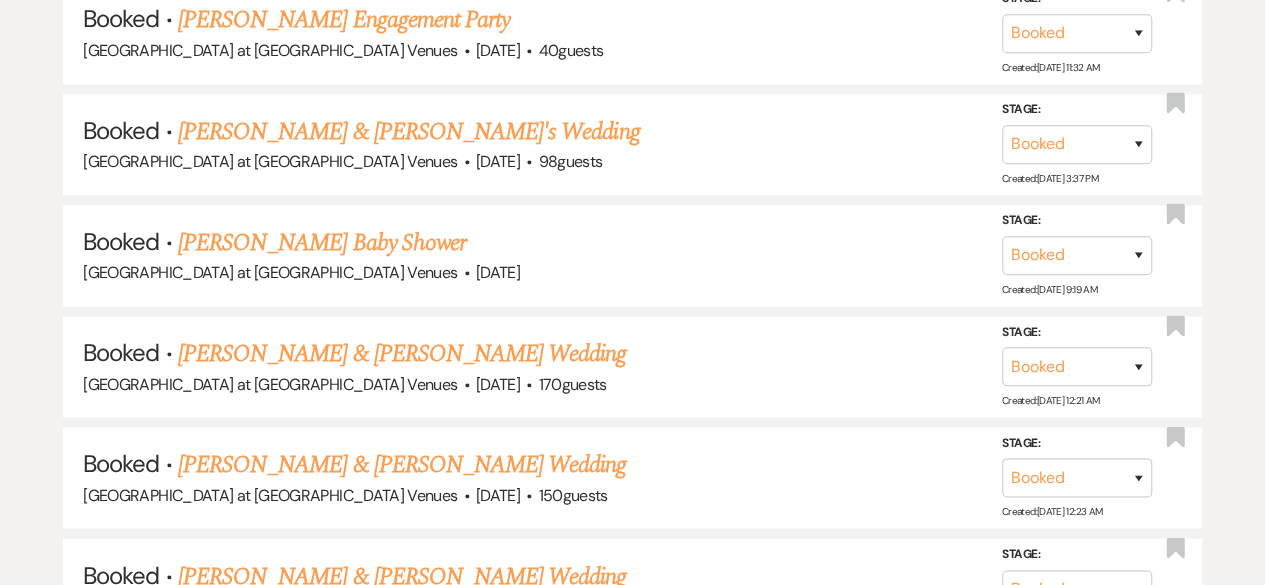 scroll, scrollTop: 1385, scrollLeft: 0, axis: vertical 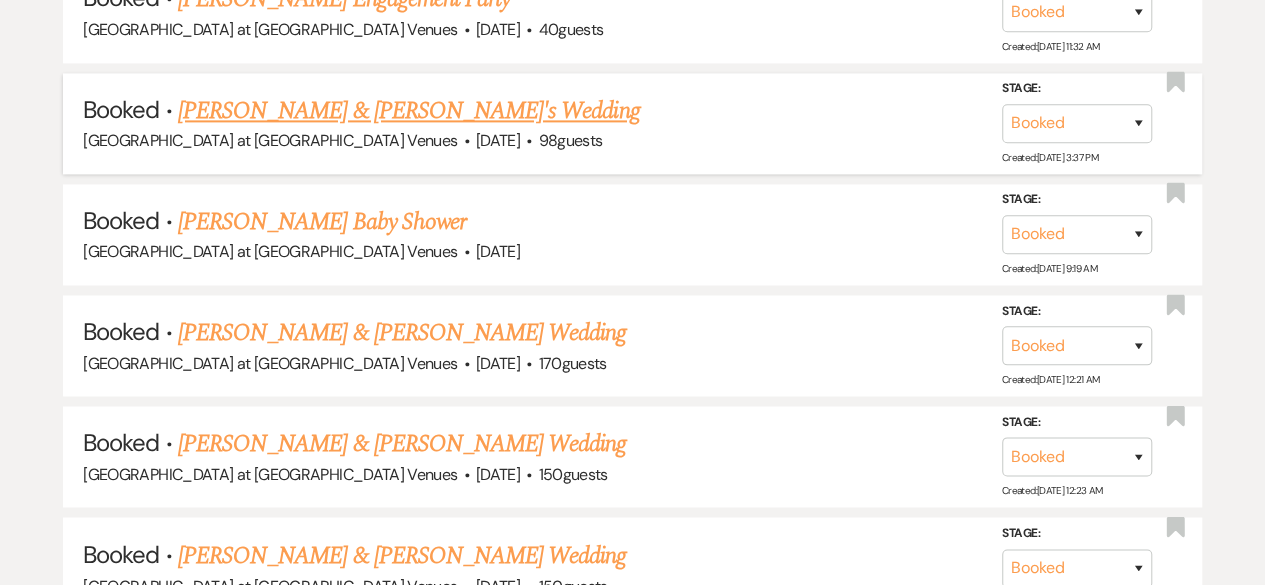 click on "[PERSON_NAME] & [PERSON_NAME]'s Wedding" at bounding box center [409, 111] 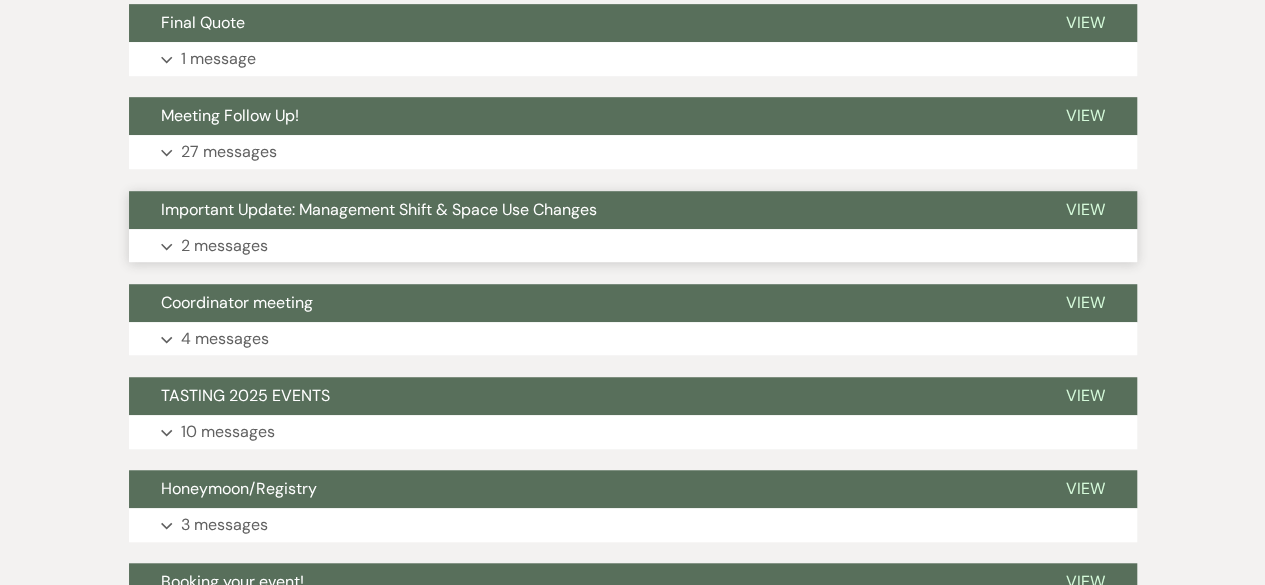 scroll, scrollTop: 266, scrollLeft: 0, axis: vertical 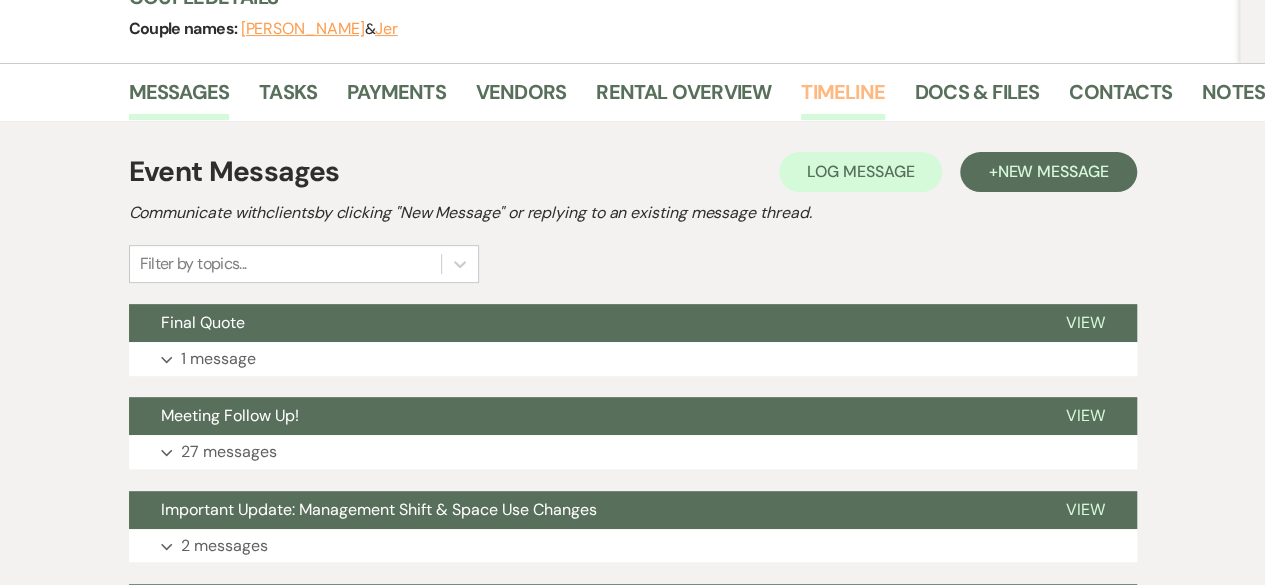 click on "Timeline" at bounding box center (843, 98) 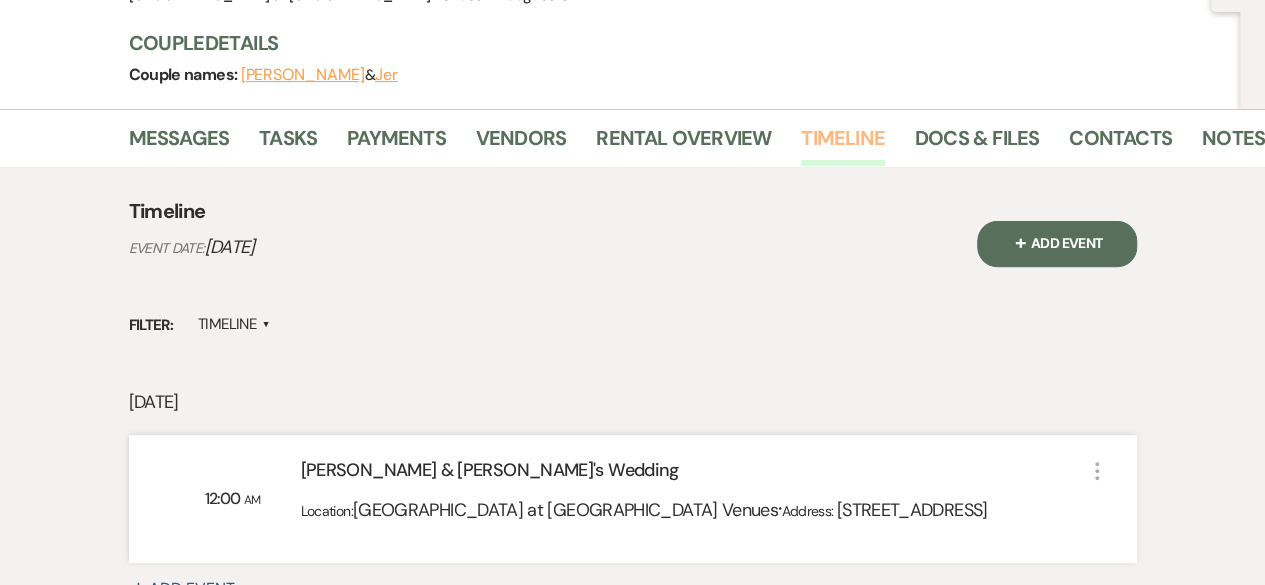 scroll, scrollTop: 41, scrollLeft: 0, axis: vertical 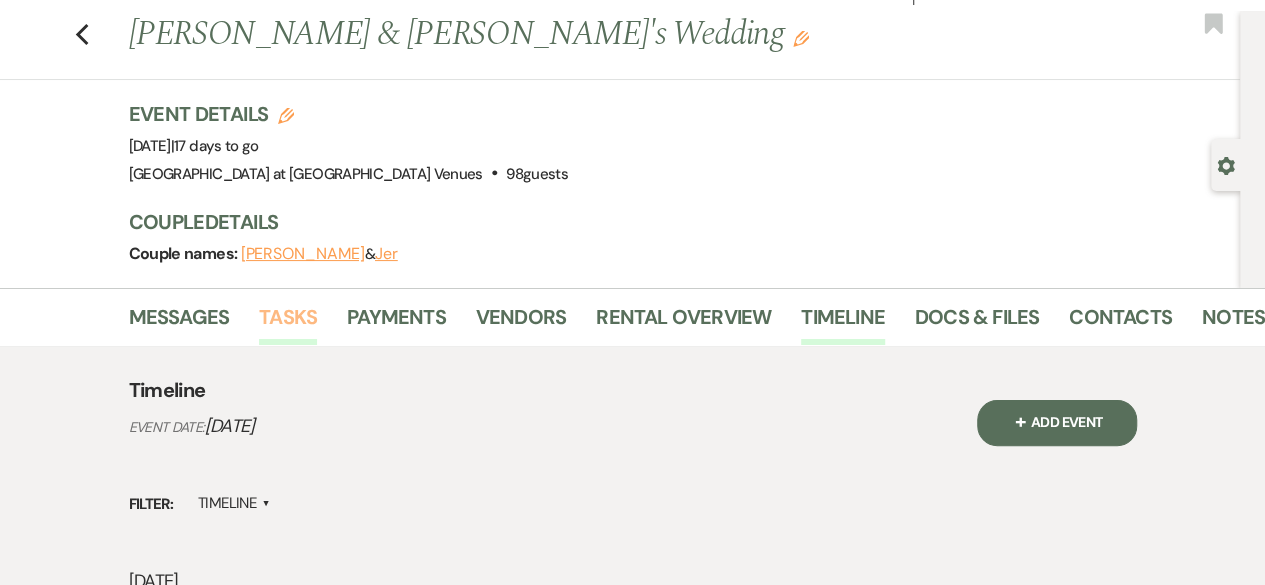 click on "Tasks" at bounding box center [288, 323] 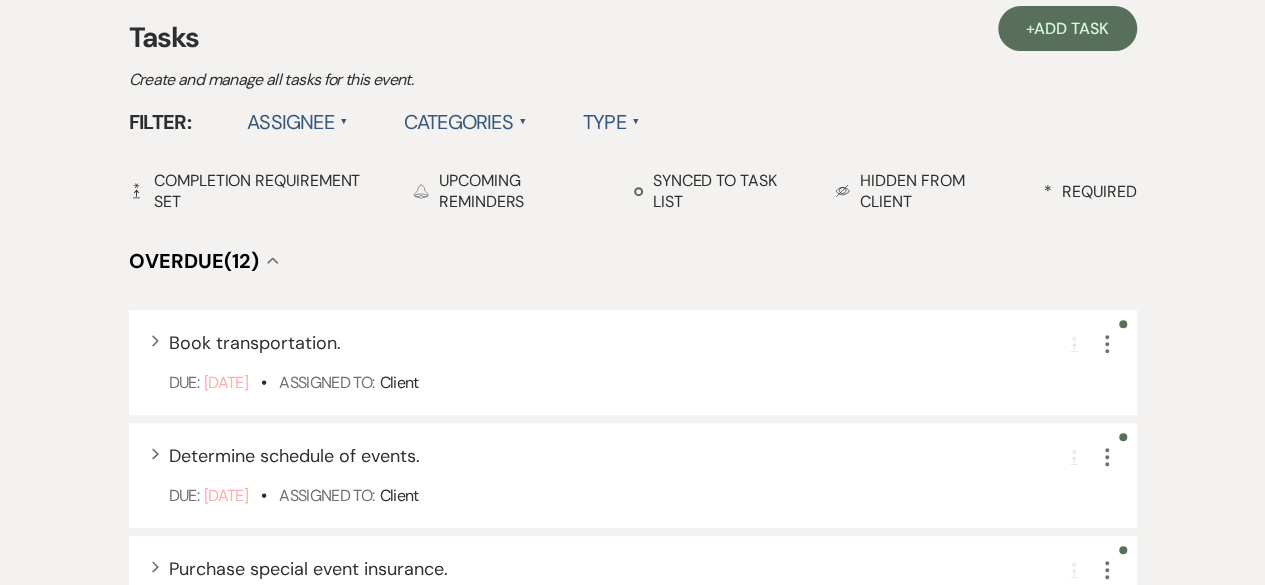 scroll, scrollTop: 0, scrollLeft: 0, axis: both 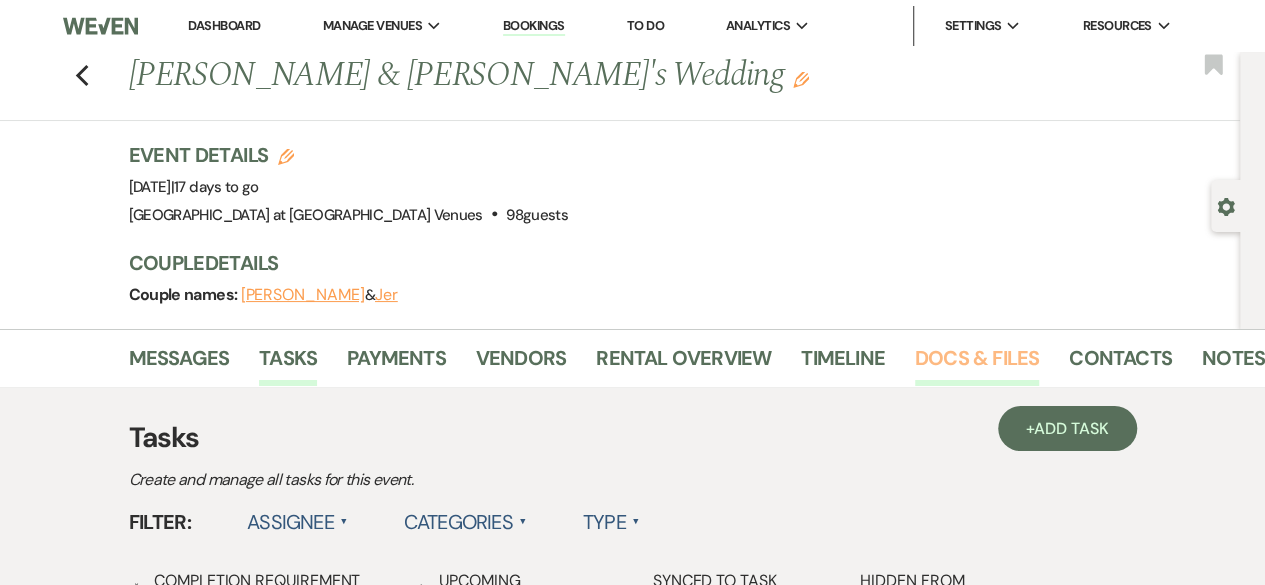 click on "Docs & Files" at bounding box center [977, 364] 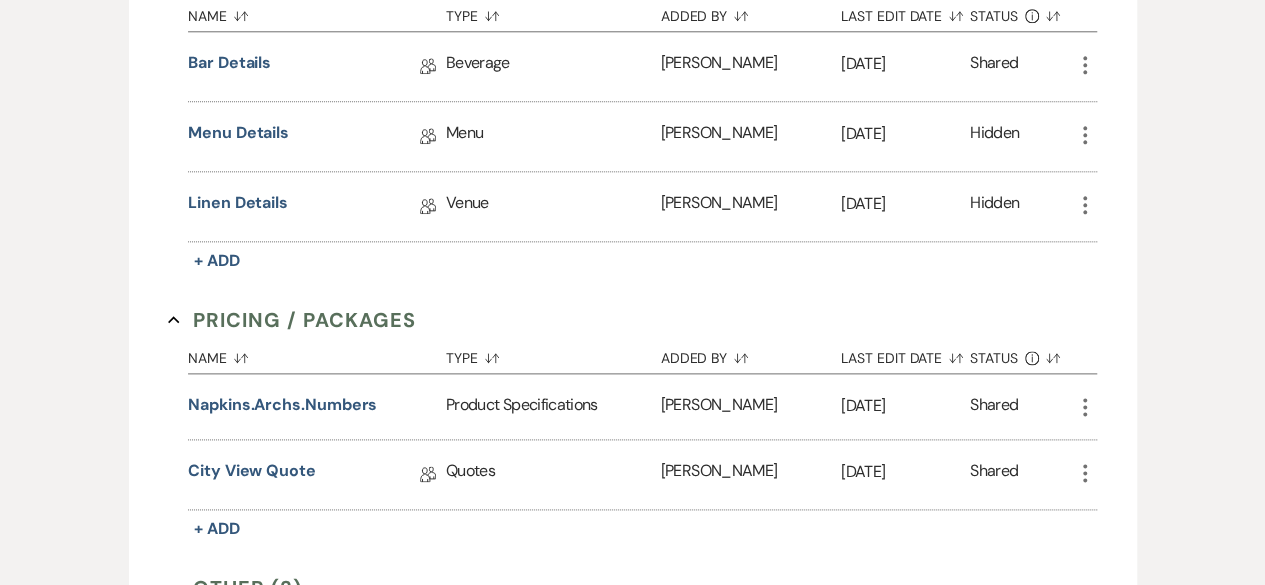 scroll, scrollTop: 1400, scrollLeft: 0, axis: vertical 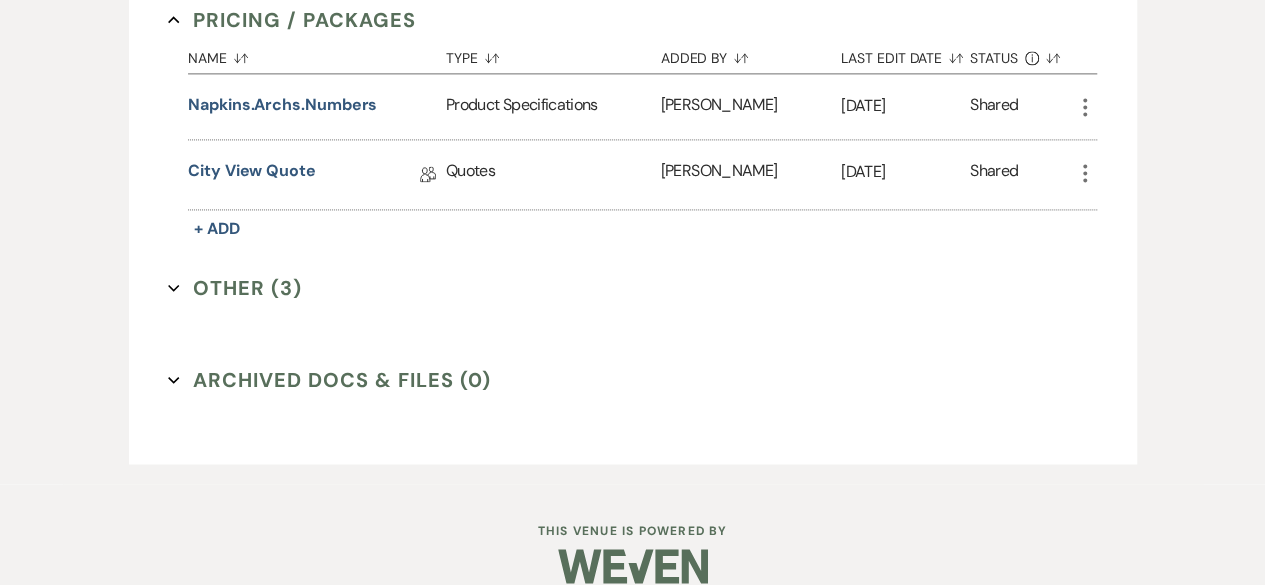 click on "Other (3) Expand" at bounding box center [235, 288] 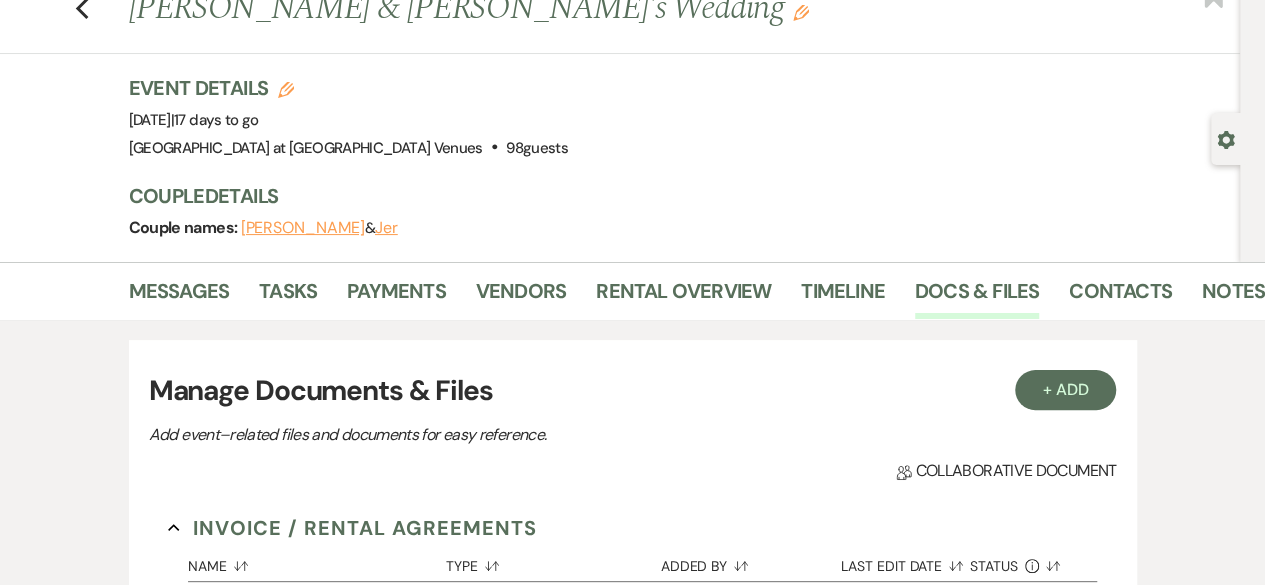 scroll, scrollTop: 0, scrollLeft: 0, axis: both 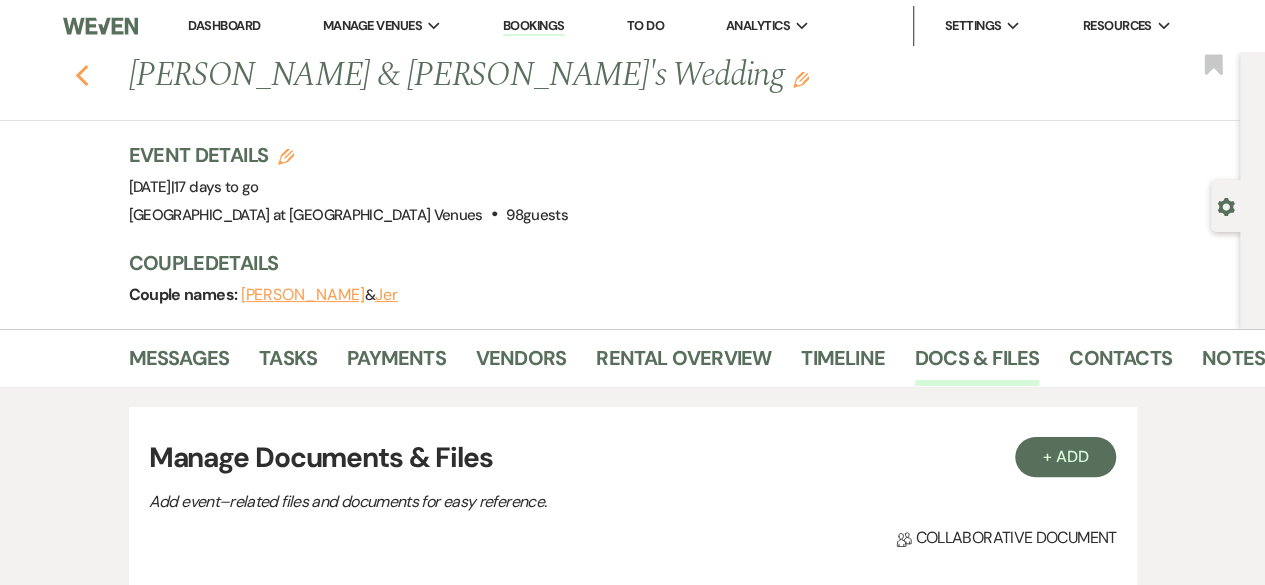 click 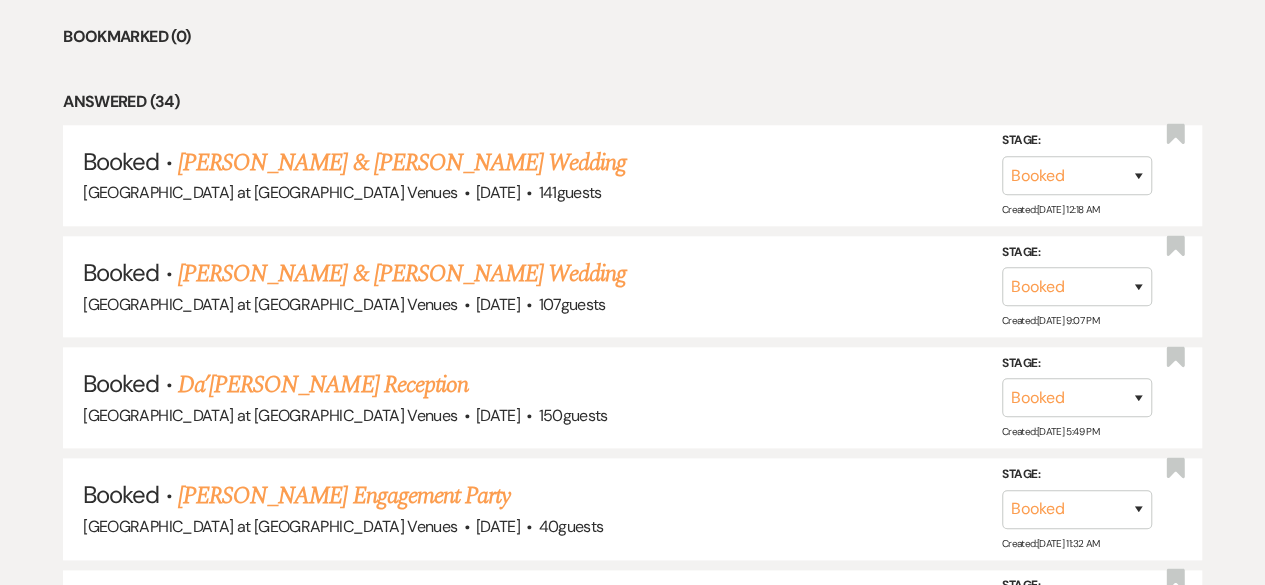 scroll, scrollTop: 885, scrollLeft: 0, axis: vertical 